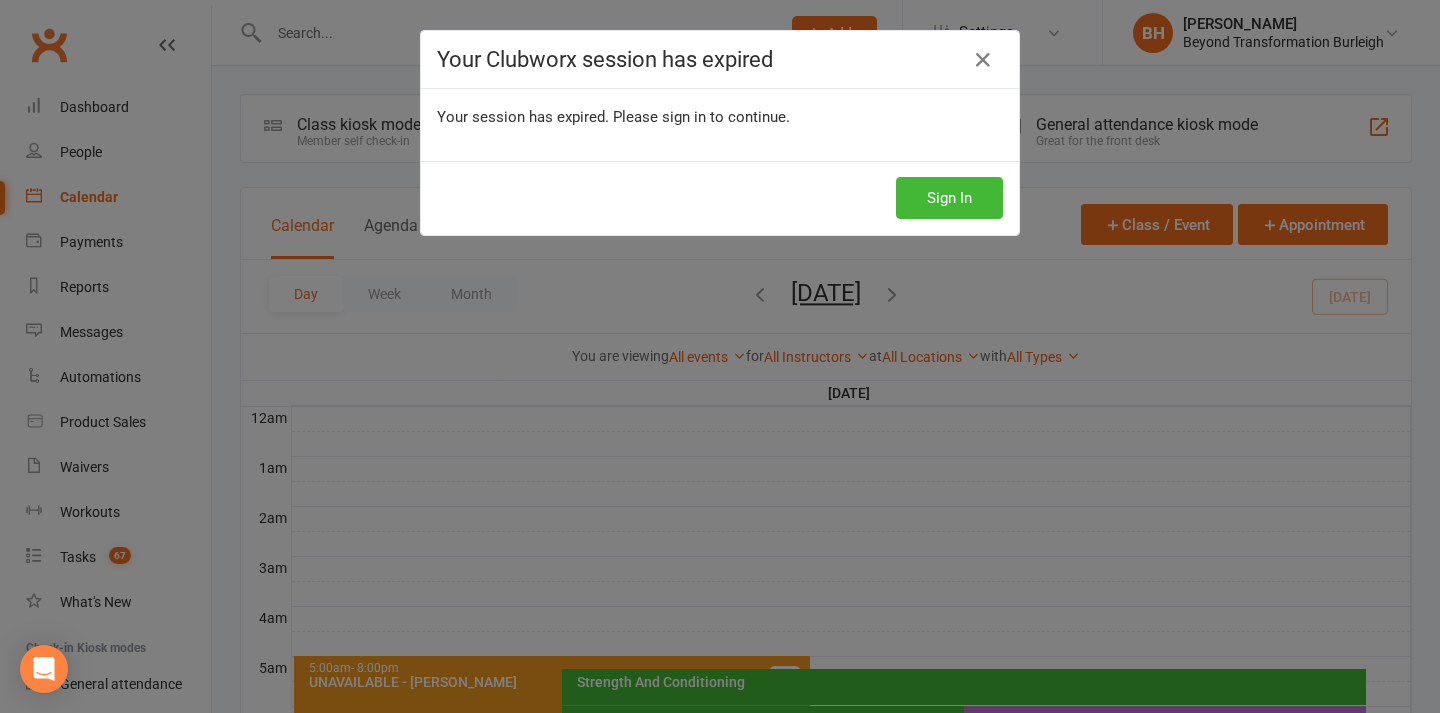scroll, scrollTop: 616, scrollLeft: 0, axis: vertical 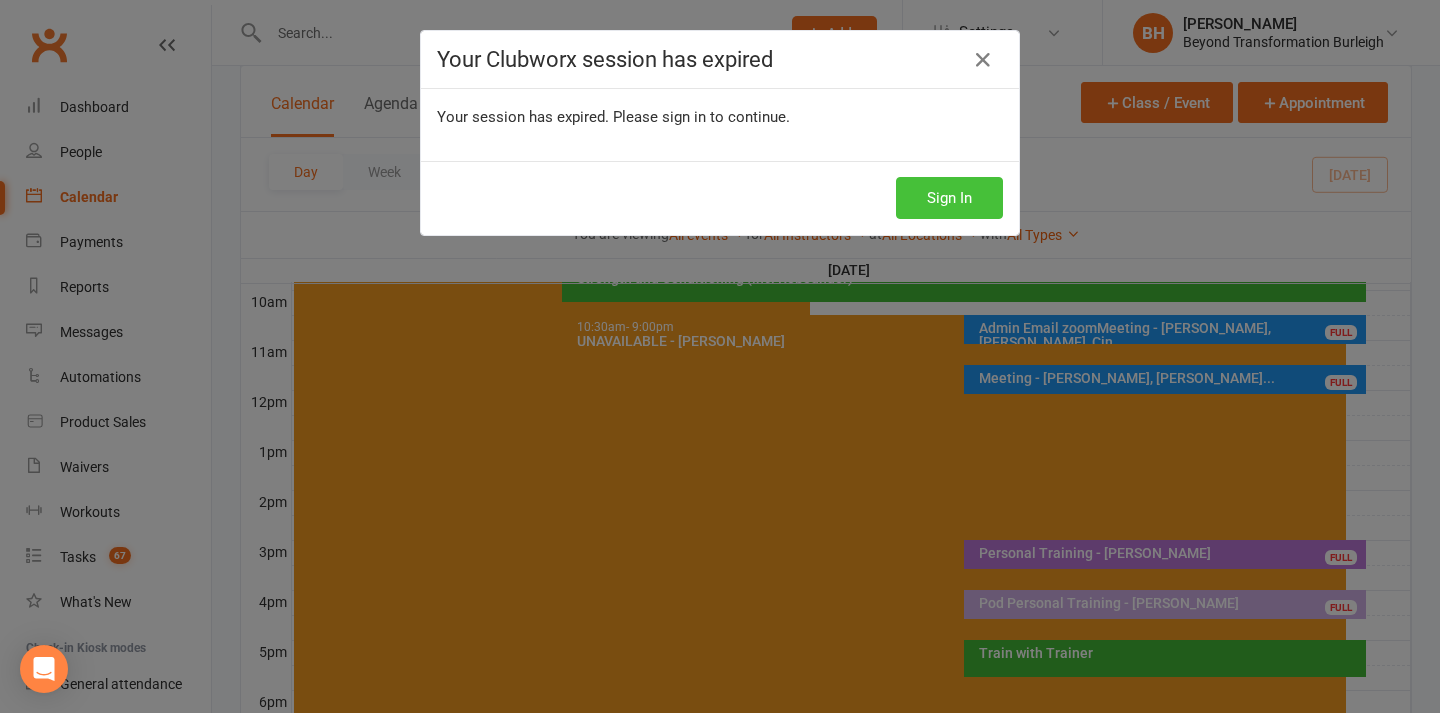 click on "Sign In" at bounding box center [949, 198] 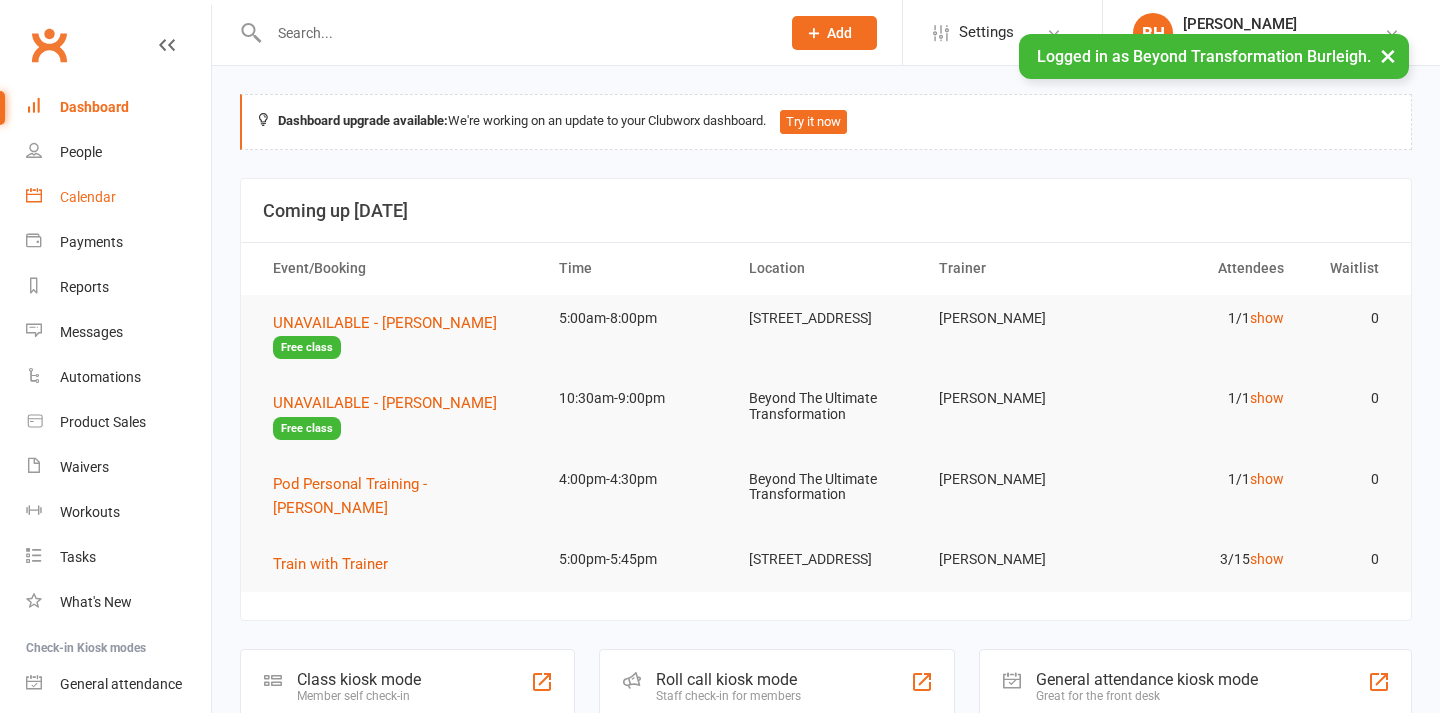 scroll, scrollTop: 0, scrollLeft: 0, axis: both 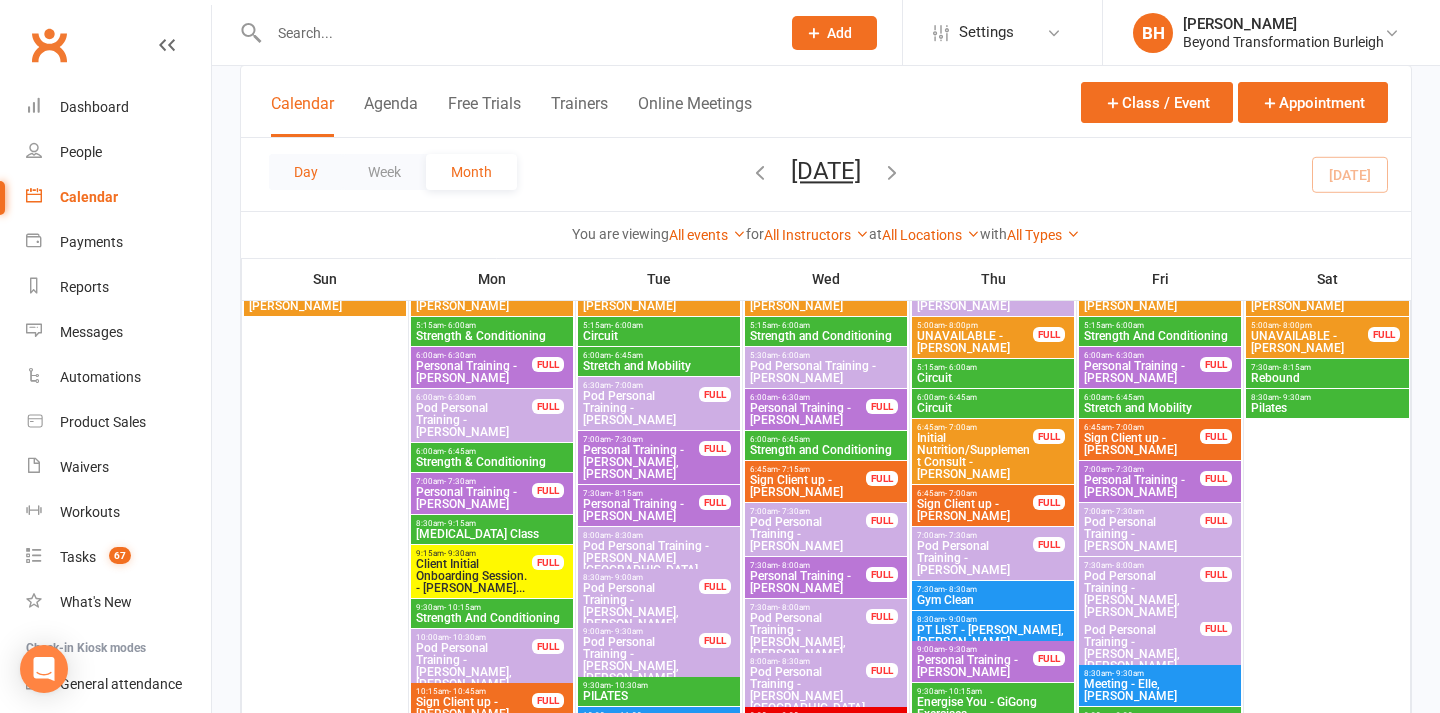 click on "Day" at bounding box center (306, 172) 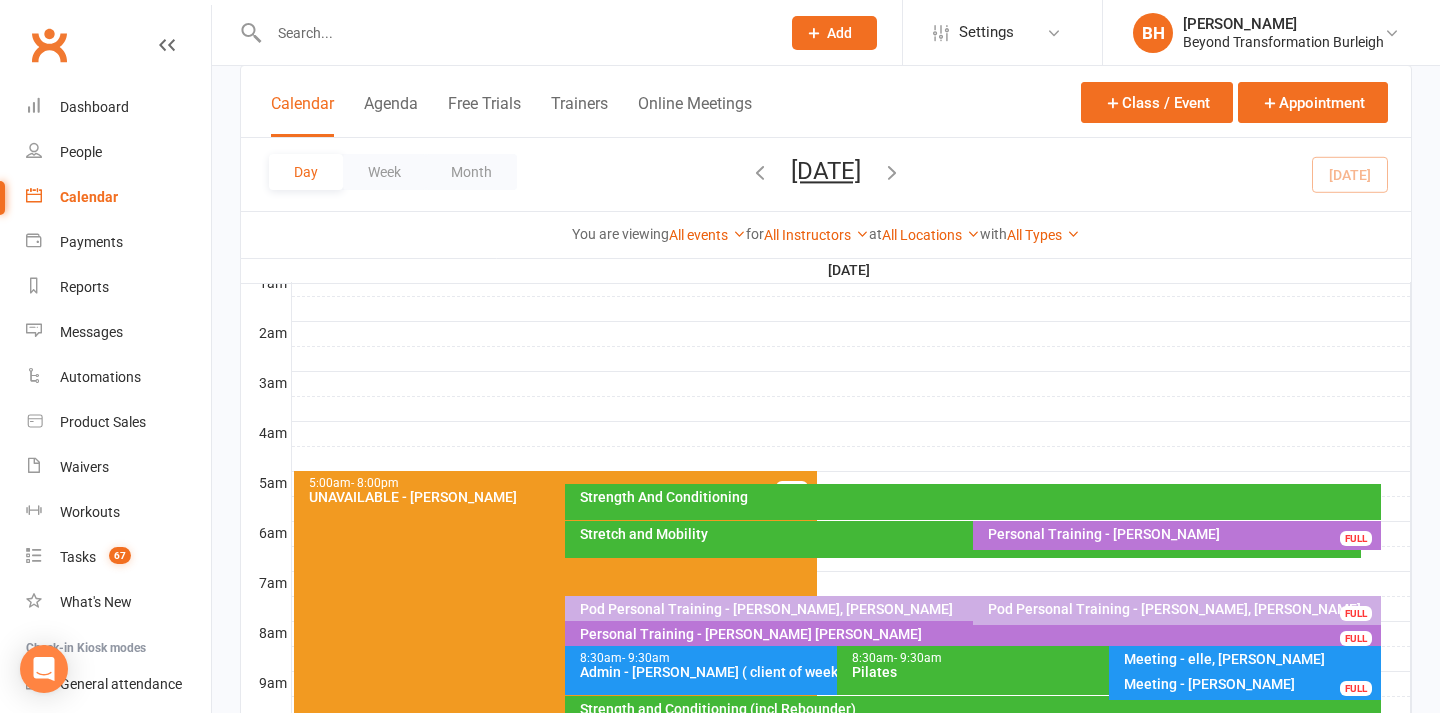 scroll, scrollTop: 0, scrollLeft: 0, axis: both 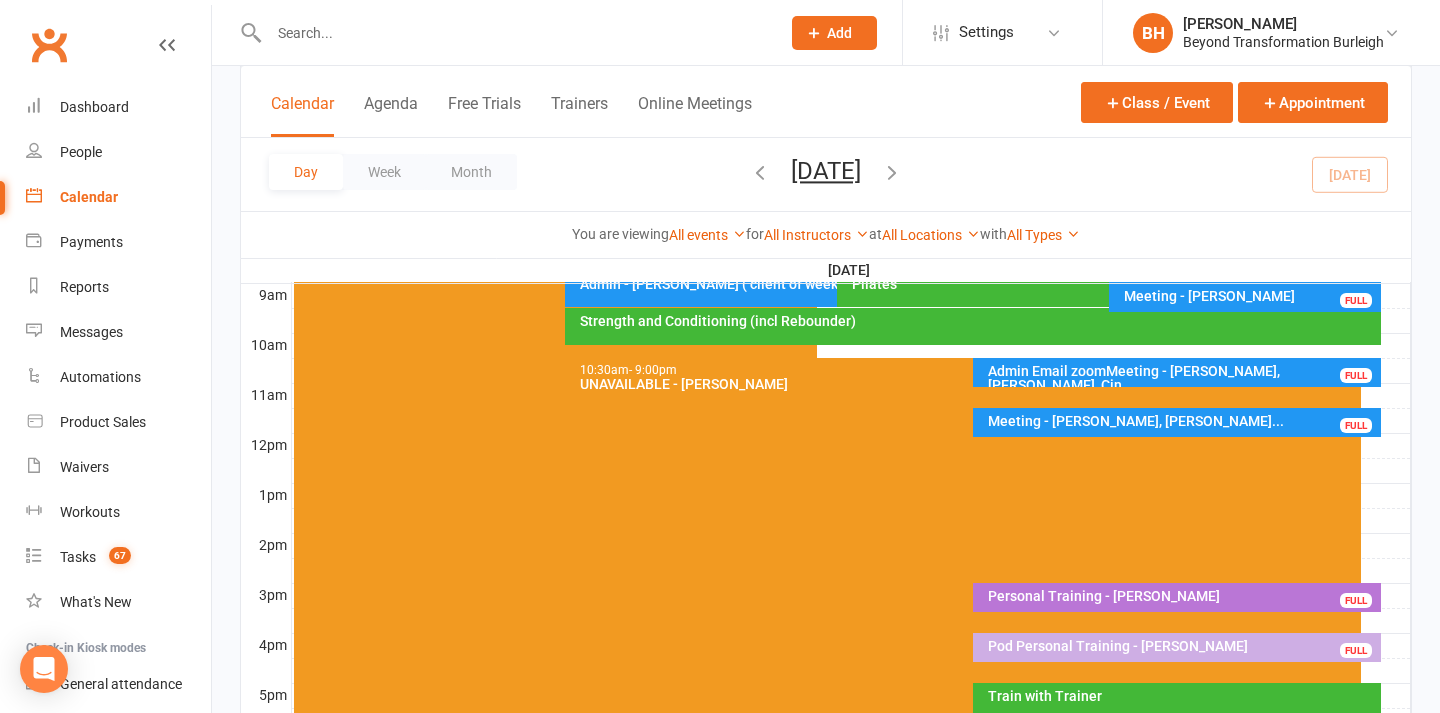 click on "Pod Personal Training - [PERSON_NAME]" at bounding box center [1182, 646] 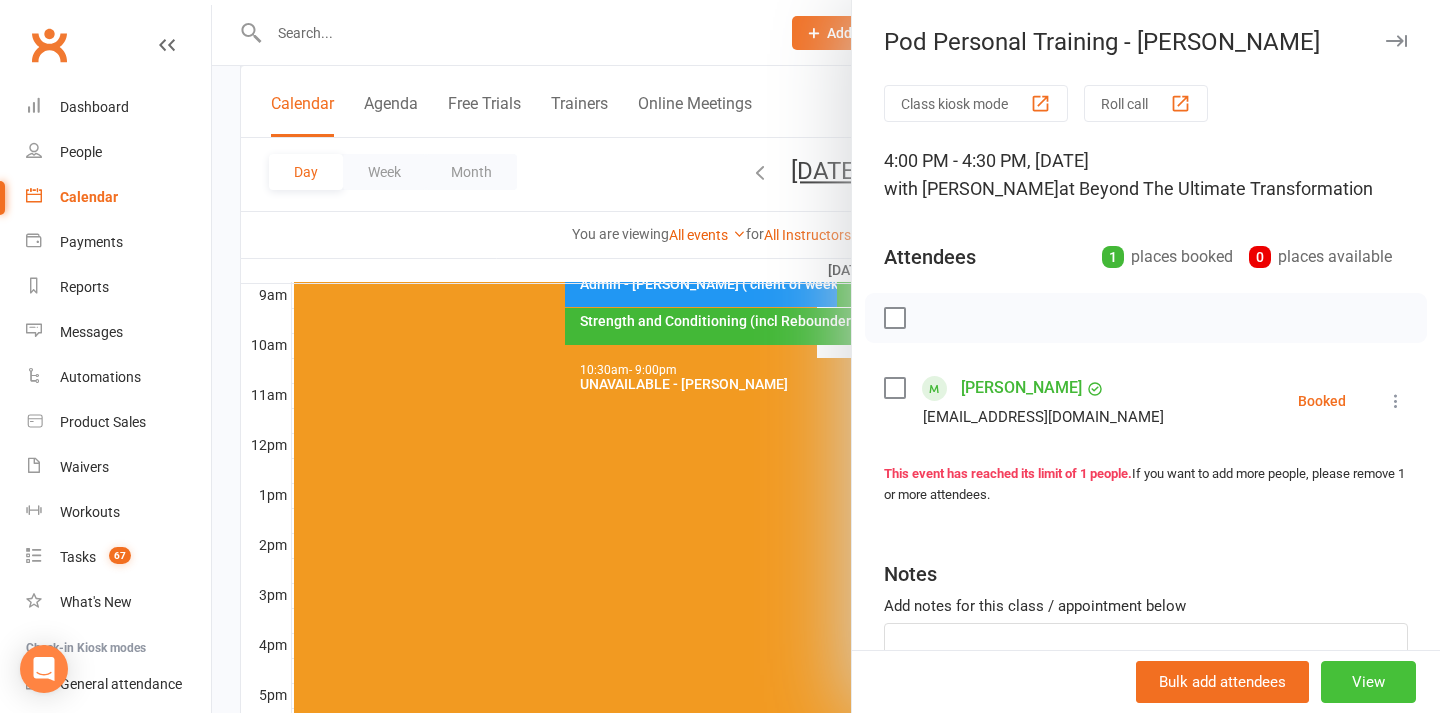 click on "View" at bounding box center (1368, 682) 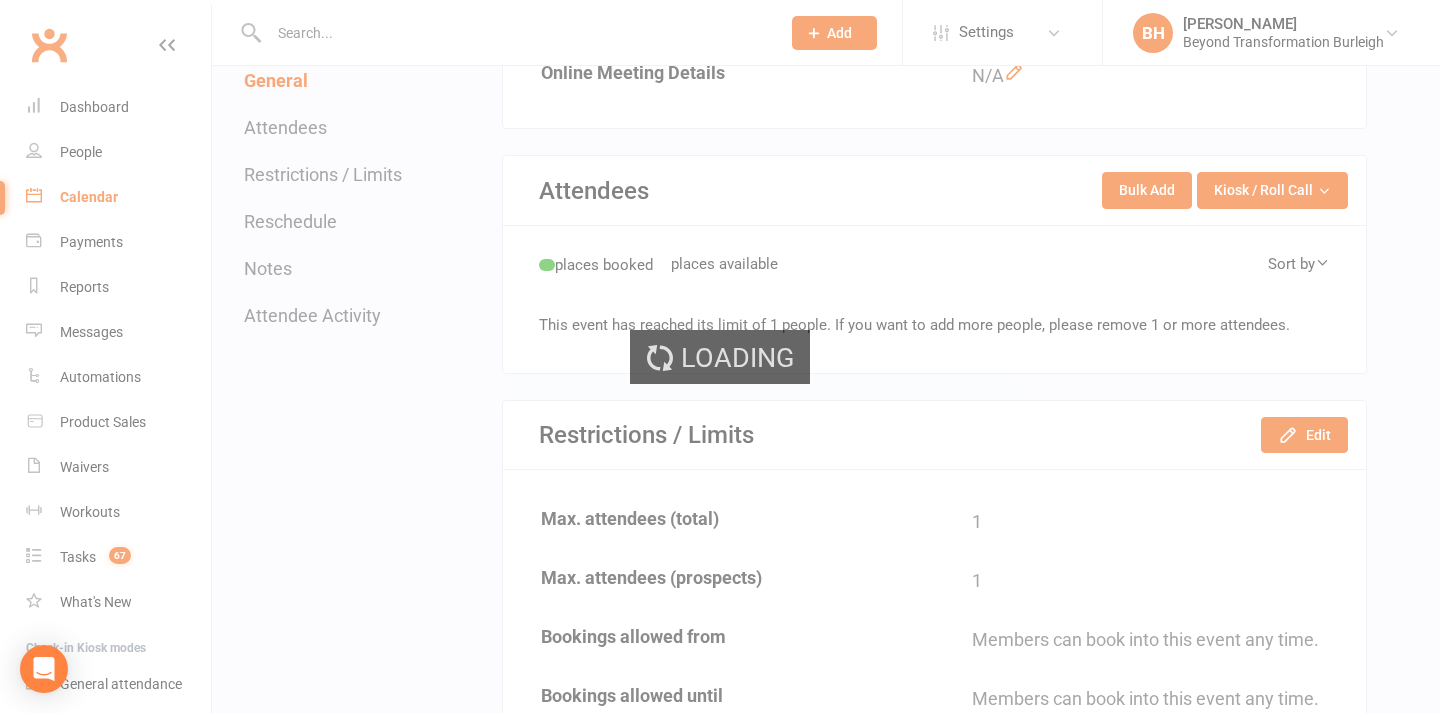 scroll, scrollTop: 0, scrollLeft: 0, axis: both 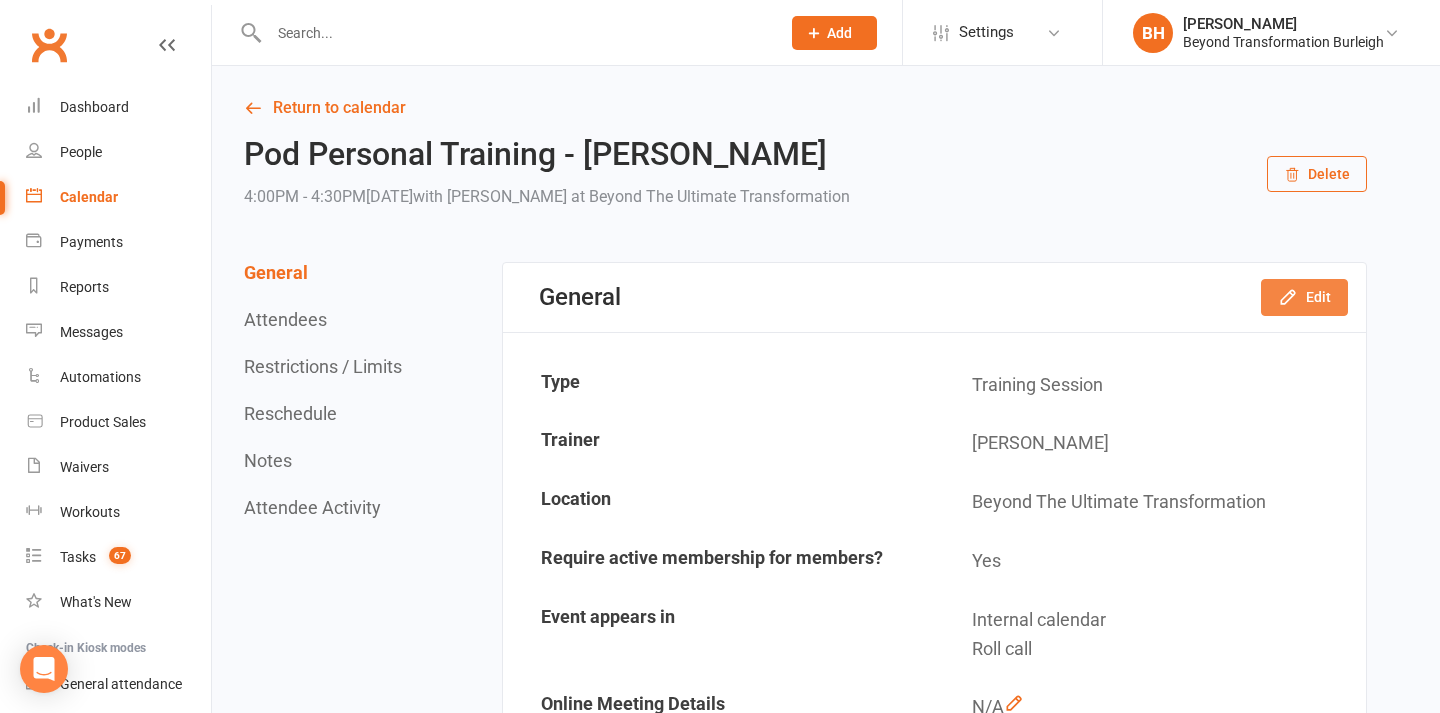click on "Edit" at bounding box center (1304, 297) 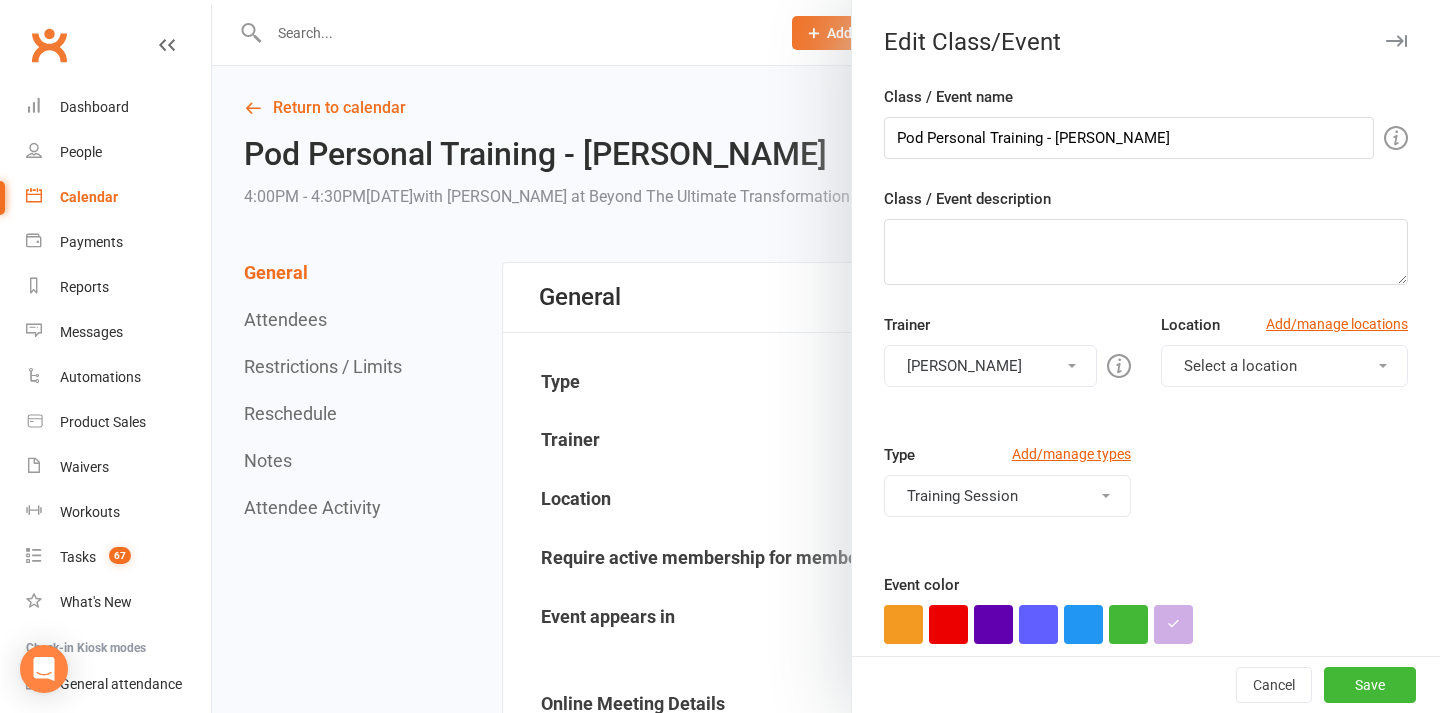 click at bounding box center (826, 356) 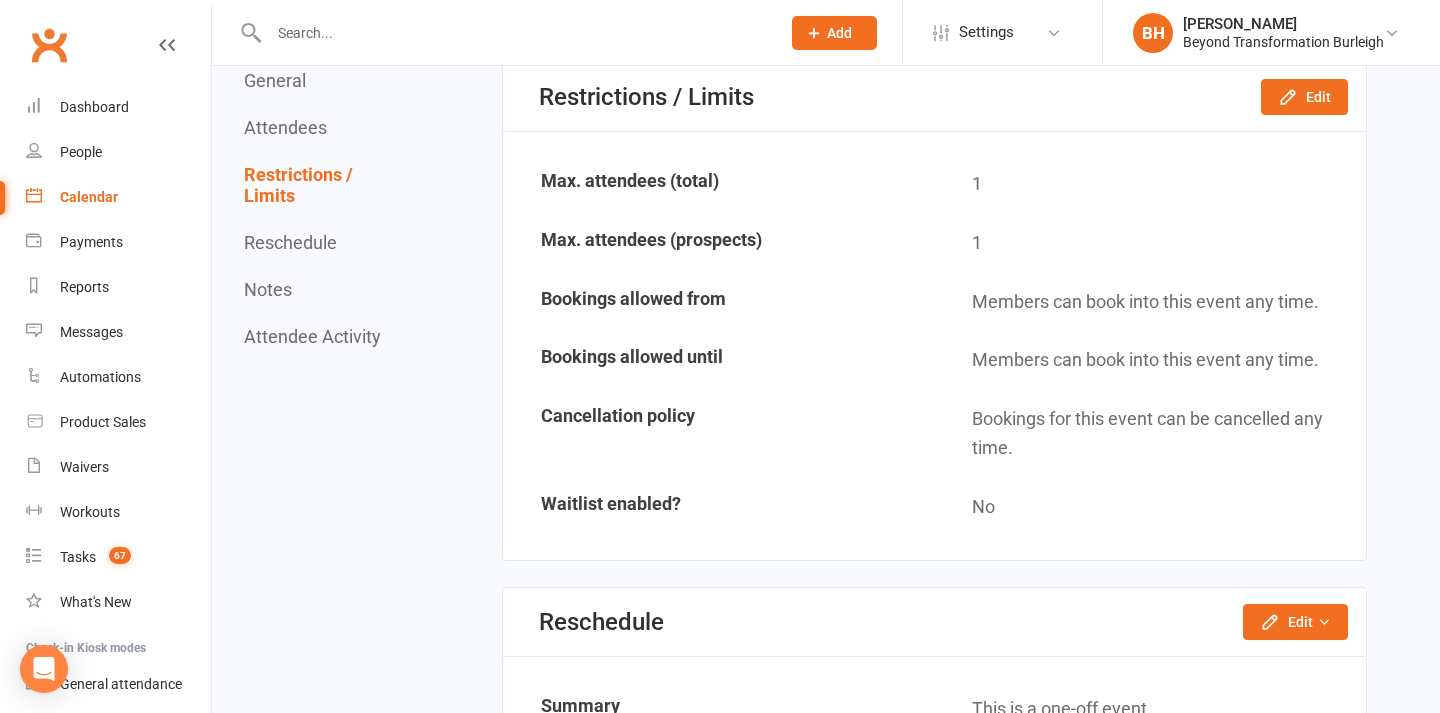 scroll, scrollTop: 1034, scrollLeft: 0, axis: vertical 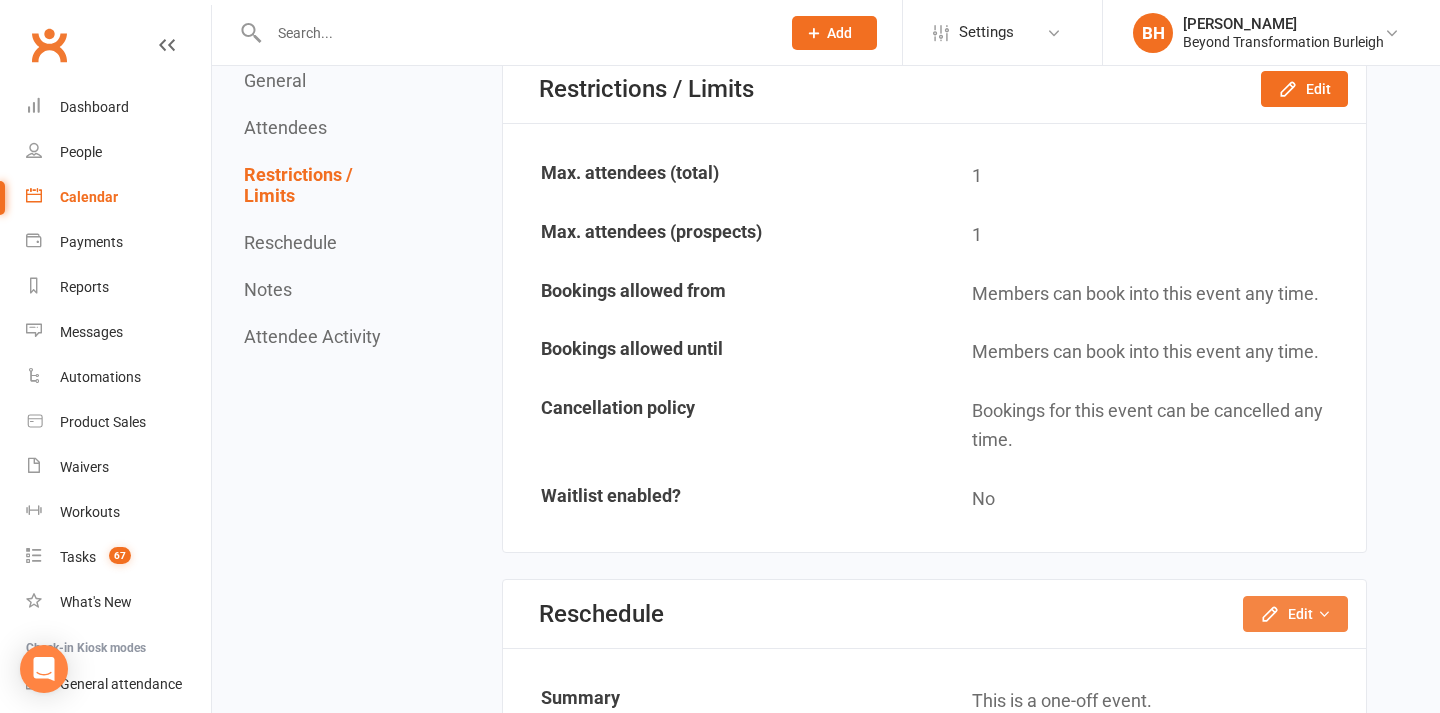 click on "Edit" 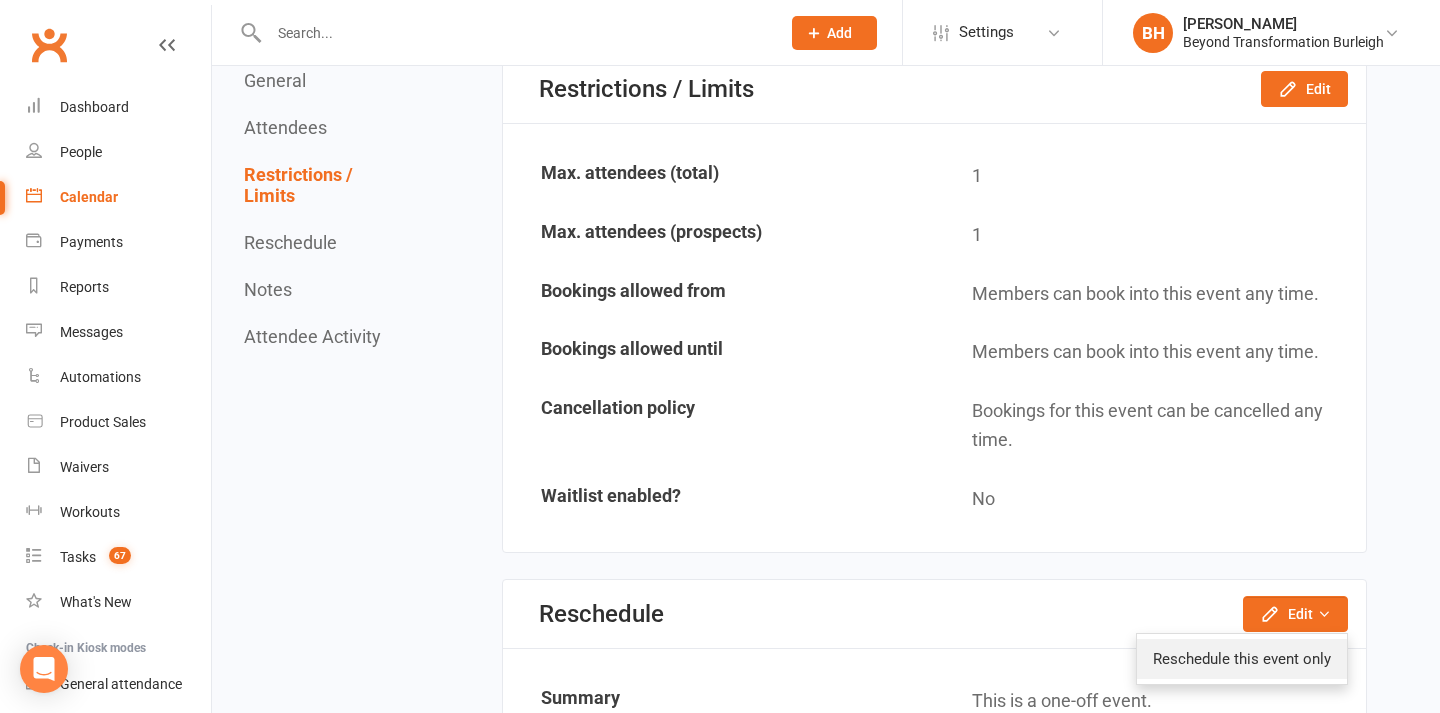 click on "Reschedule this event only" 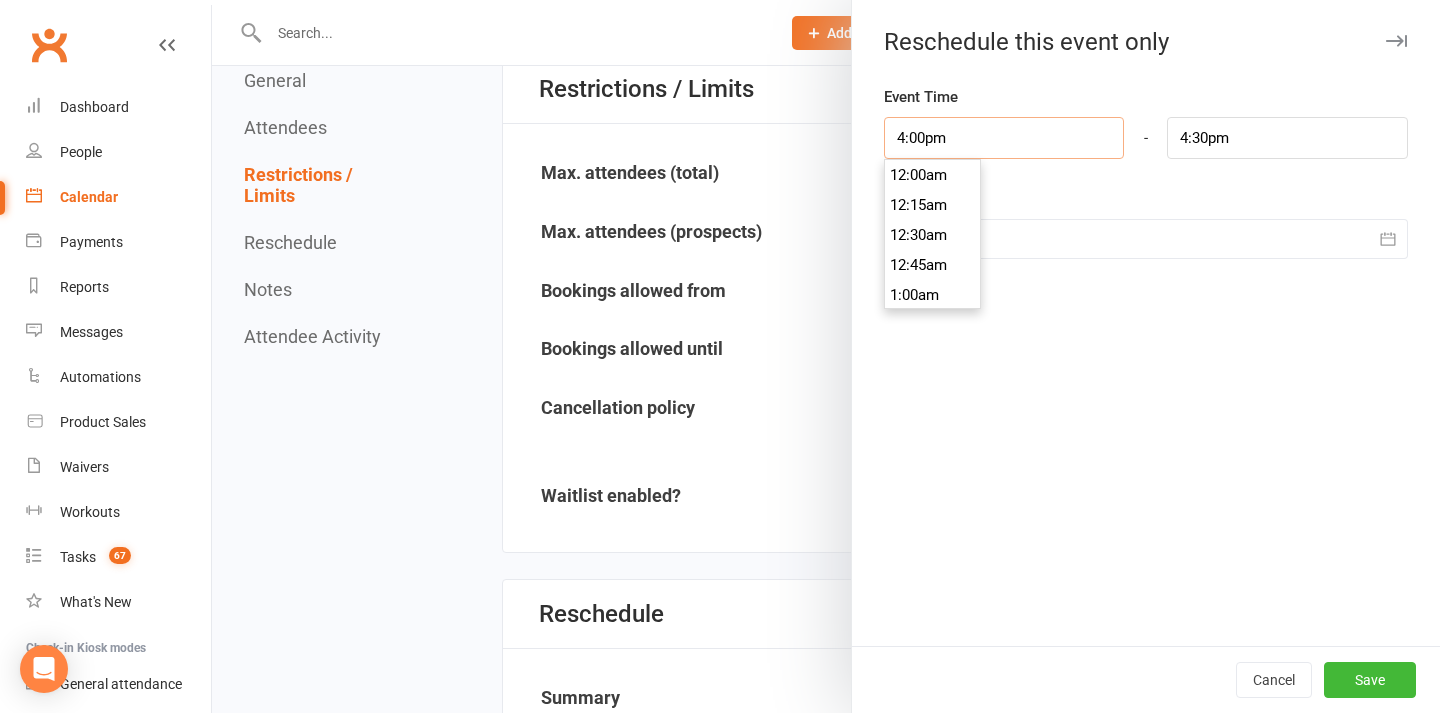 click on "4:00pm" at bounding box center [1004, 138] 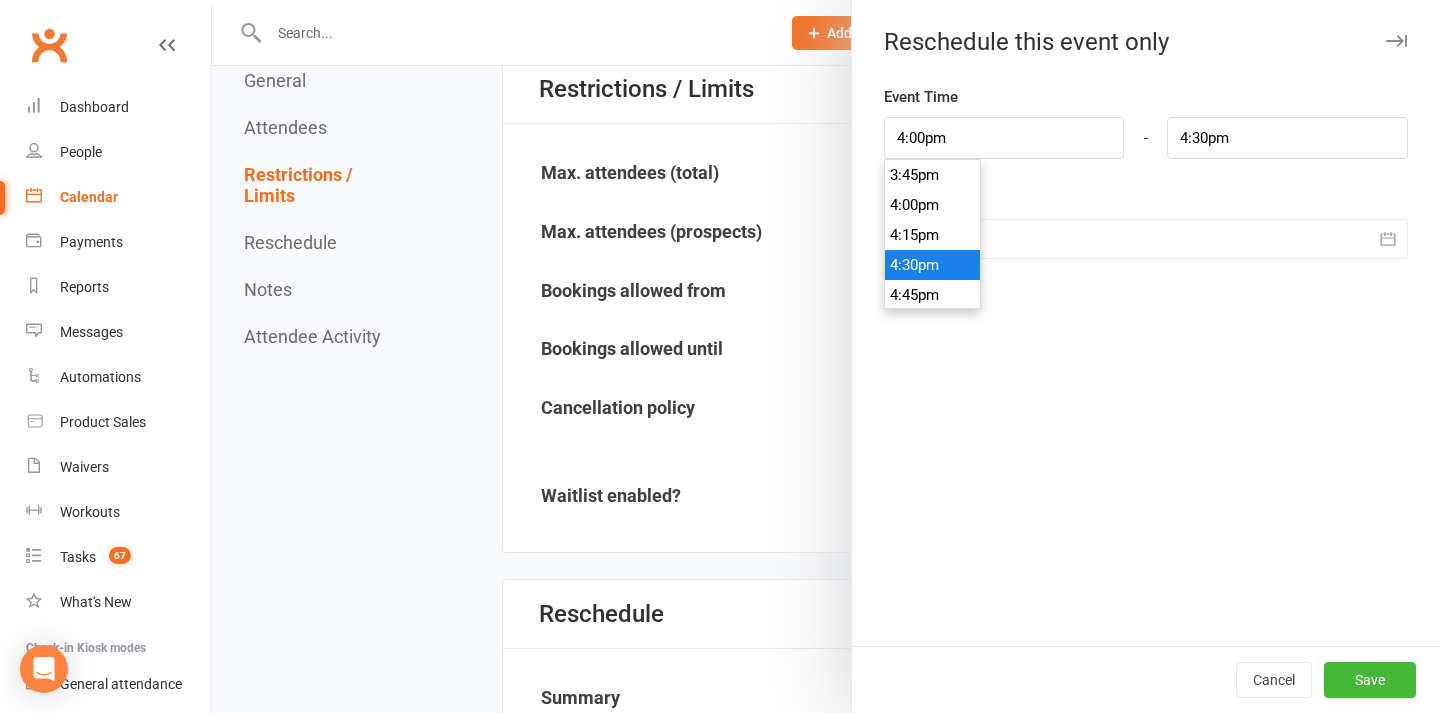type on "4:30pm" 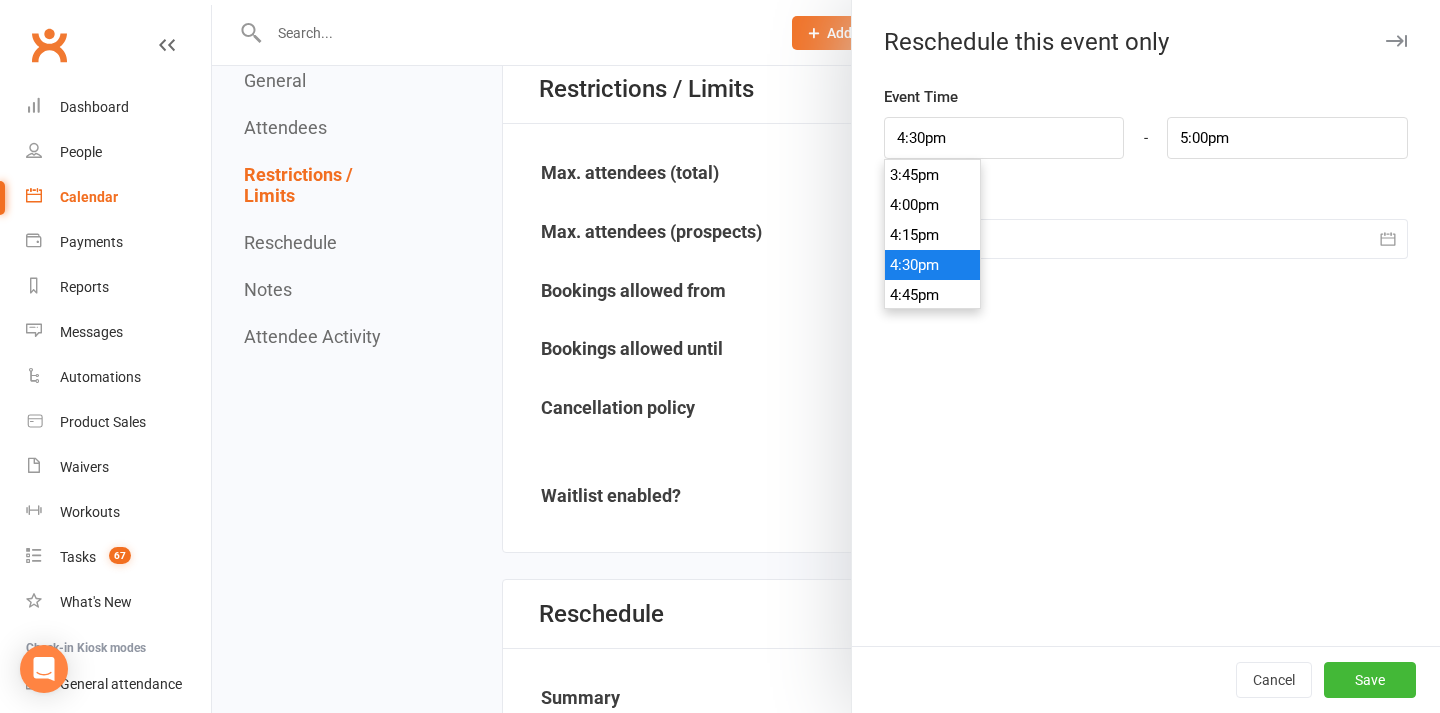 click on "4:30pm" at bounding box center (933, 265) 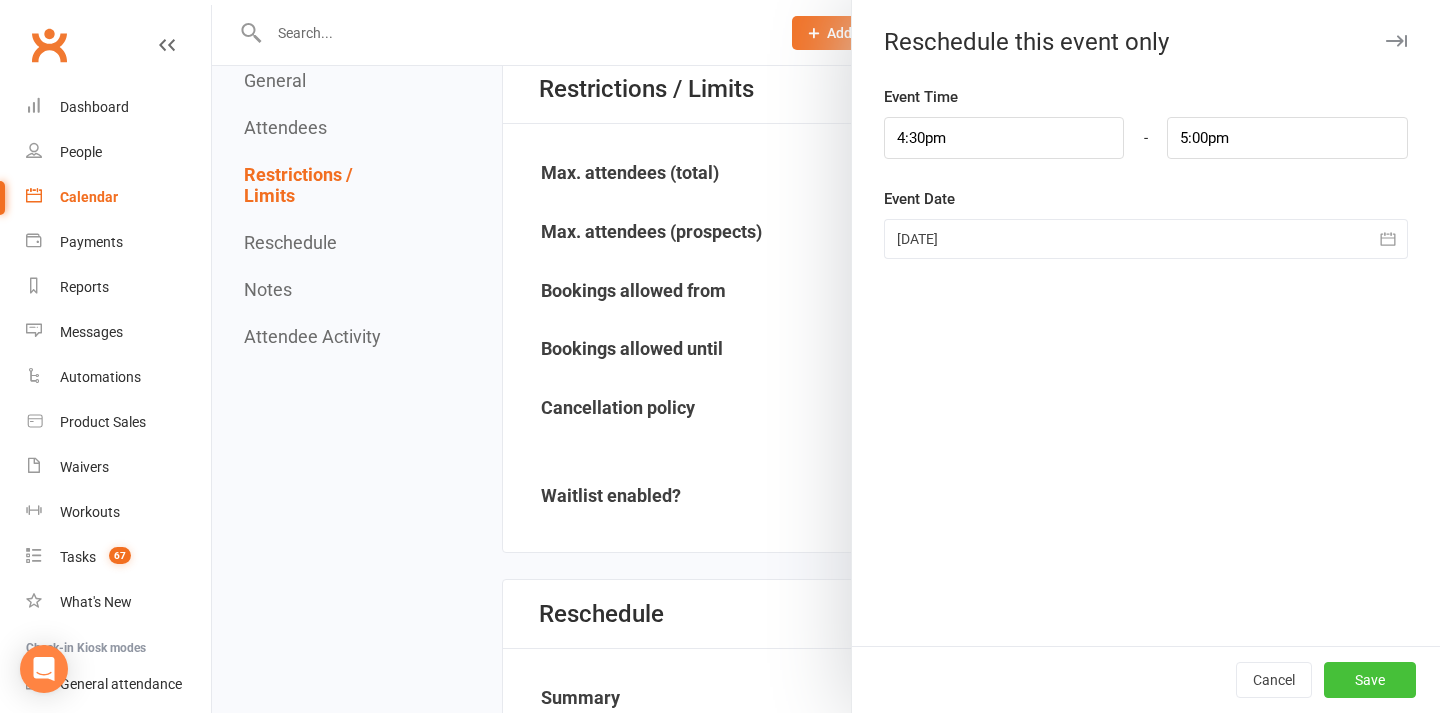 click on "Save" at bounding box center (1370, 680) 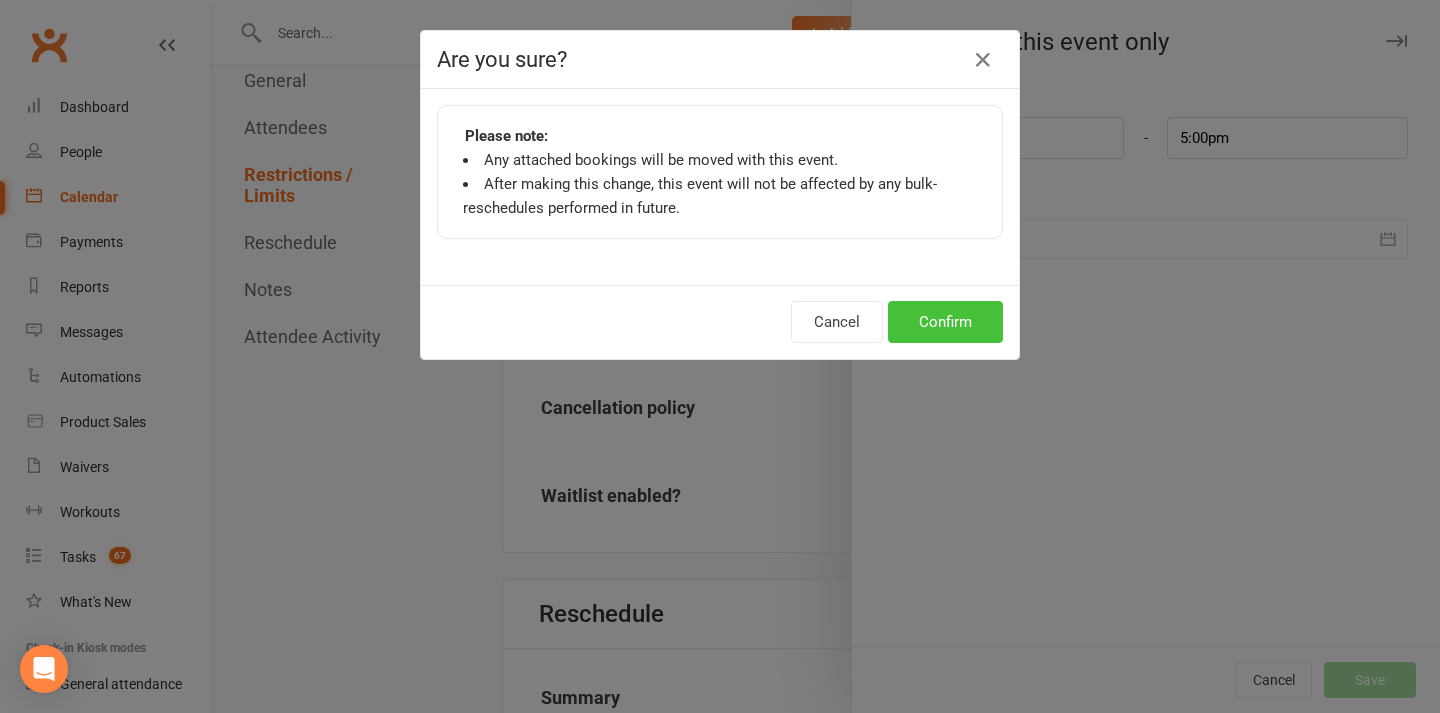 click on "Confirm" at bounding box center (945, 322) 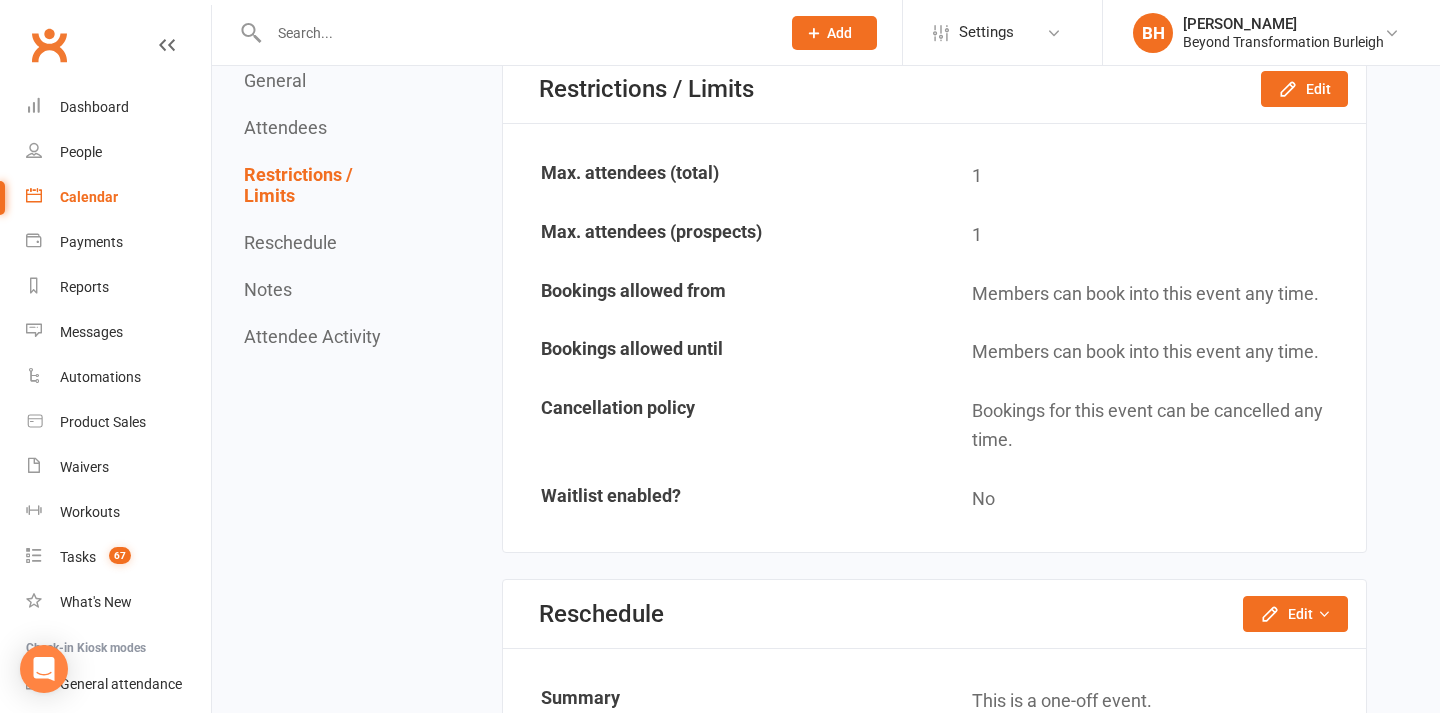 click on "Calendar" at bounding box center (89, 197) 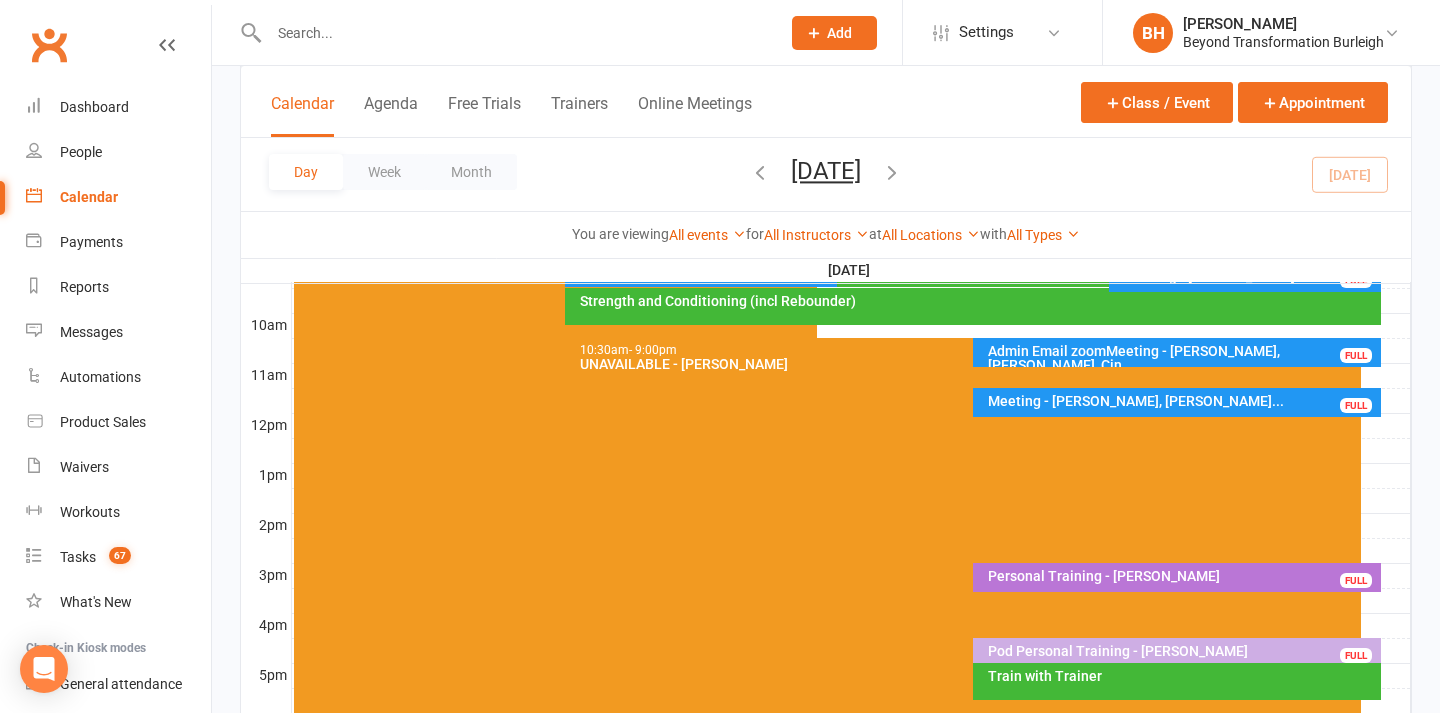 scroll, scrollTop: 596, scrollLeft: 0, axis: vertical 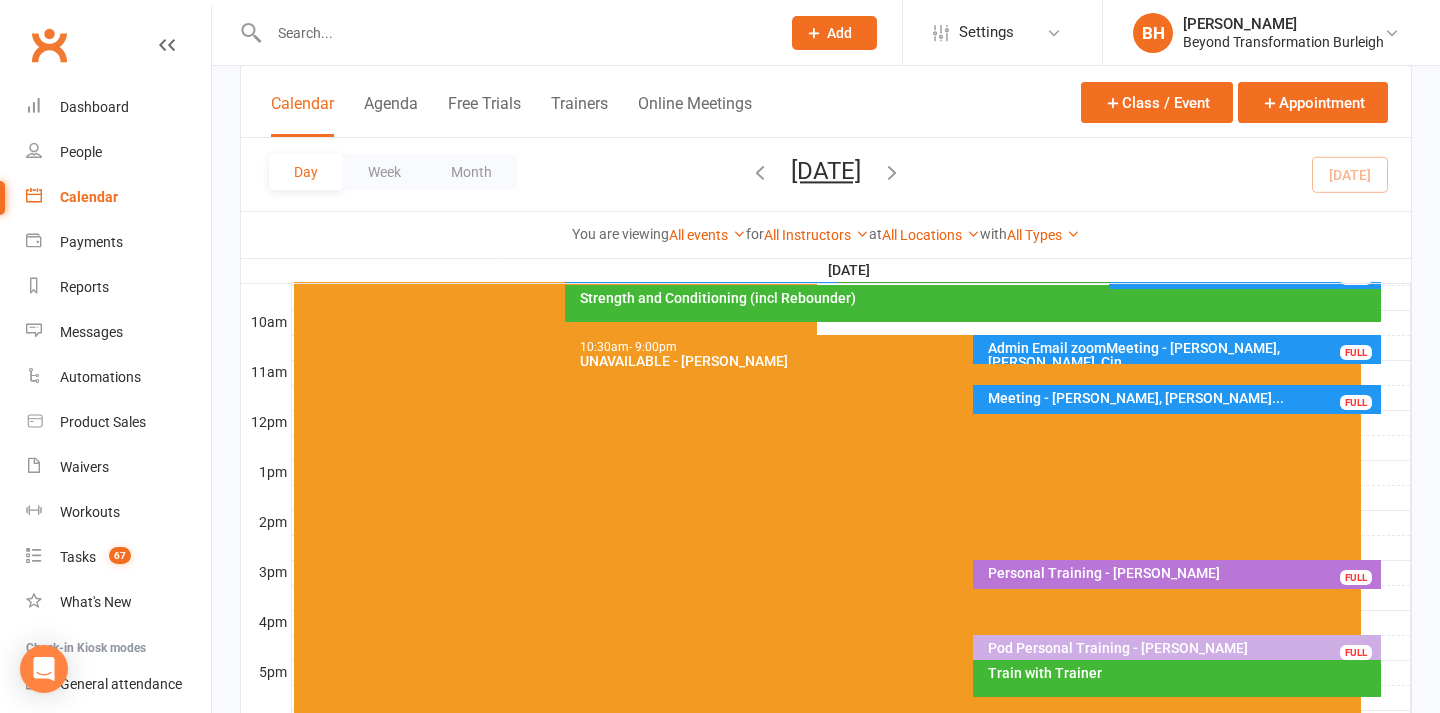 click on "Train with Trainer" at bounding box center [1182, 673] 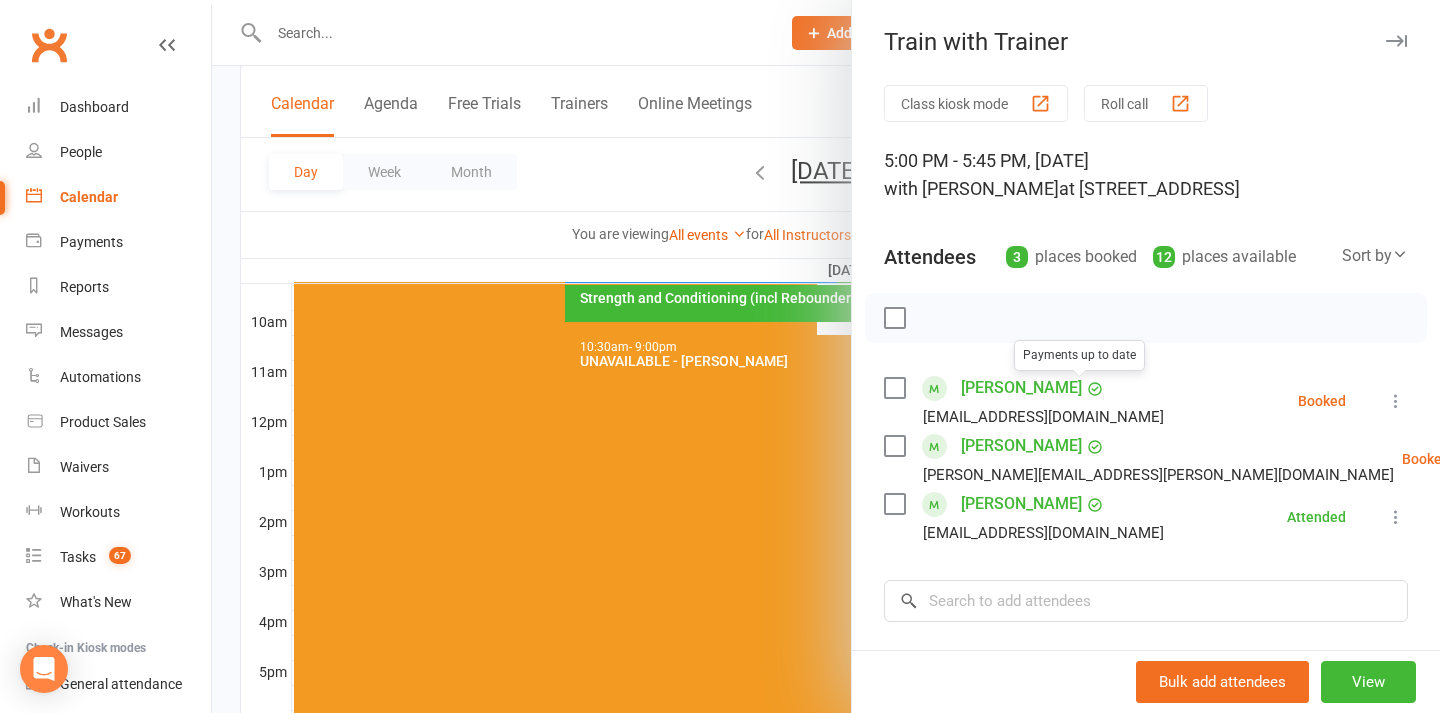 click at bounding box center [826, 356] 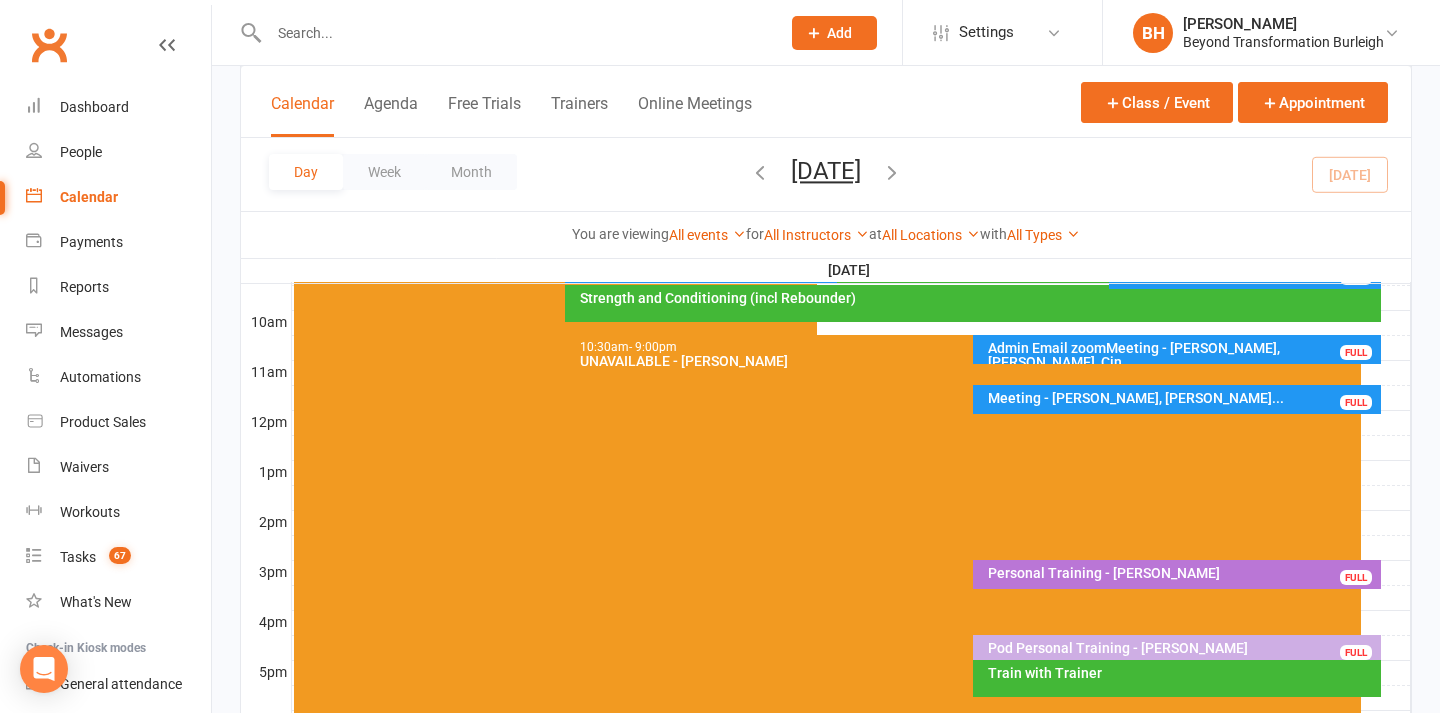 click at bounding box center (760, 172) 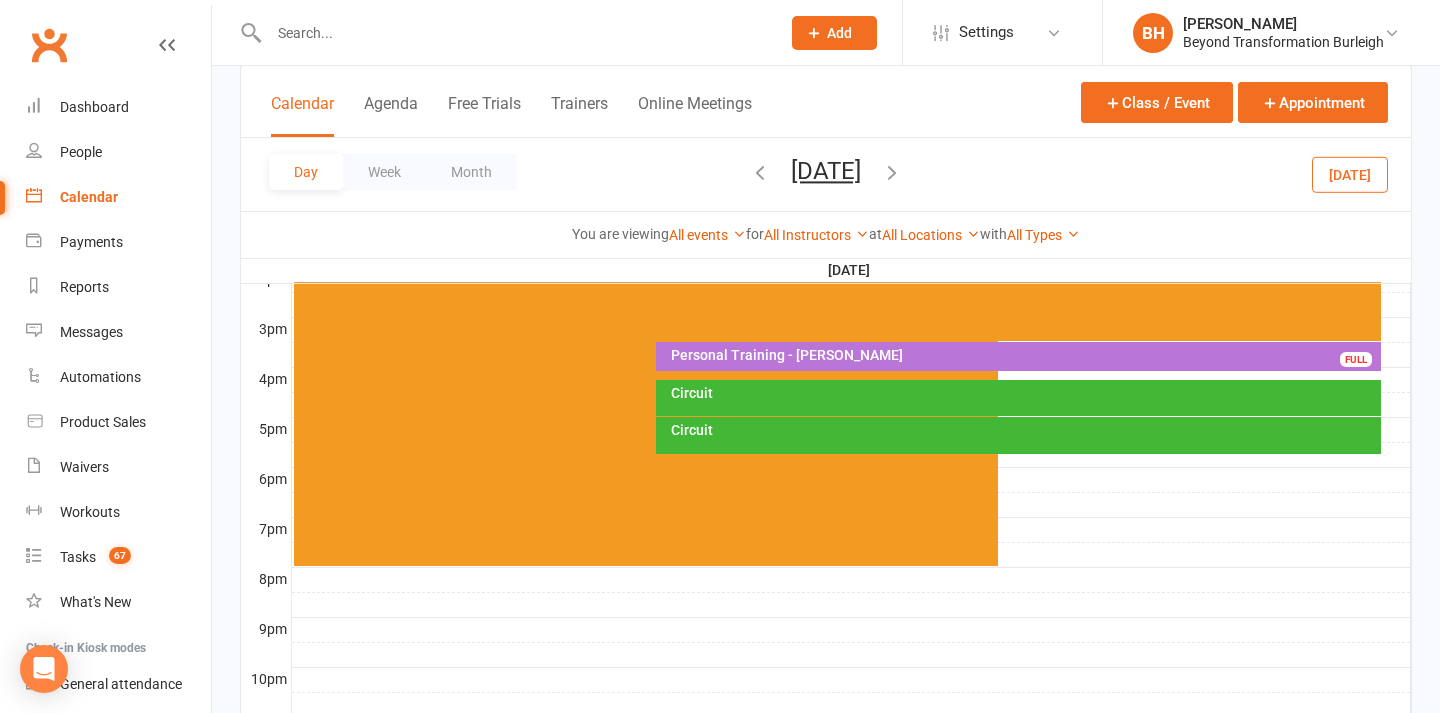 scroll, scrollTop: 843, scrollLeft: 0, axis: vertical 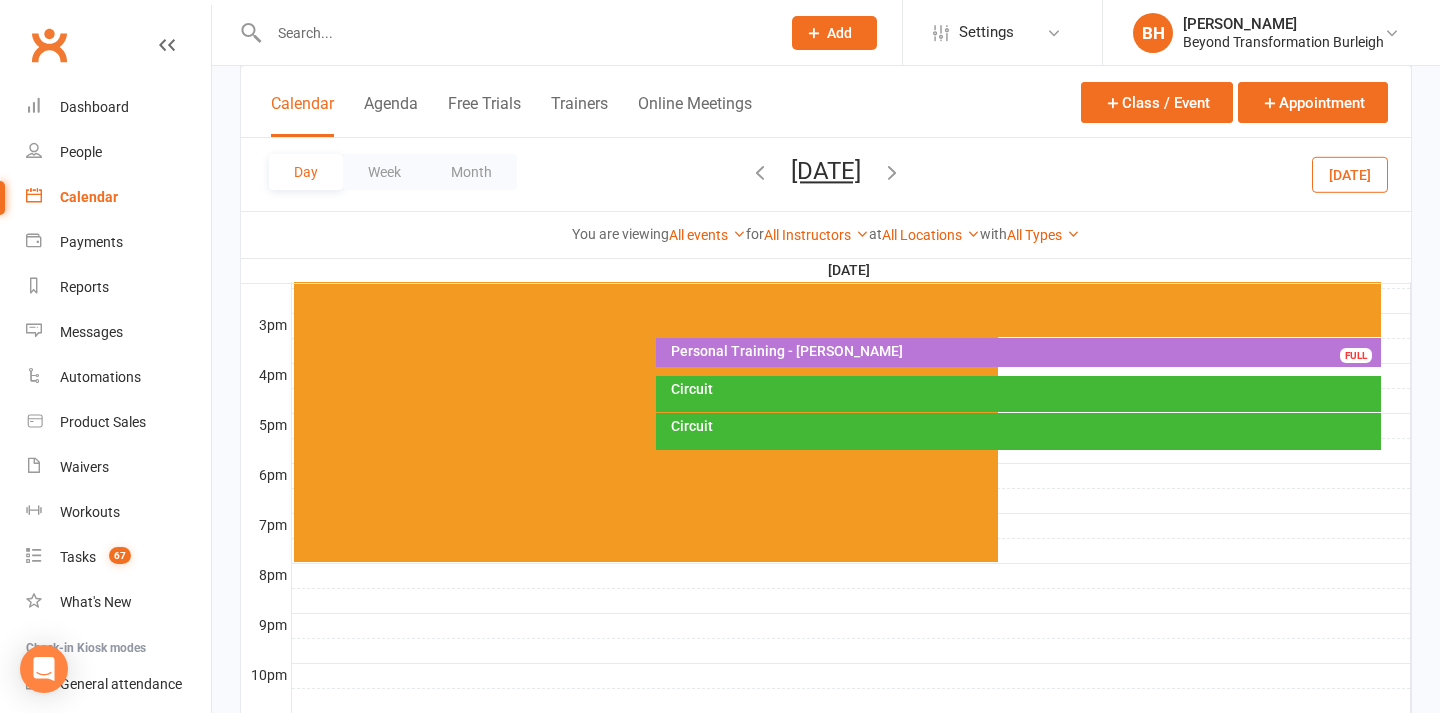 click on "Circuit" at bounding box center (1023, 389) 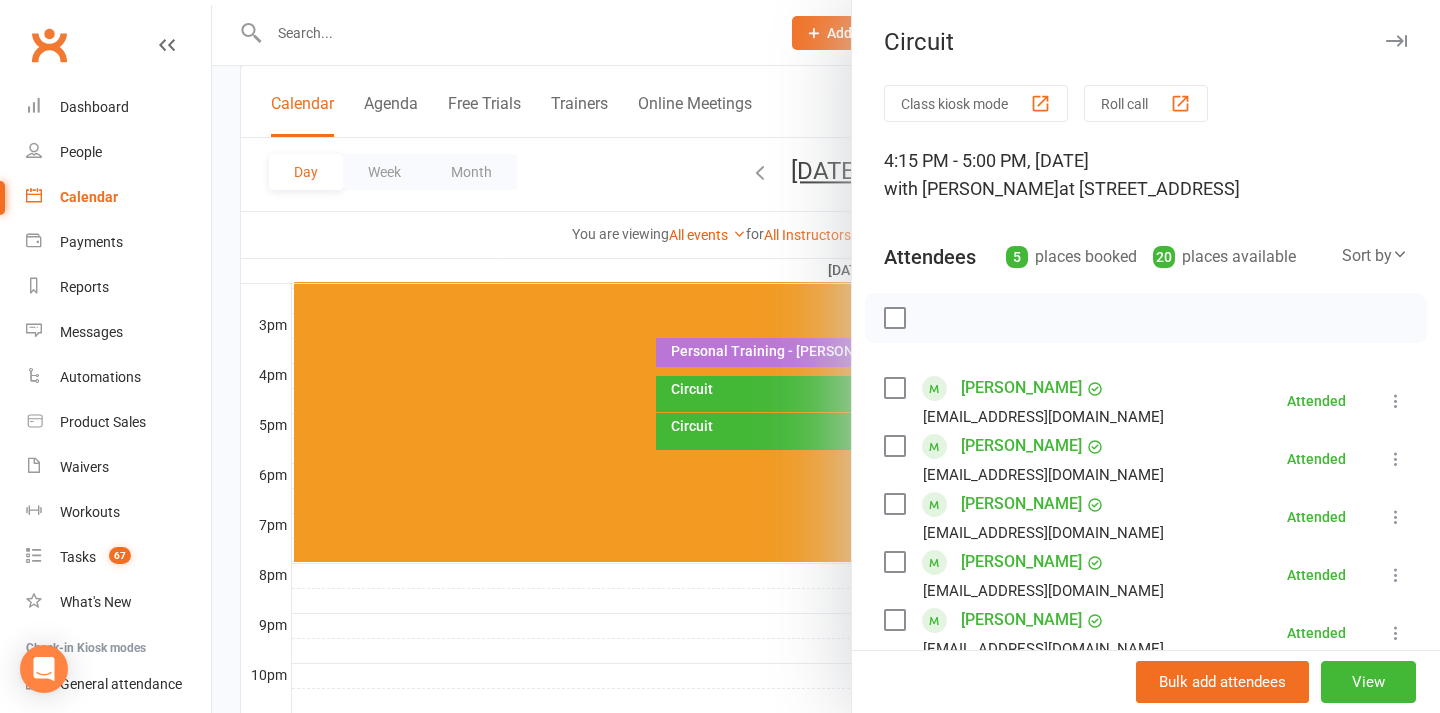 click at bounding box center (826, 356) 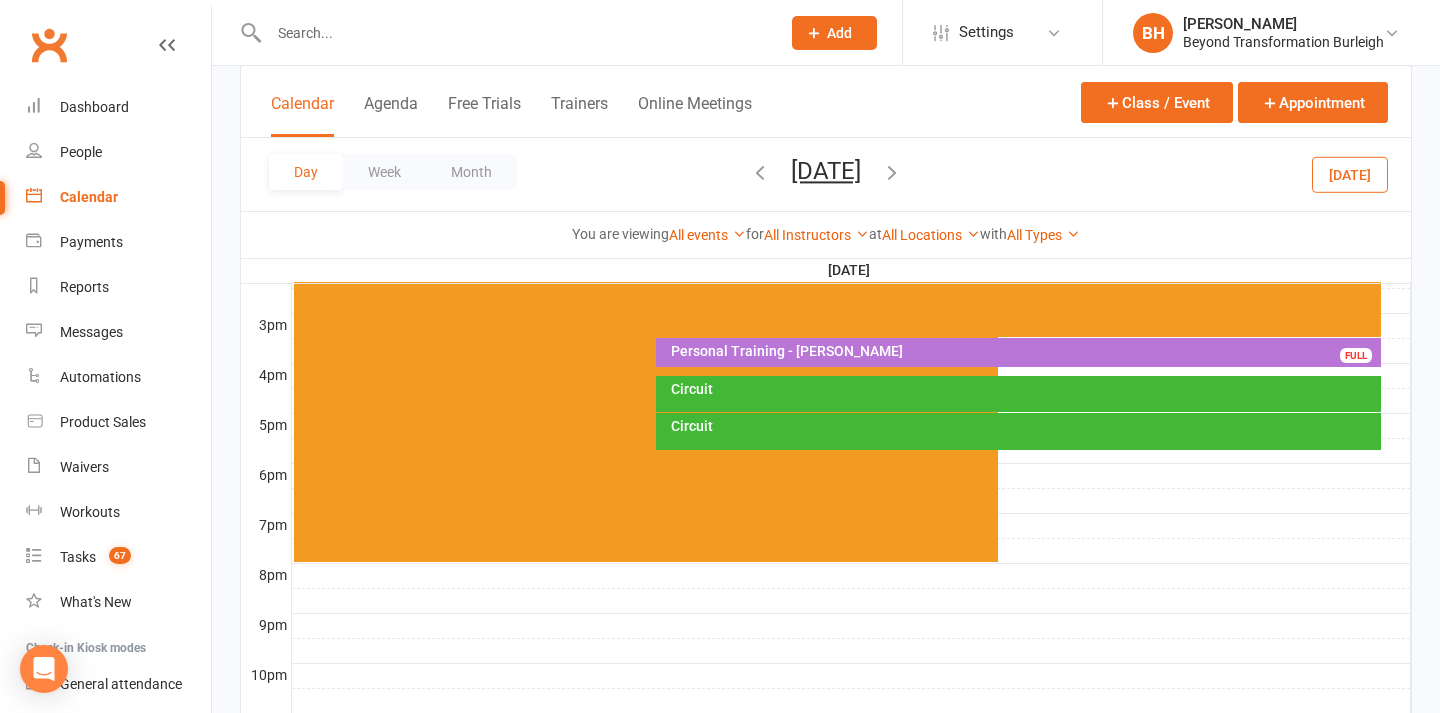 click on "Circuit" at bounding box center (1023, 426) 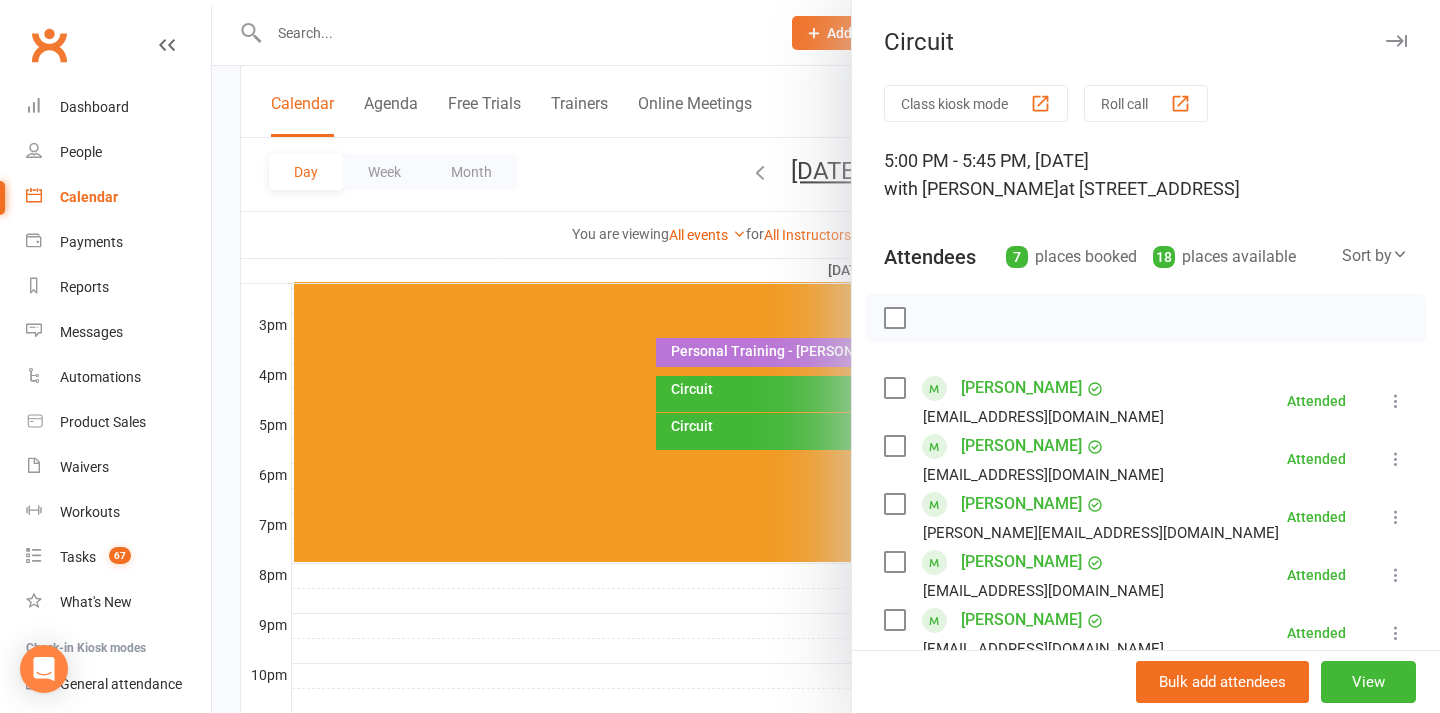 click at bounding box center [826, 356] 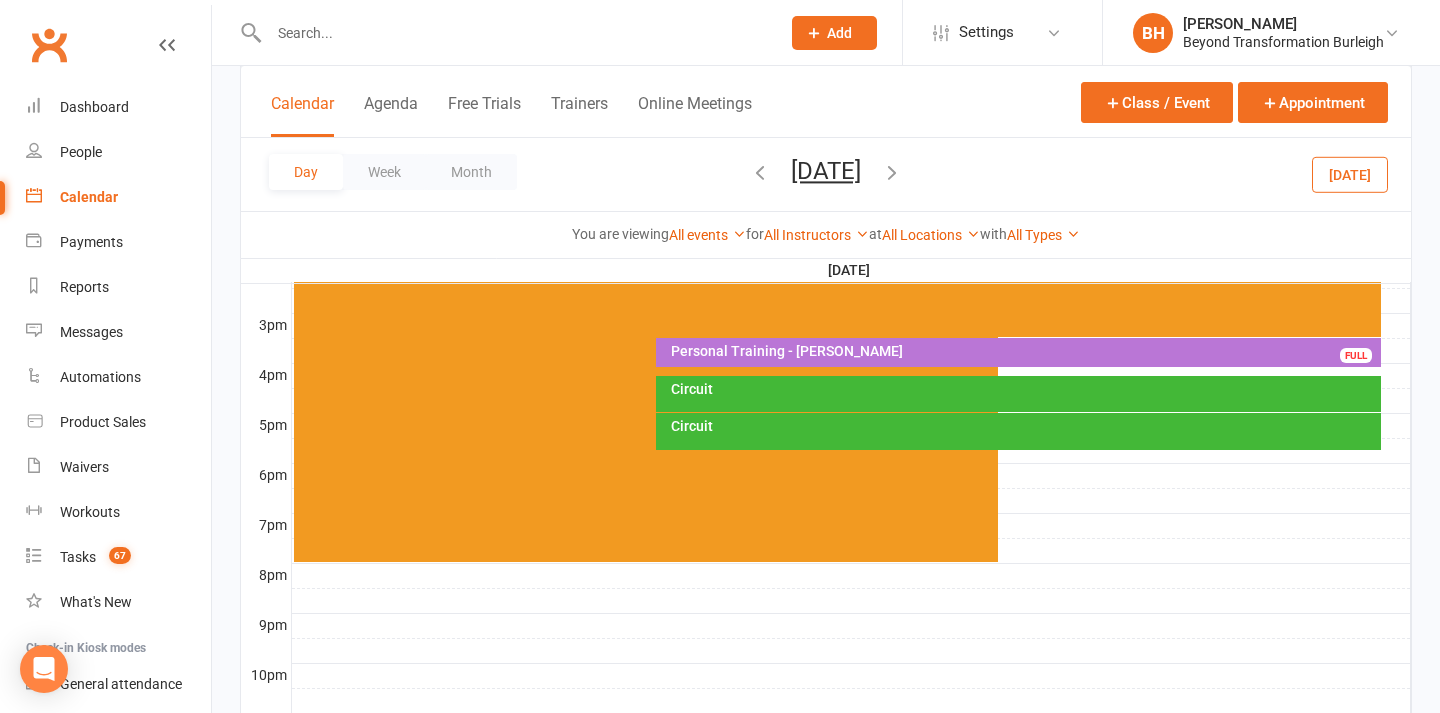 click on "Circuit" at bounding box center [1023, 389] 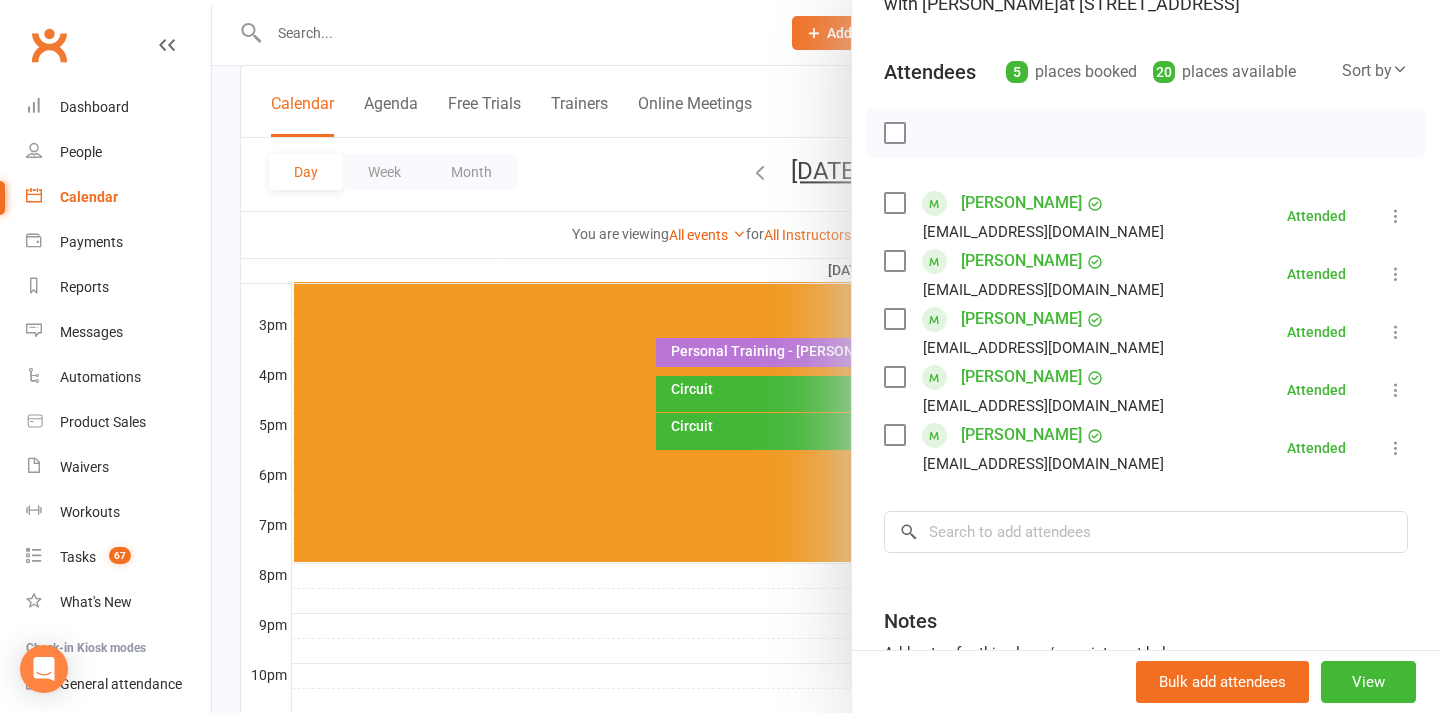 scroll, scrollTop: 183, scrollLeft: 0, axis: vertical 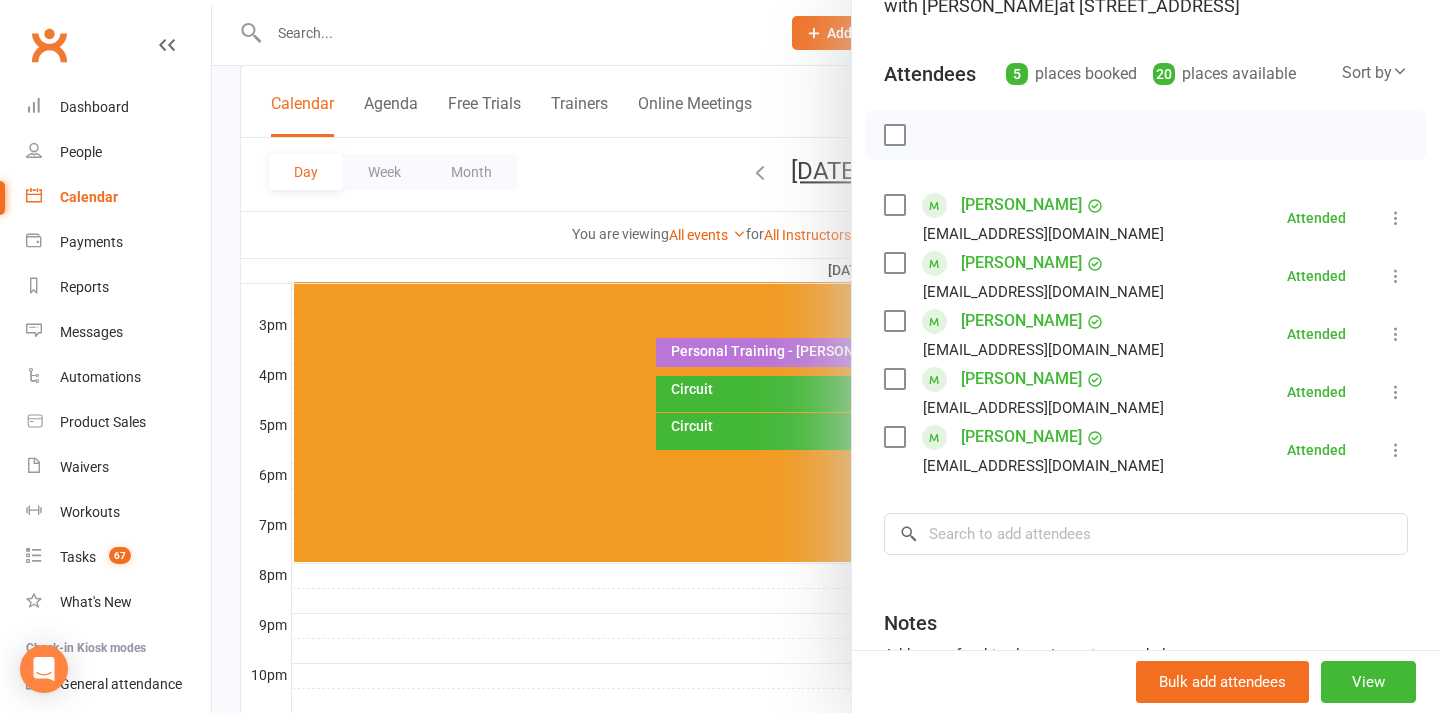 click at bounding box center [826, 356] 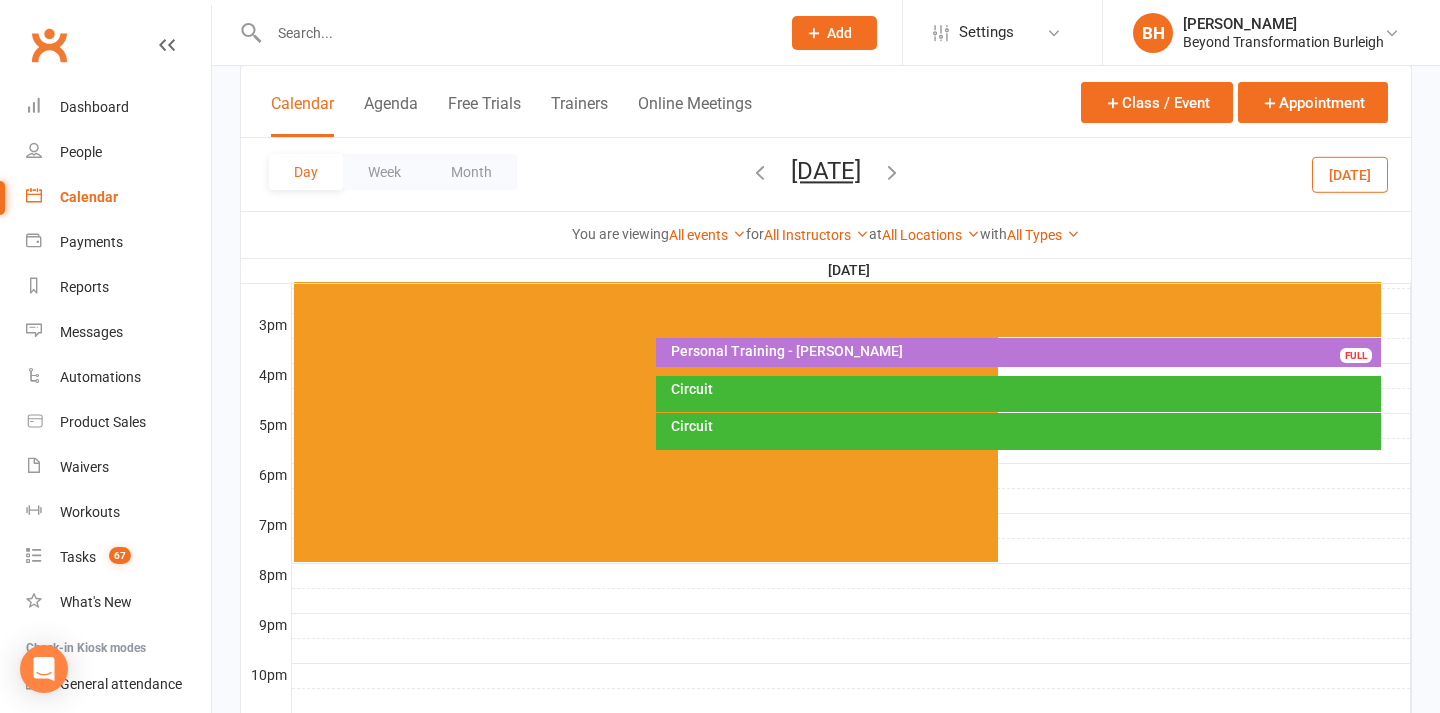 click at bounding box center (892, 172) 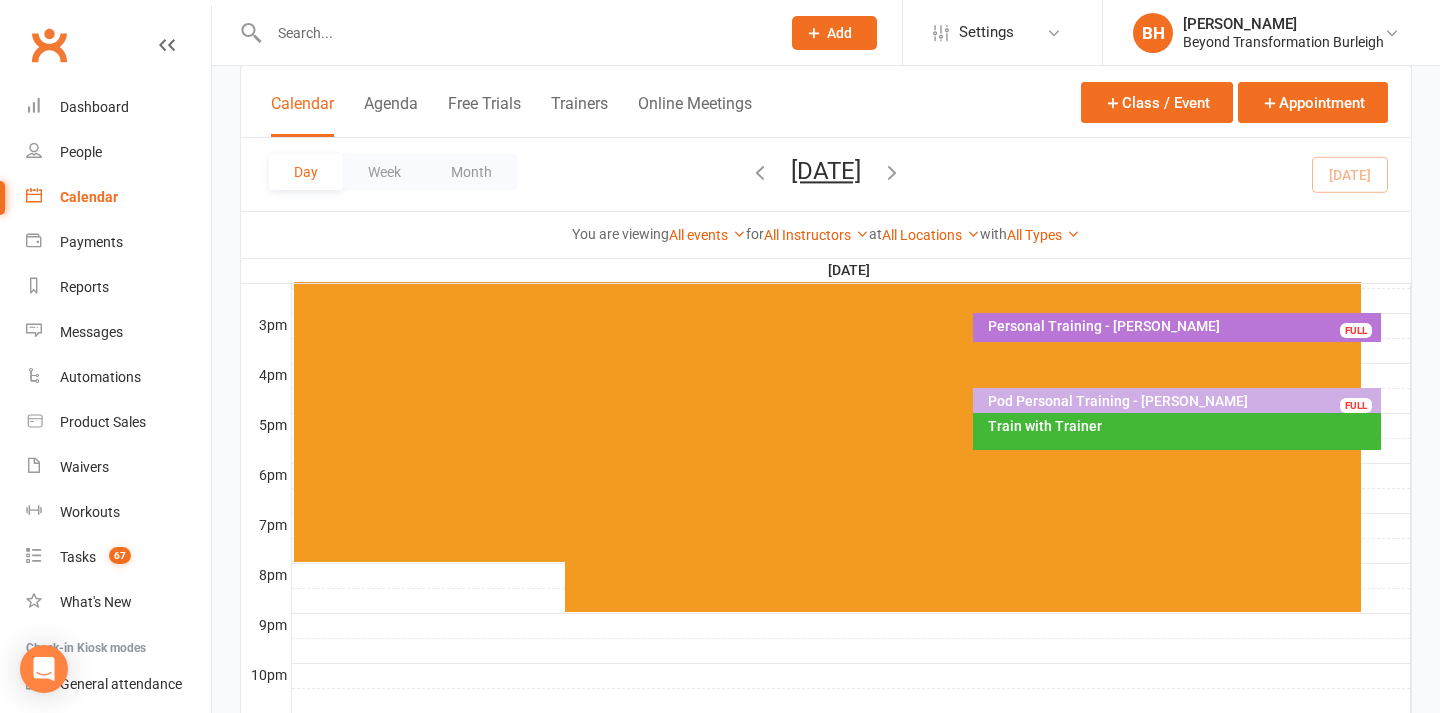 click on "Train with Trainer" at bounding box center [1182, 426] 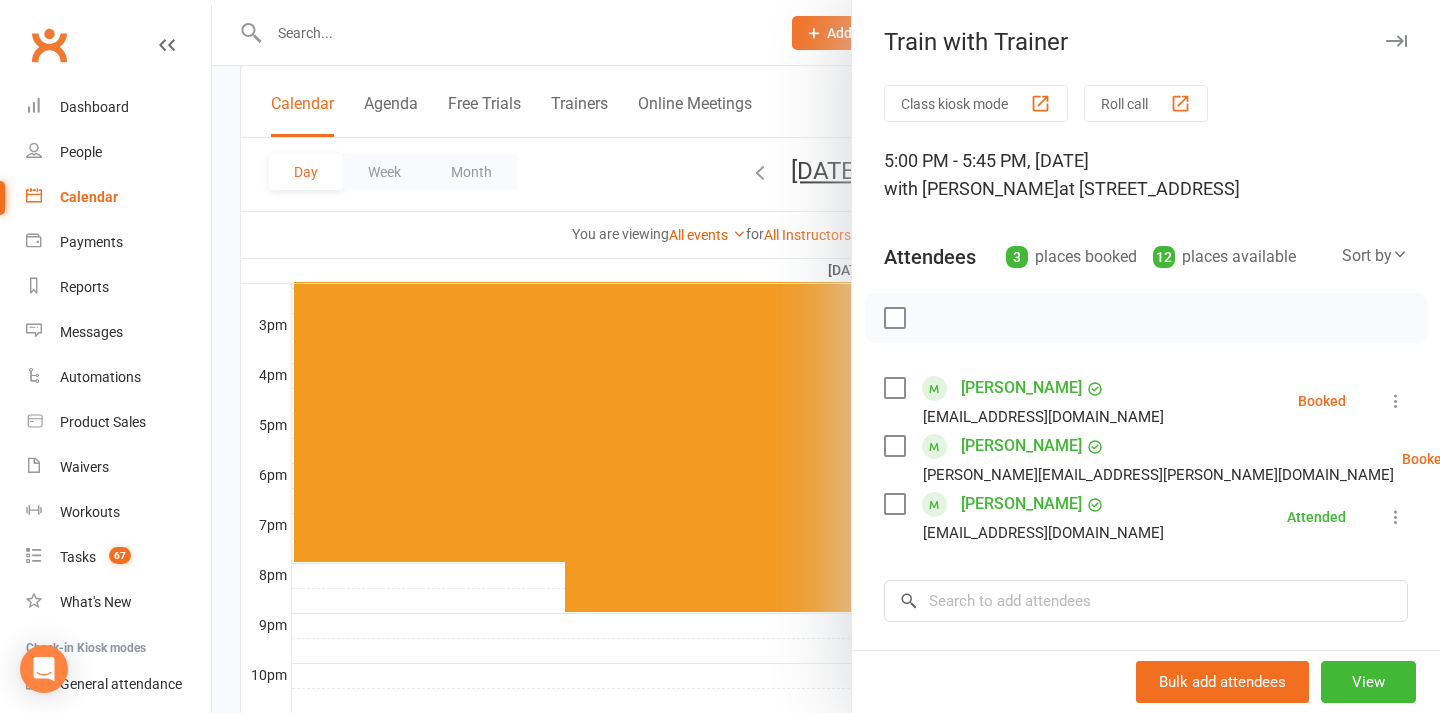 click at bounding box center (826, 356) 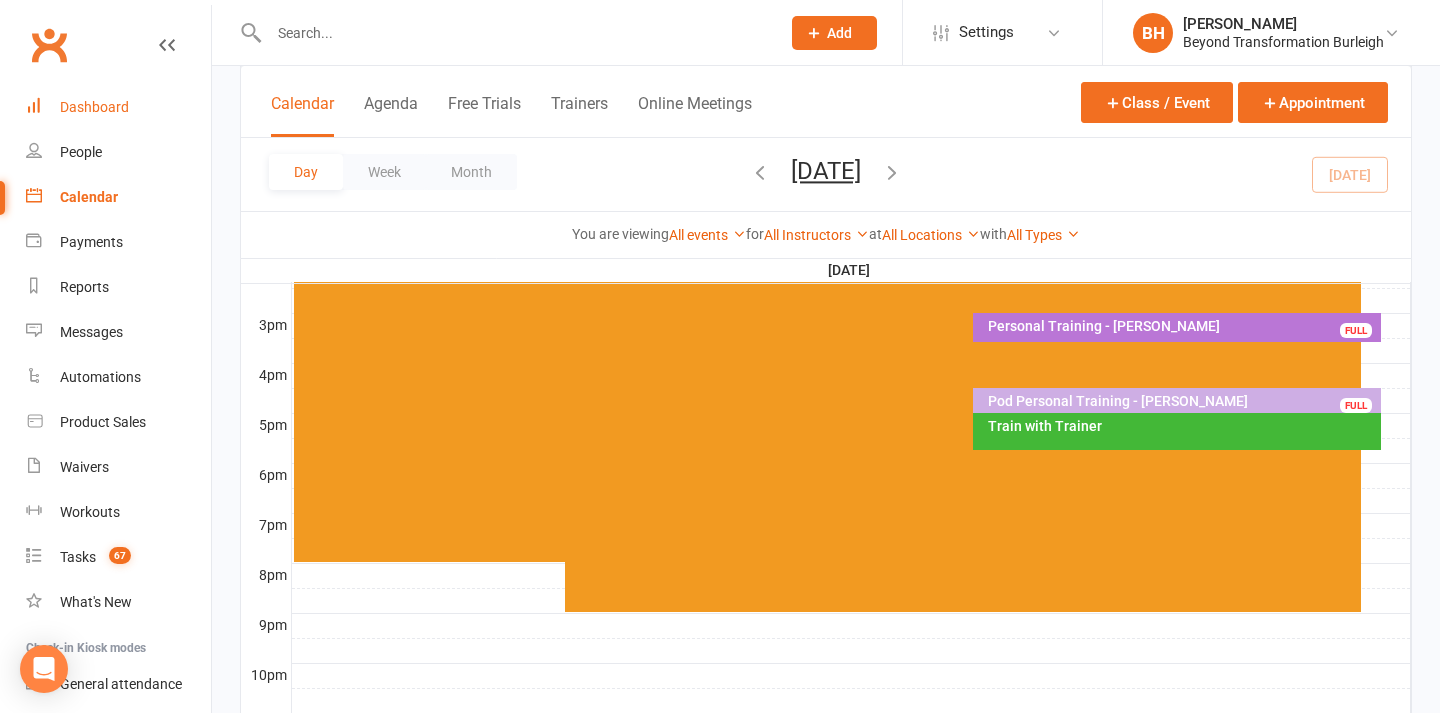 click on "Dashboard" at bounding box center [94, 107] 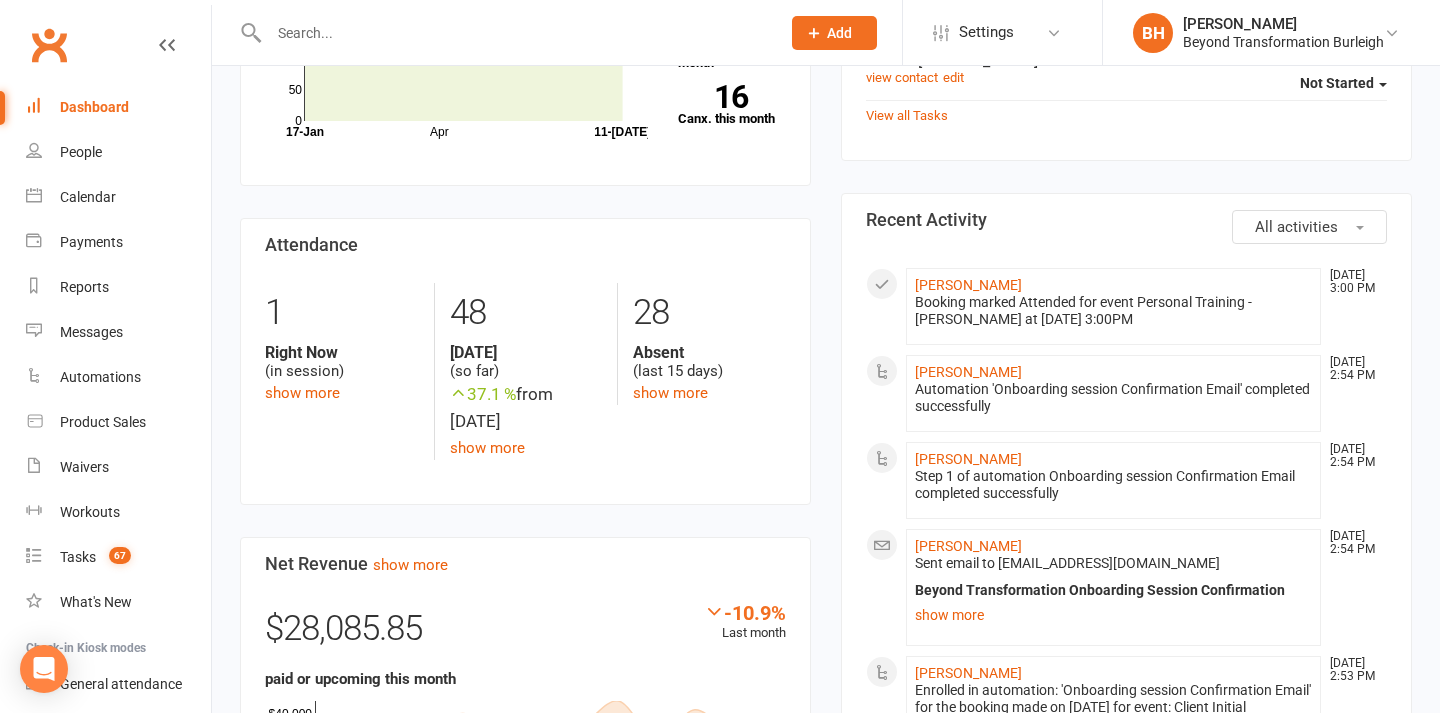 scroll, scrollTop: 864, scrollLeft: 0, axis: vertical 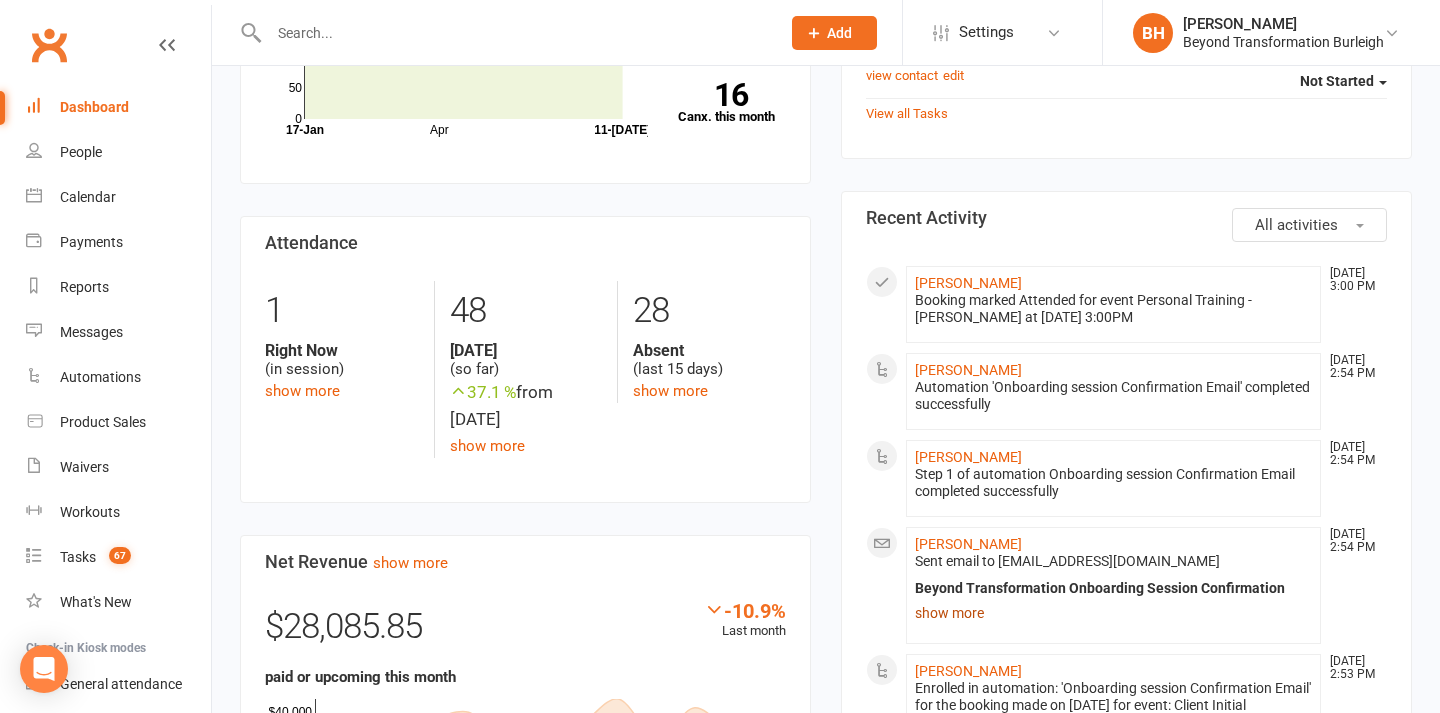 click on "show more" 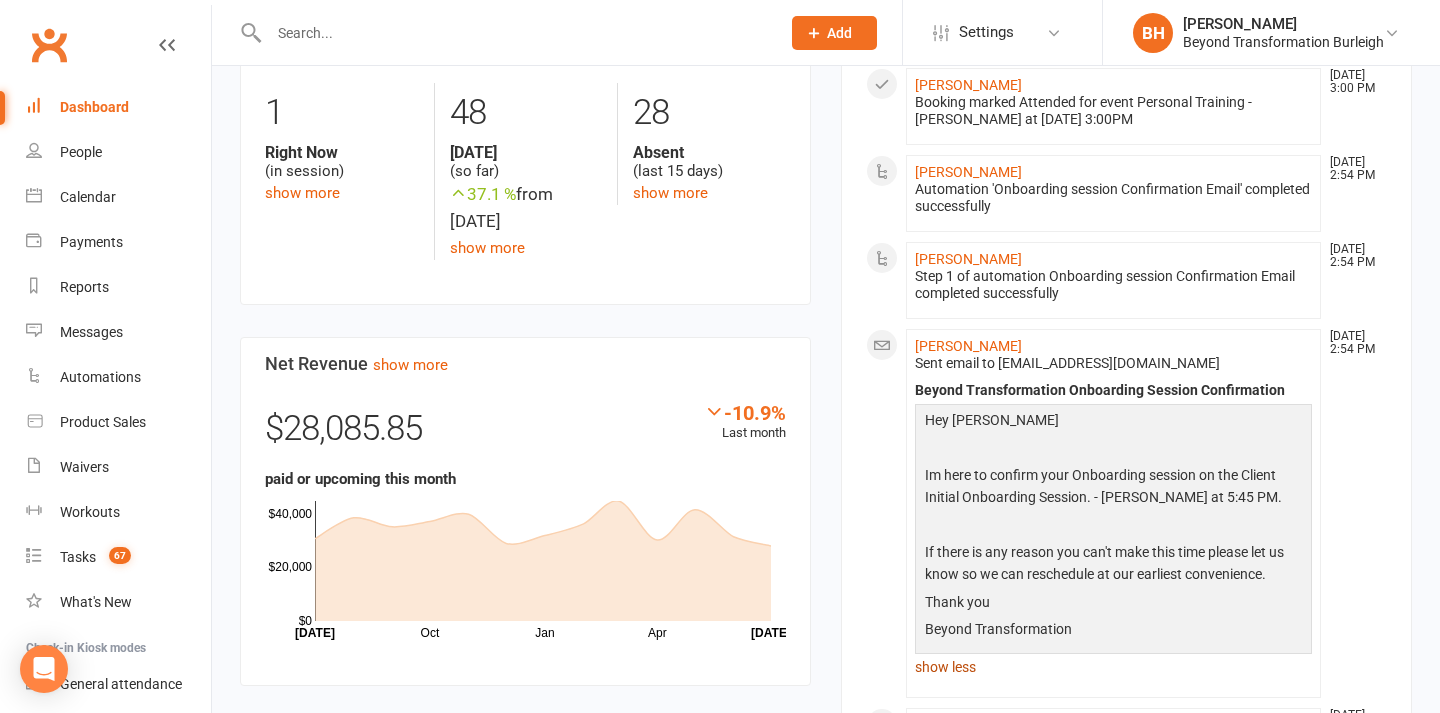 scroll, scrollTop: 1064, scrollLeft: 0, axis: vertical 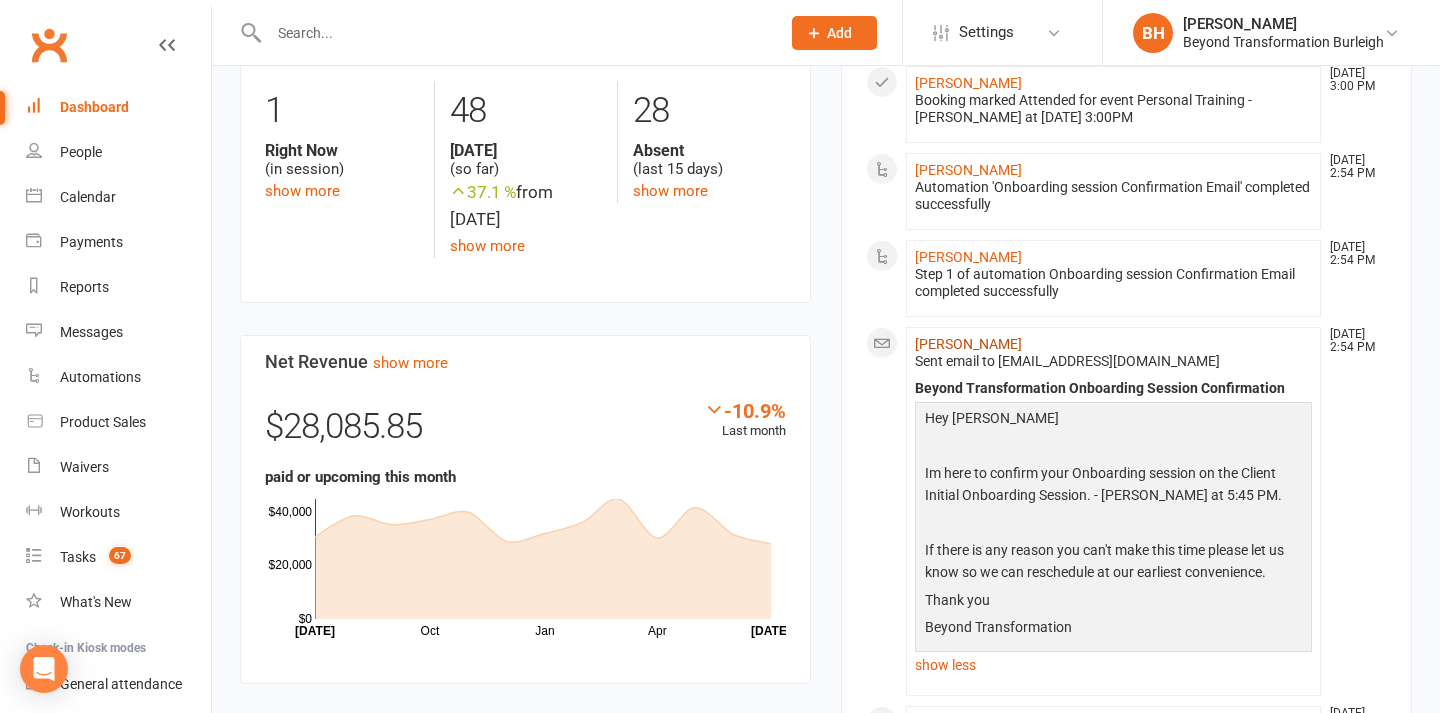 click on "[PERSON_NAME]" 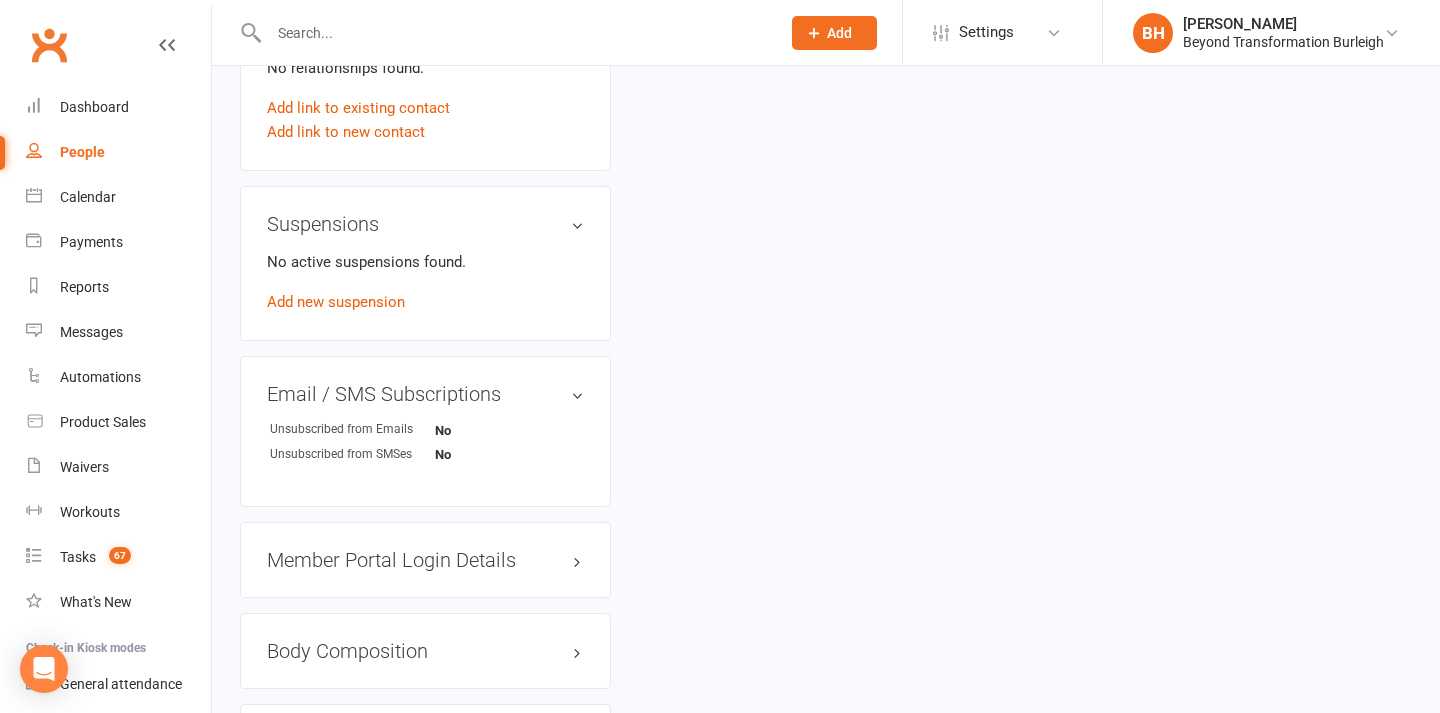 scroll, scrollTop: 0, scrollLeft: 0, axis: both 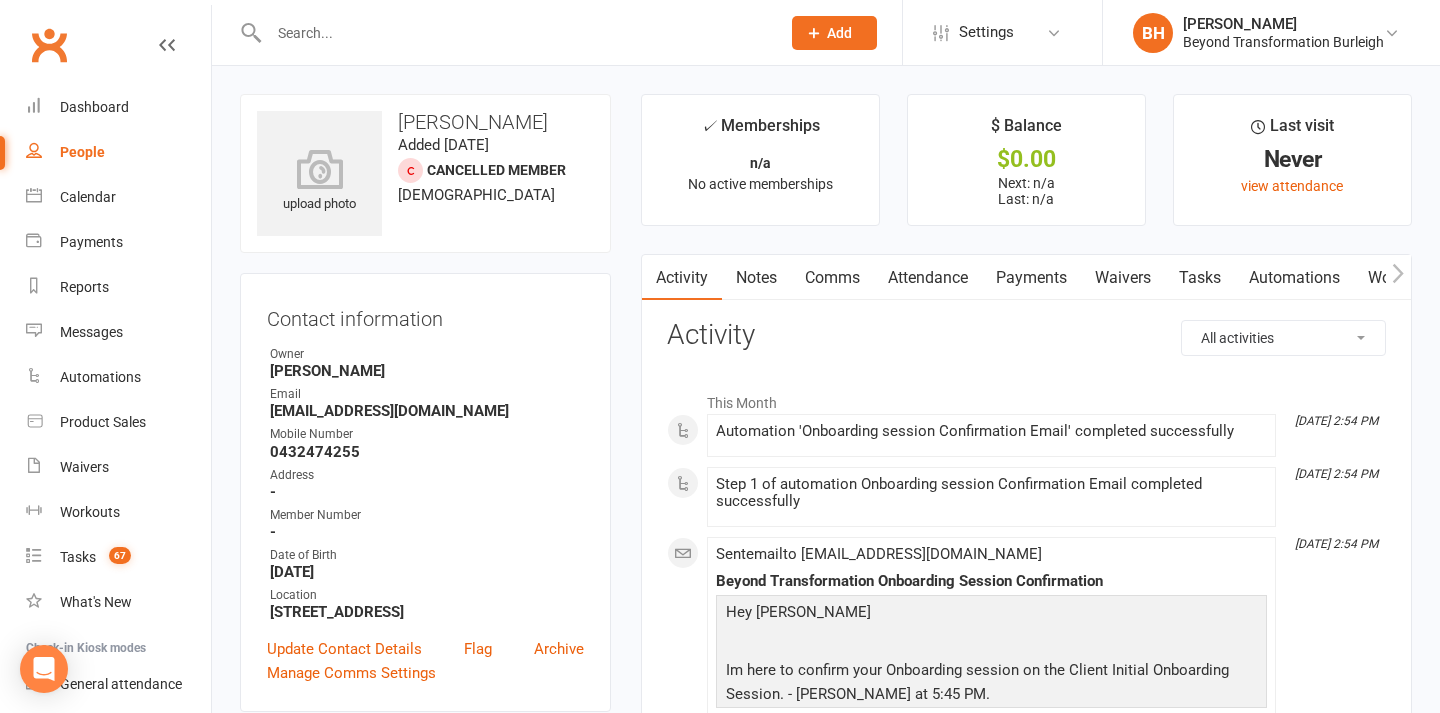 click on "Attendance" at bounding box center (928, 278) 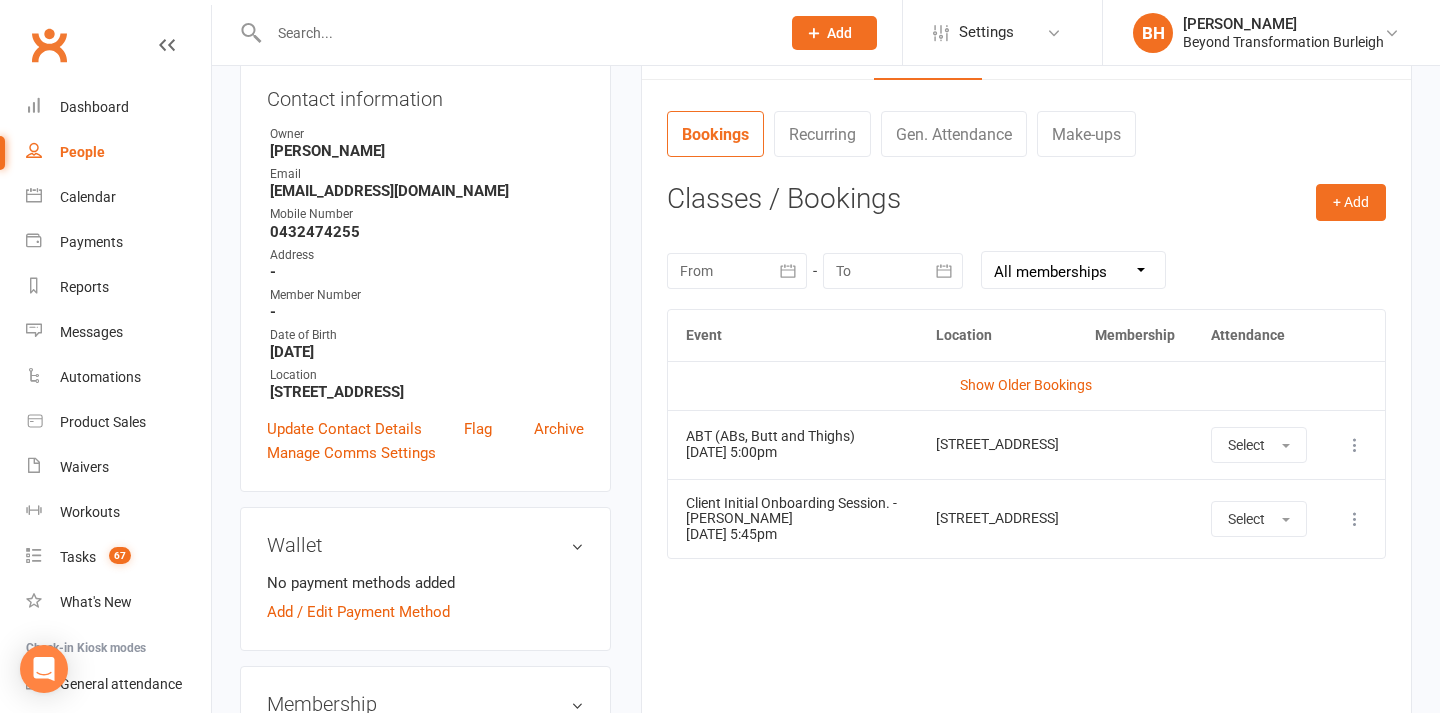 scroll, scrollTop: 296, scrollLeft: 0, axis: vertical 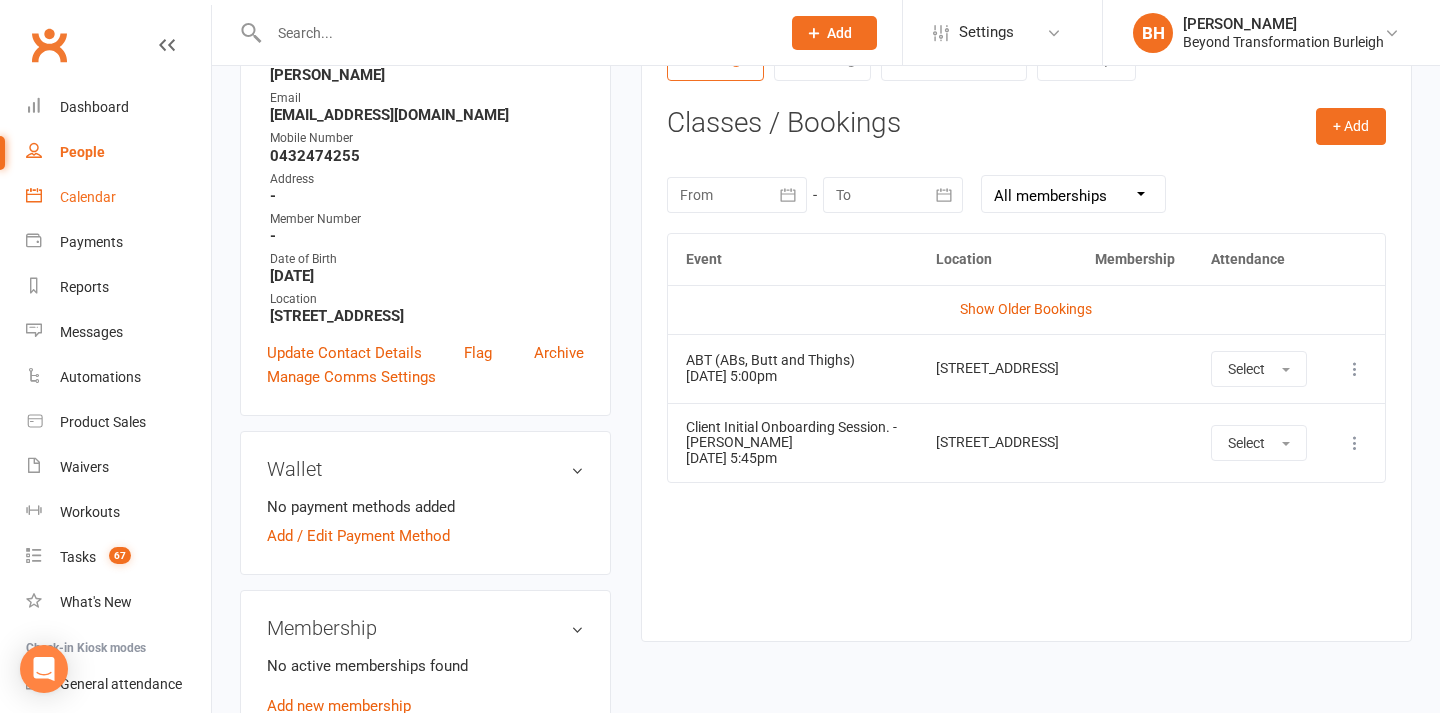 click on "Calendar" at bounding box center (88, 197) 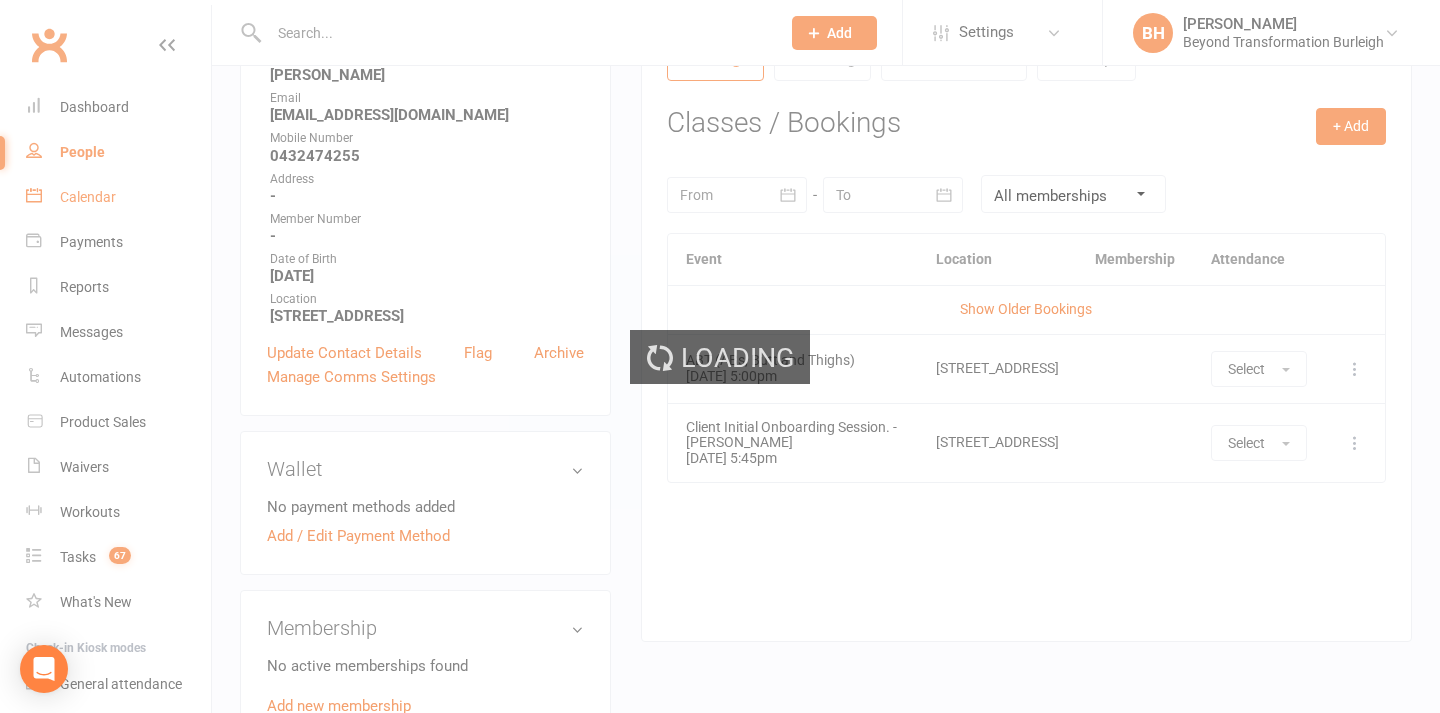 scroll, scrollTop: 0, scrollLeft: 0, axis: both 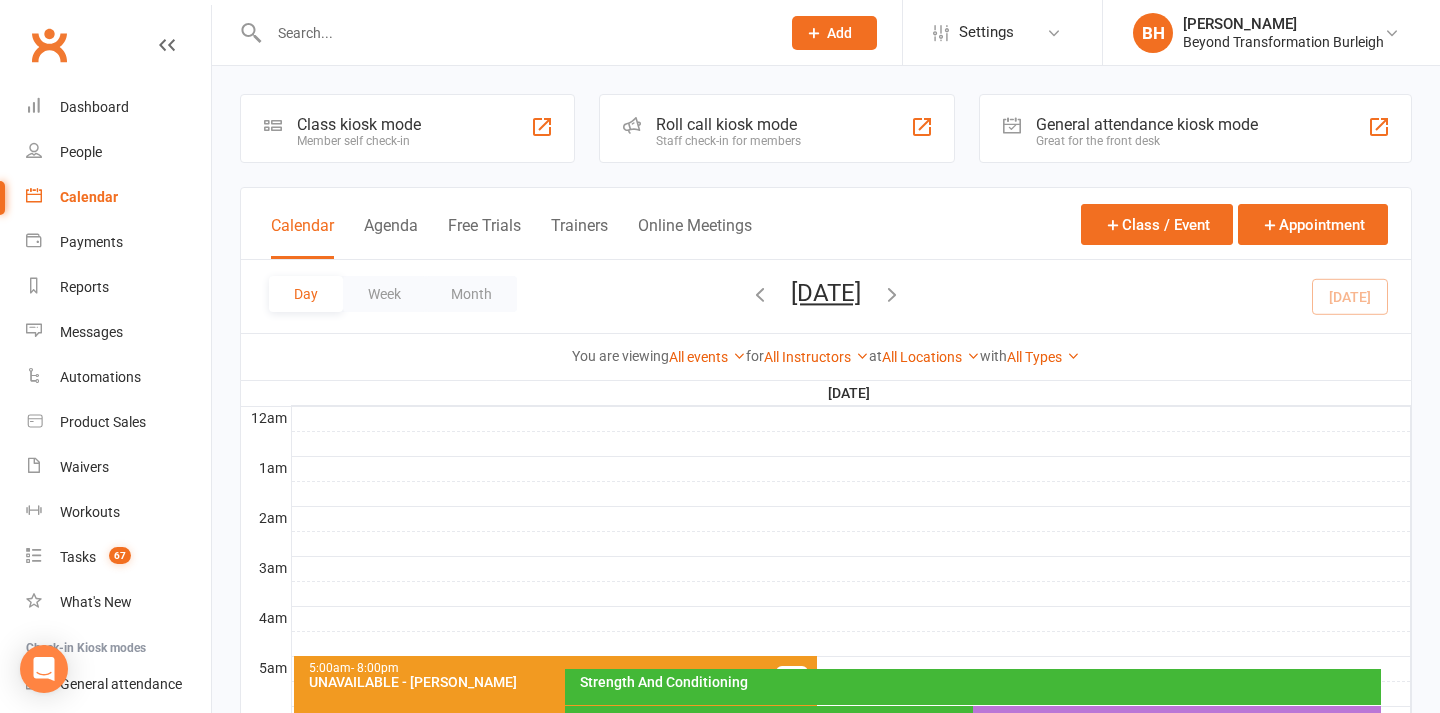 click on "[DATE]" at bounding box center (826, 293) 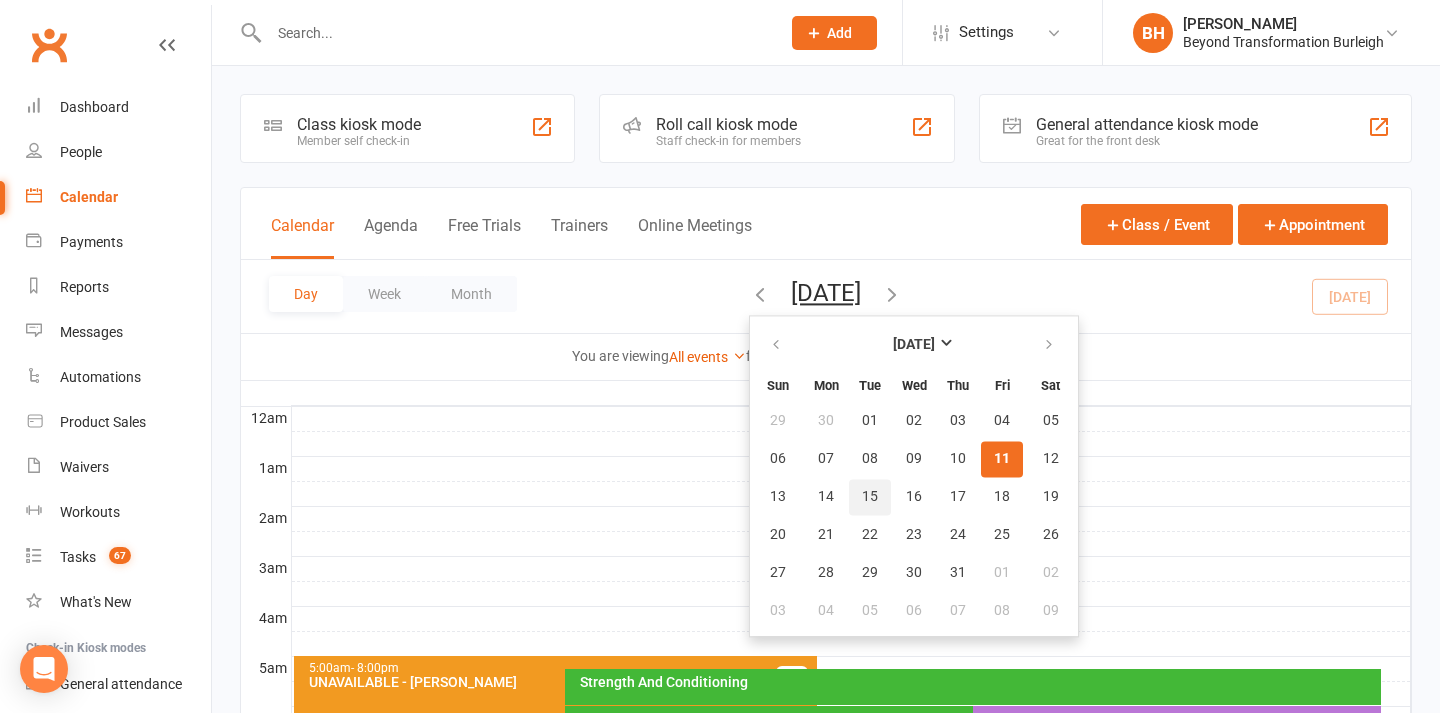 click on "15" at bounding box center (870, 497) 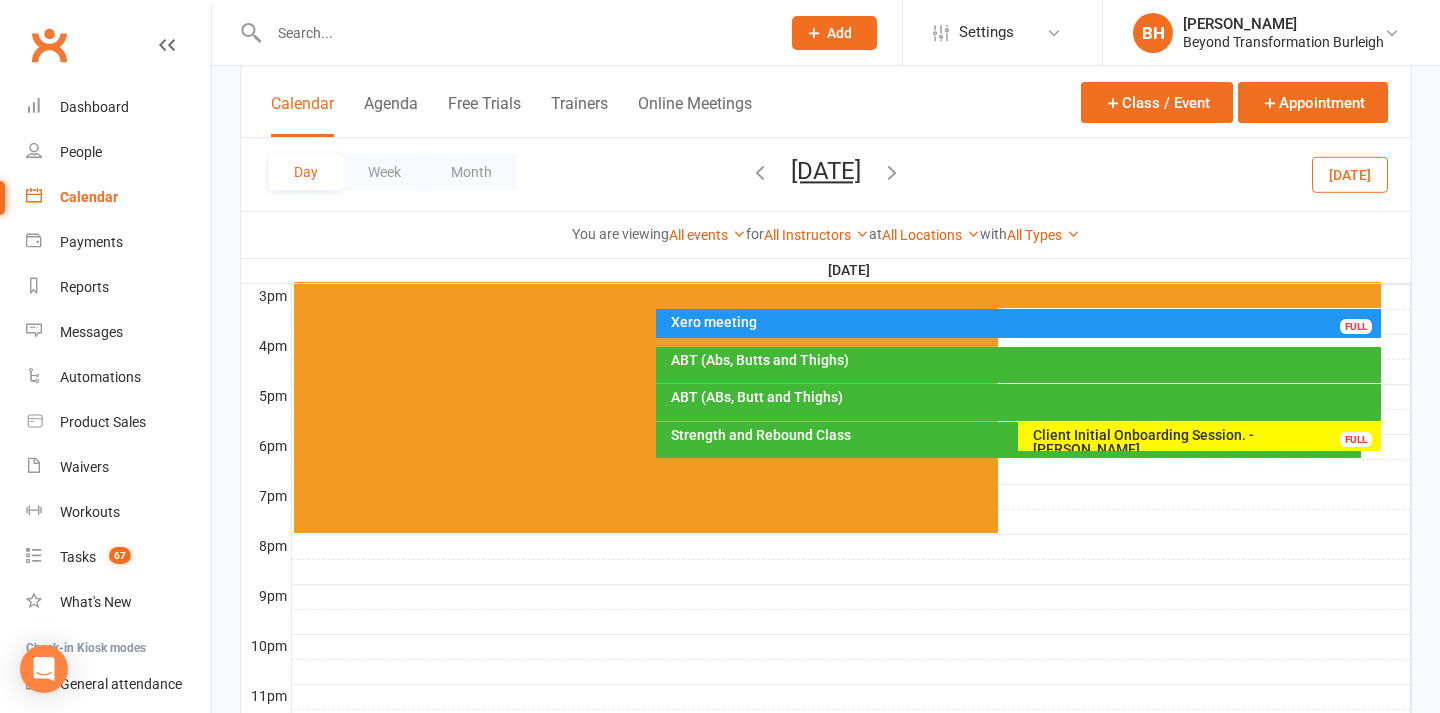 scroll, scrollTop: 868, scrollLeft: 0, axis: vertical 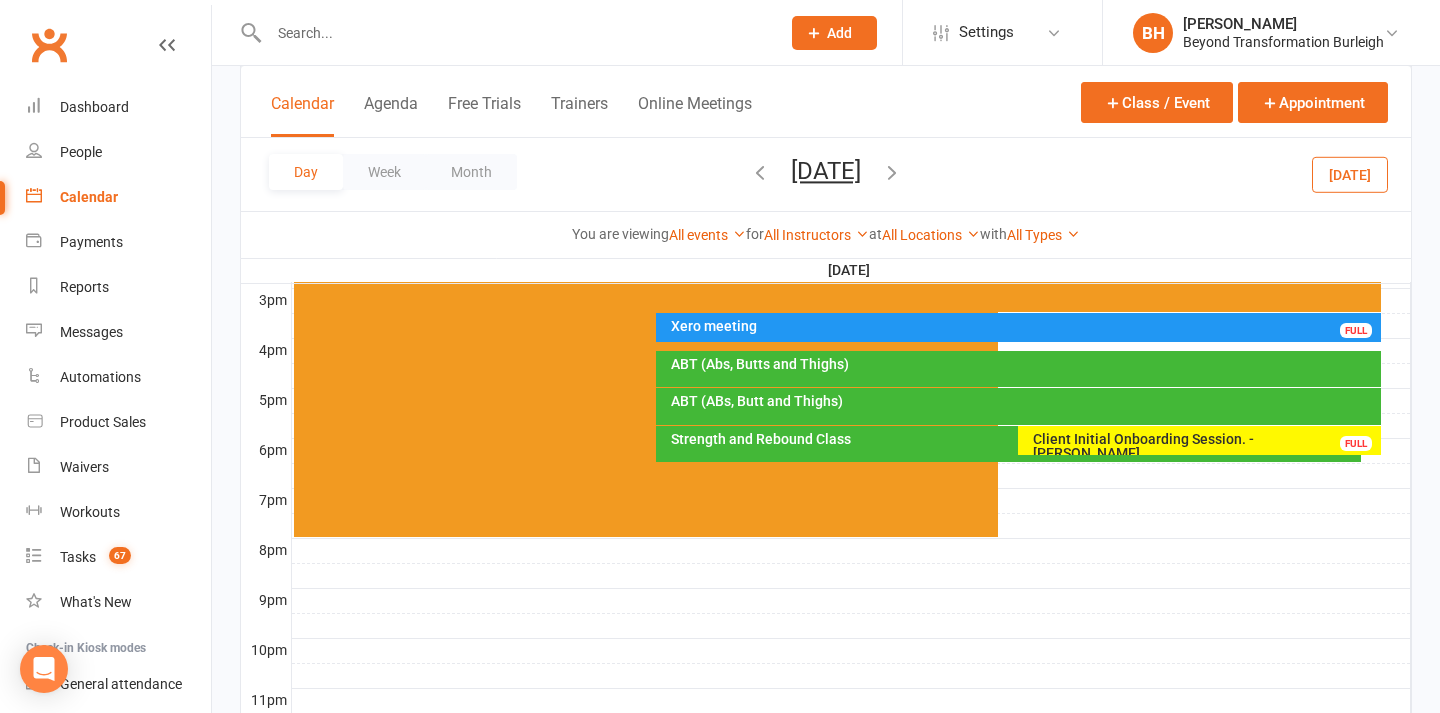 click on "Strength and Rebound Class" at bounding box center [1013, 439] 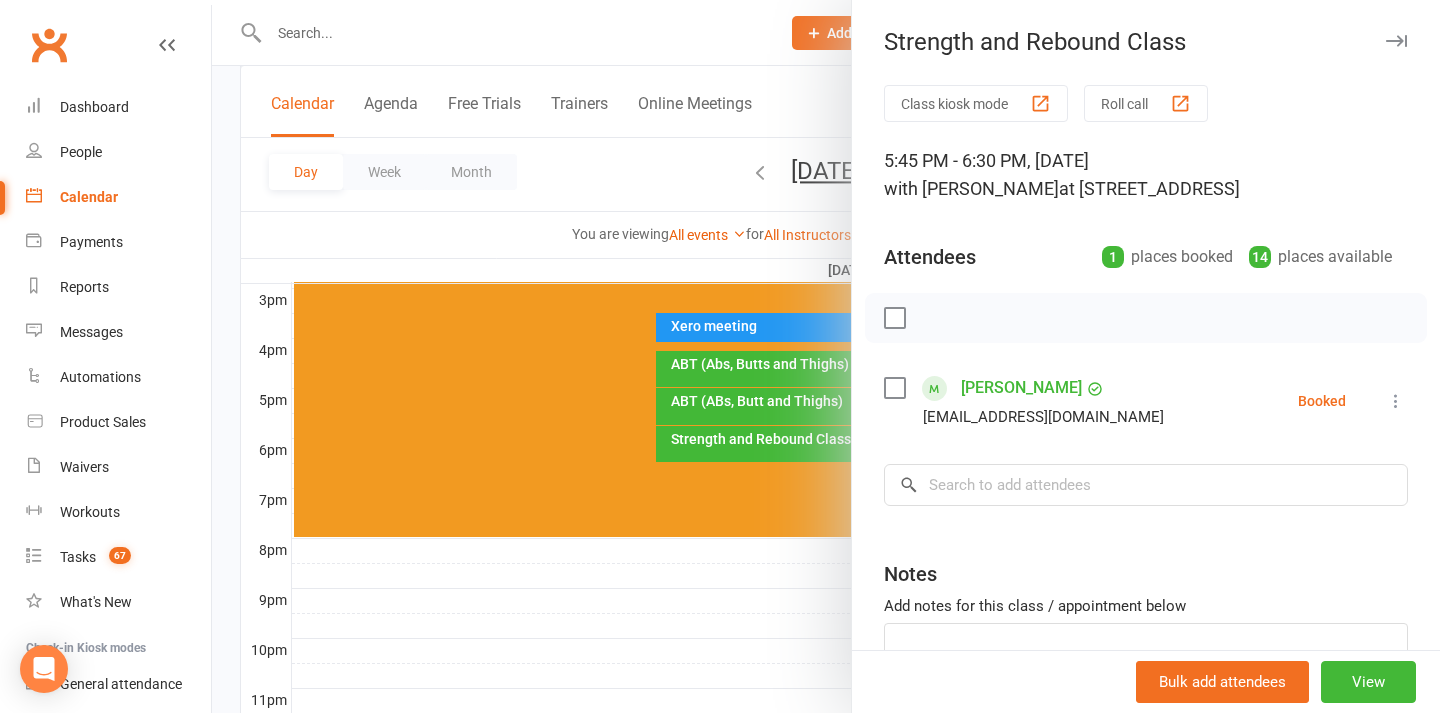 click at bounding box center [826, 356] 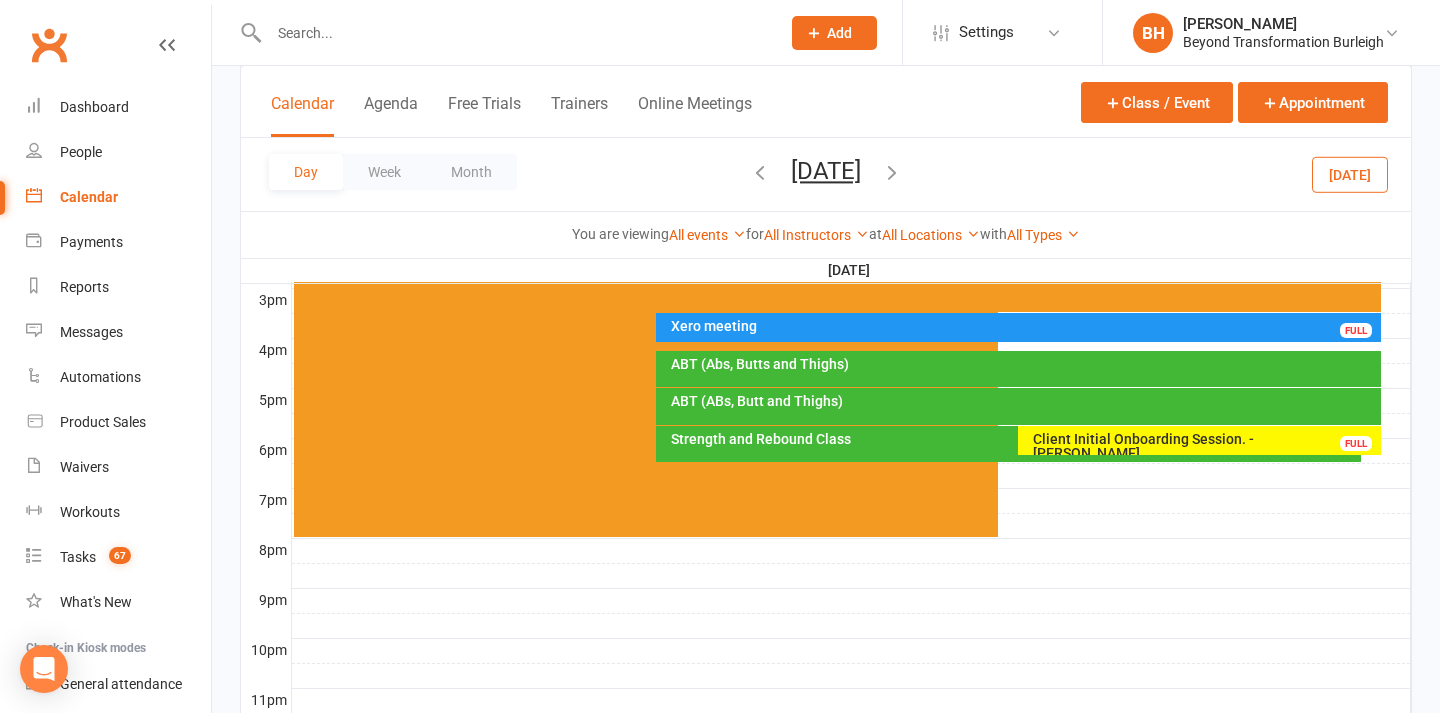 click on "Client Initial Onboarding Session. - [PERSON_NAME]..." at bounding box center (1204, 446) 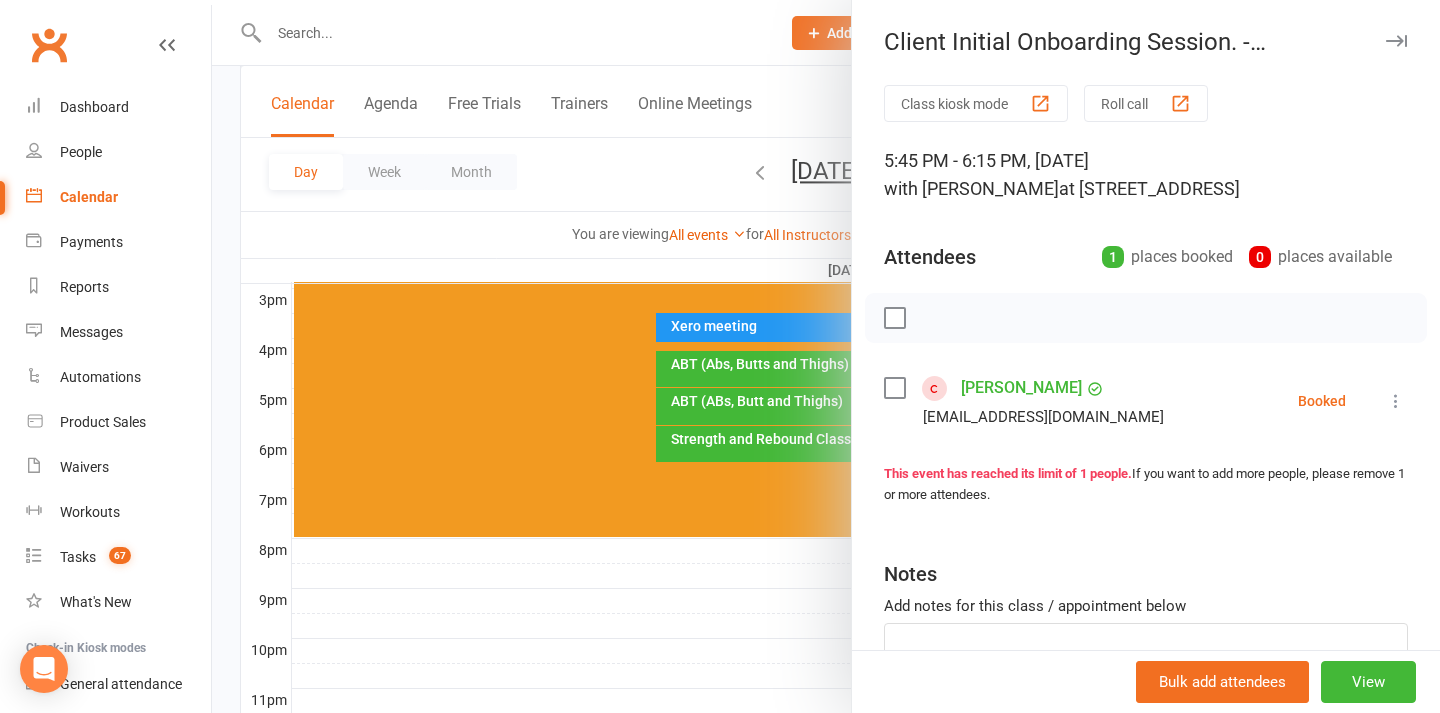 click at bounding box center [826, 356] 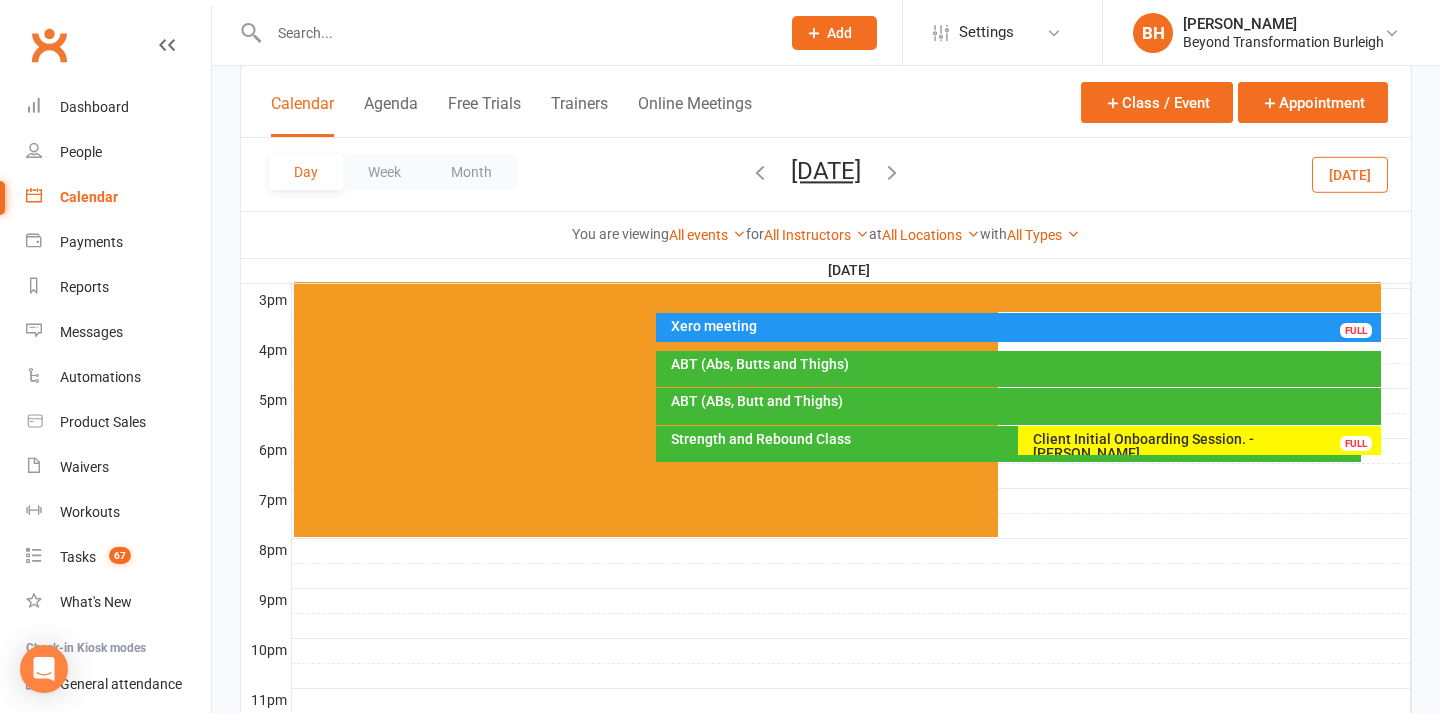 click on "Xero meeting" at bounding box center [1023, 326] 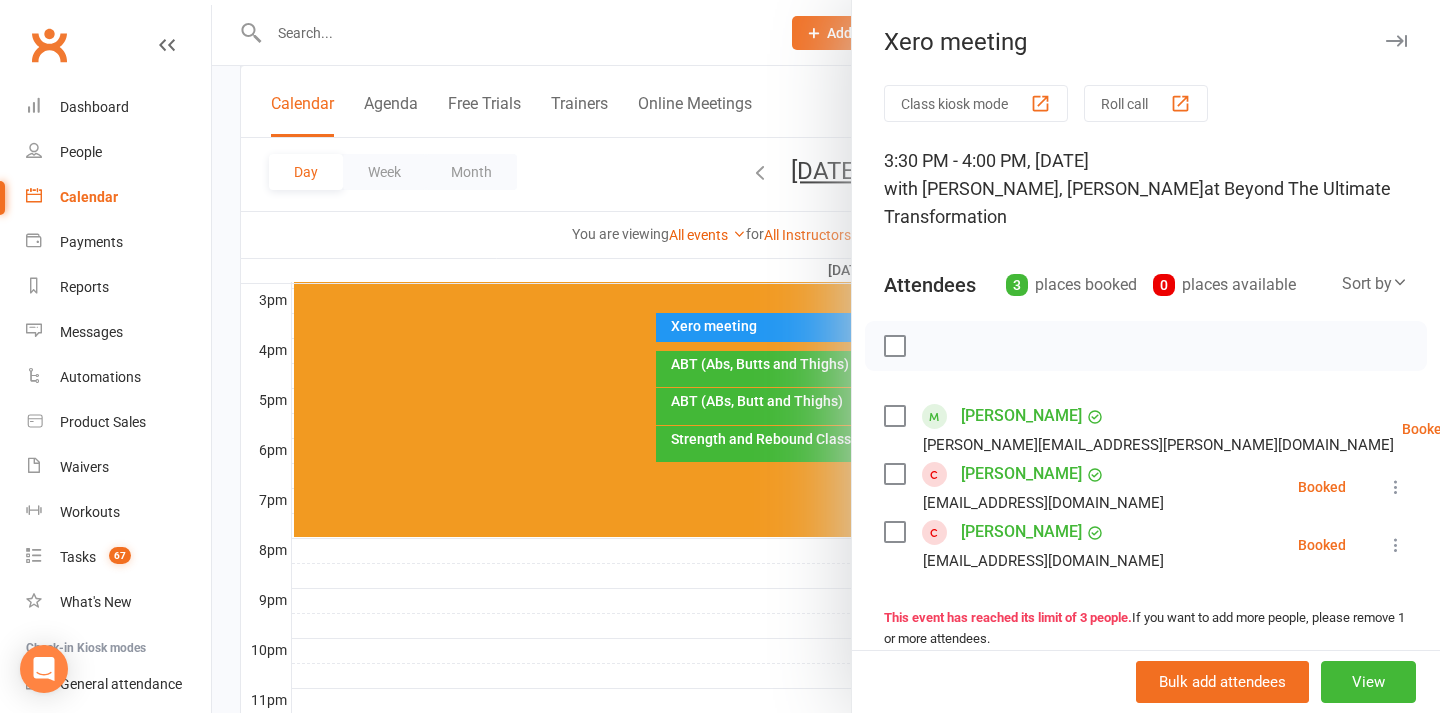 click at bounding box center (826, 356) 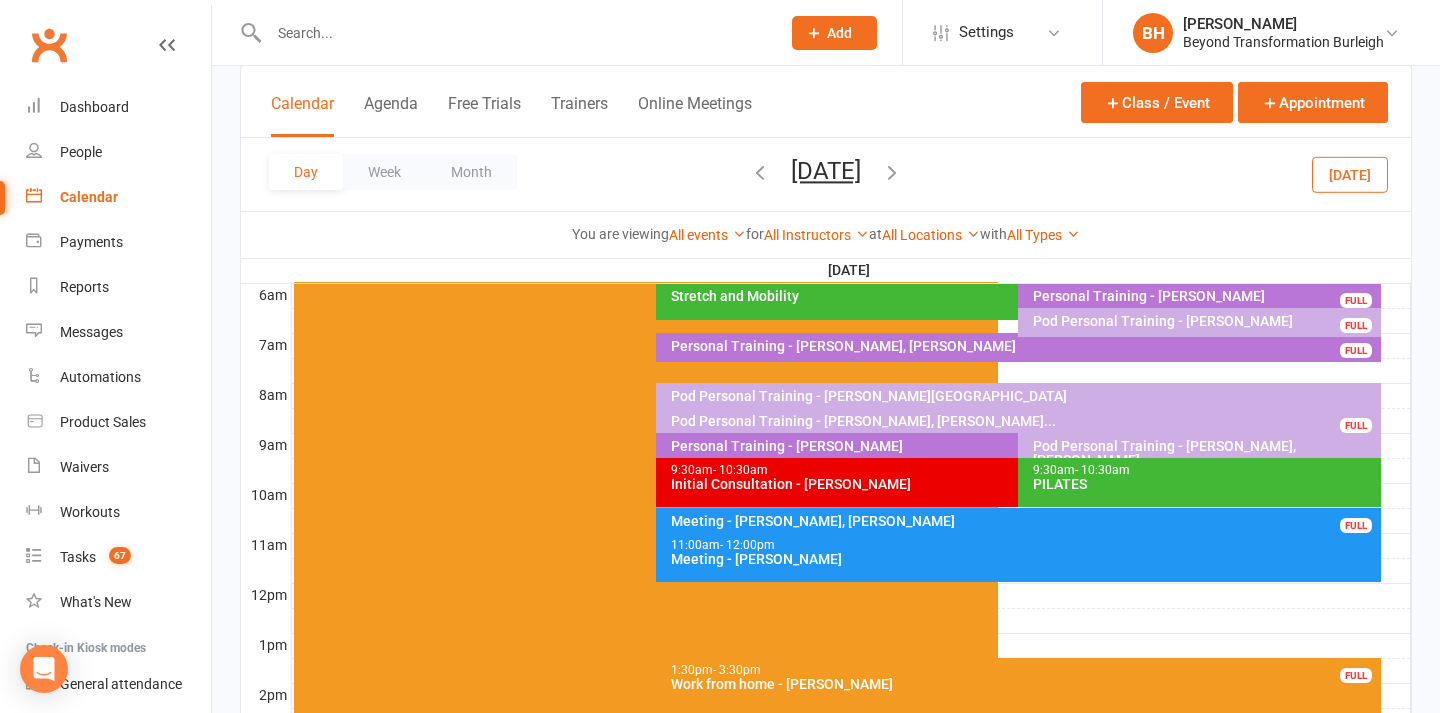 scroll, scrollTop: 419, scrollLeft: 0, axis: vertical 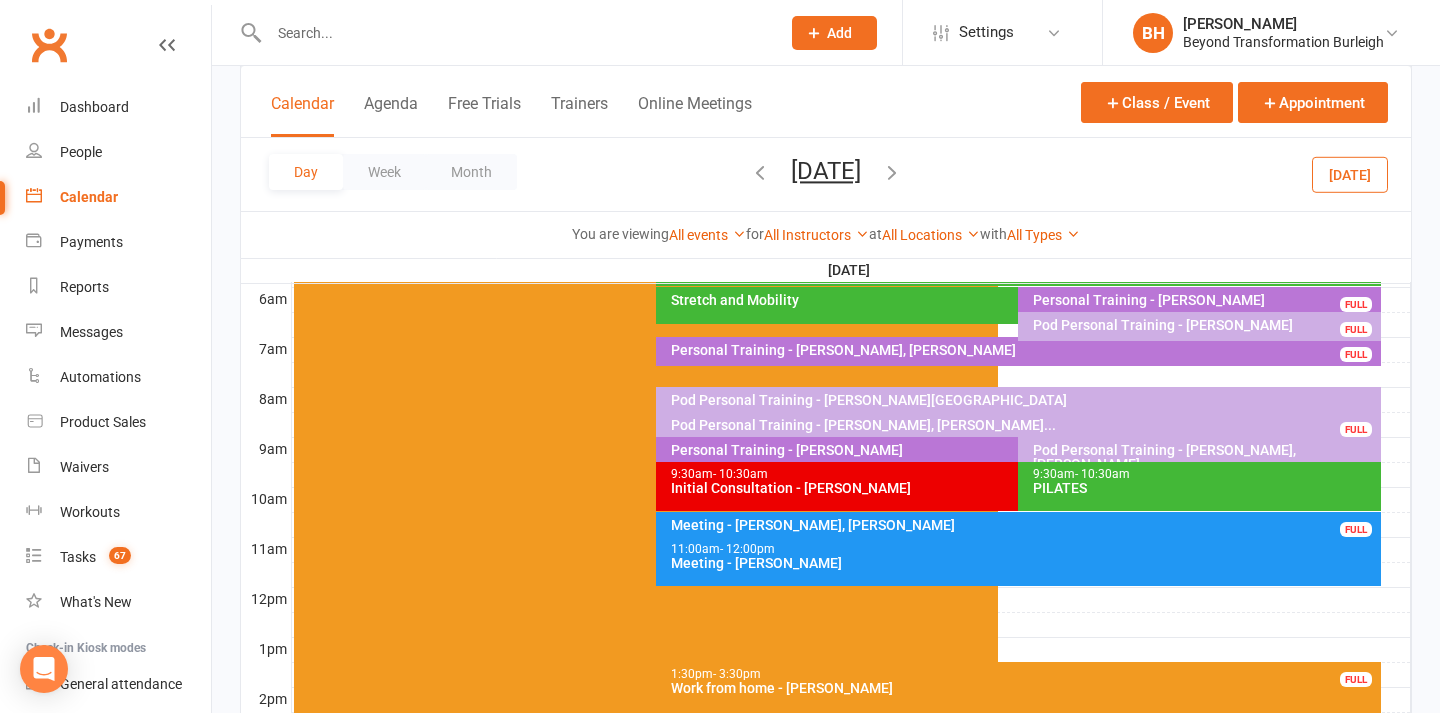 click on "9:30am  - 10:30am" at bounding box center [1013, 474] 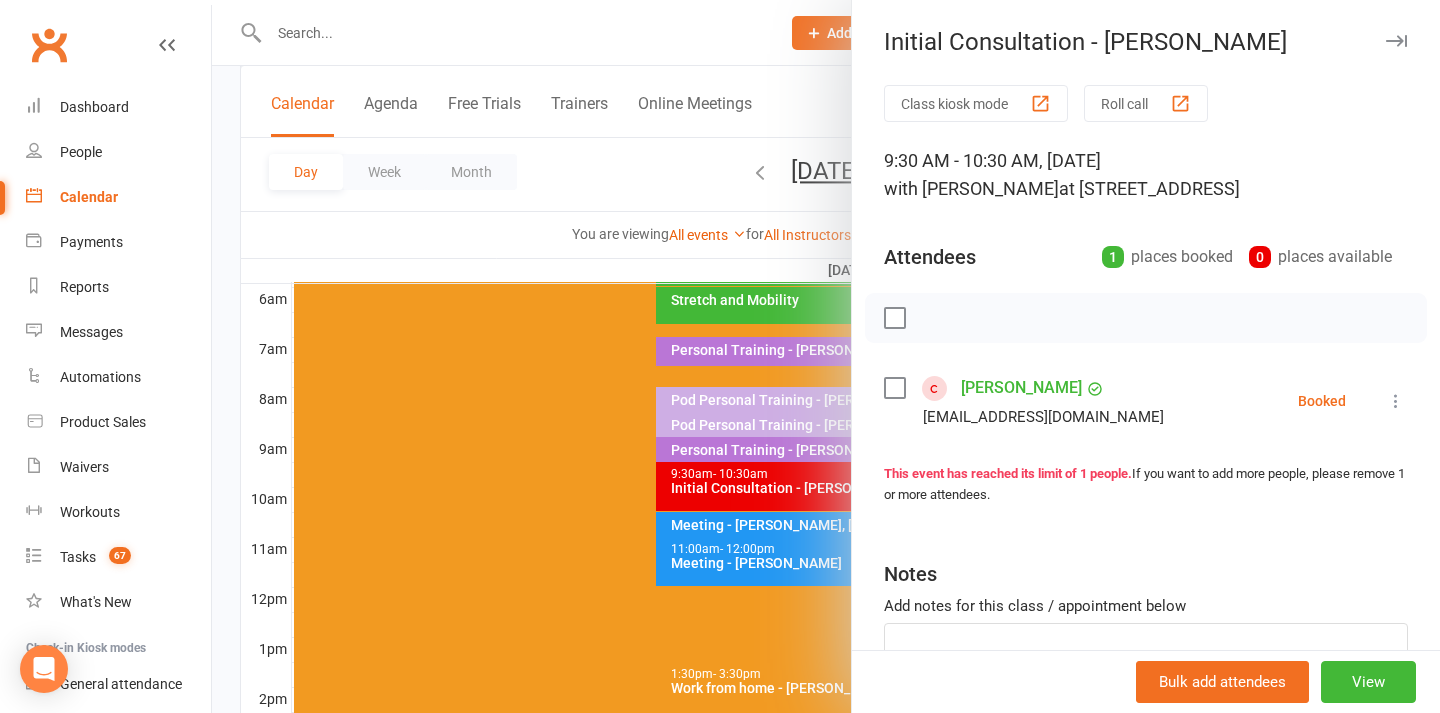 click on "[PERSON_NAME]" at bounding box center (1021, 388) 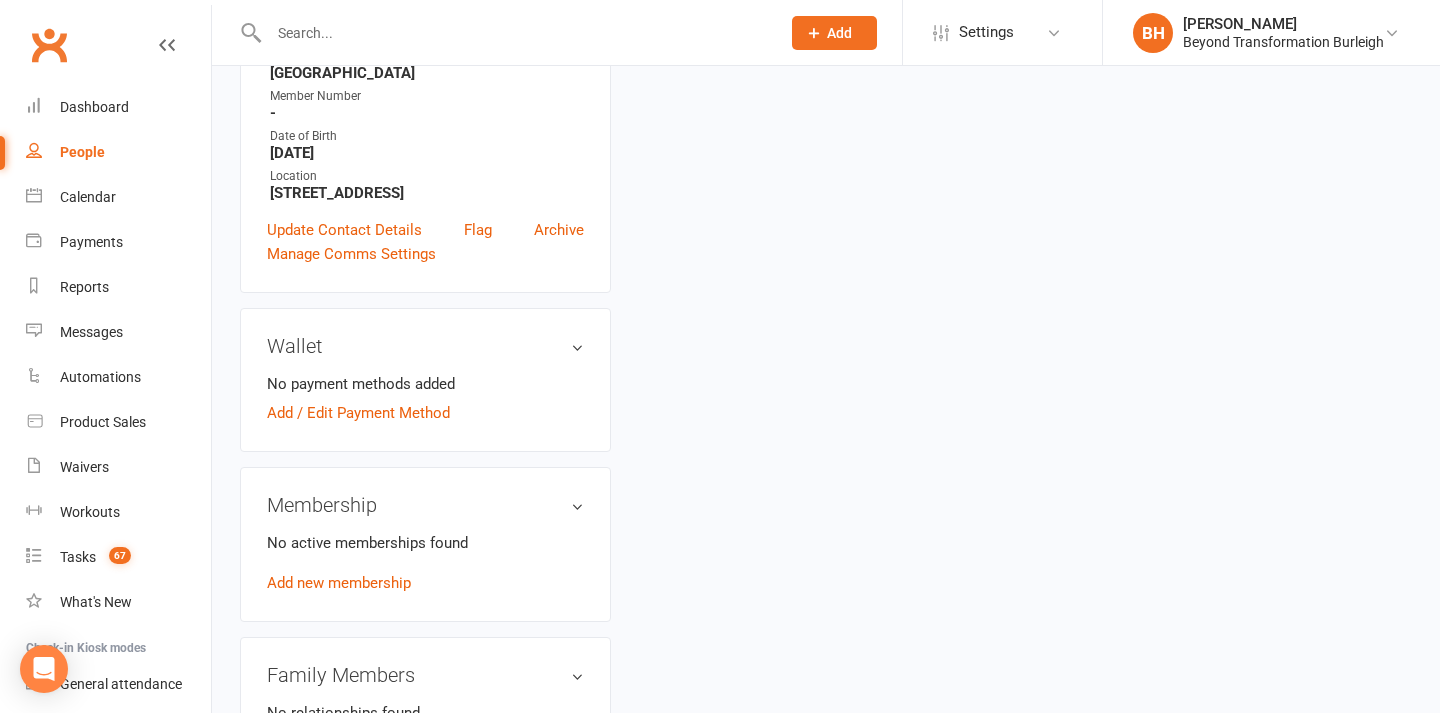 scroll, scrollTop: 0, scrollLeft: 0, axis: both 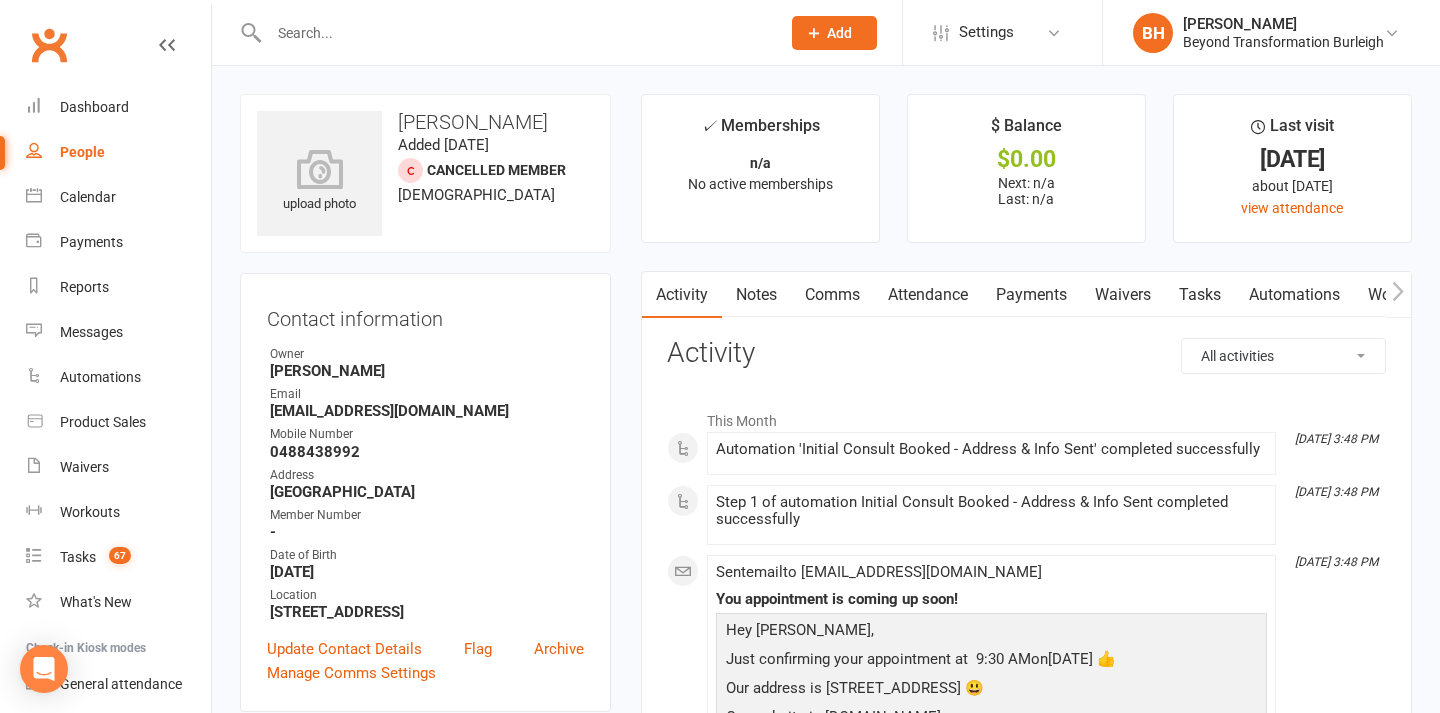 click on "Notes" at bounding box center [756, 295] 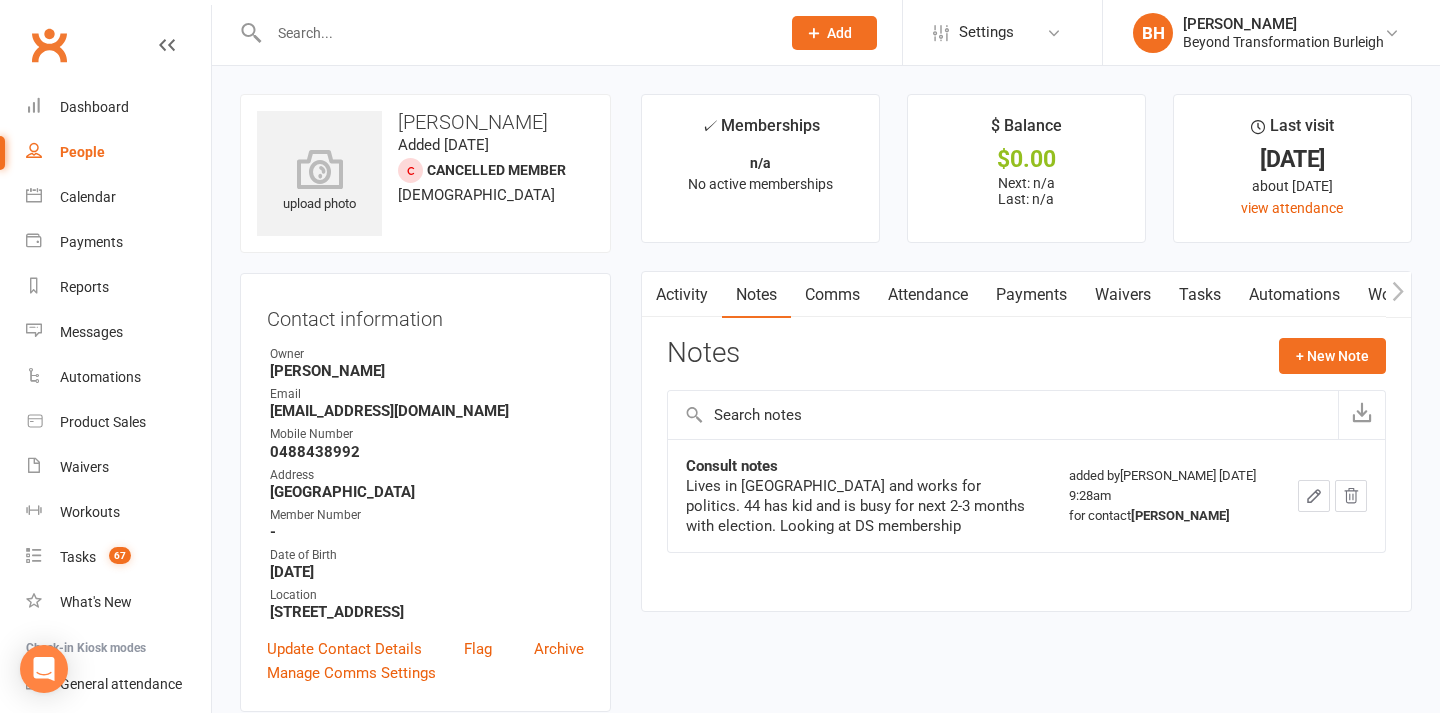 scroll, scrollTop: 0, scrollLeft: 0, axis: both 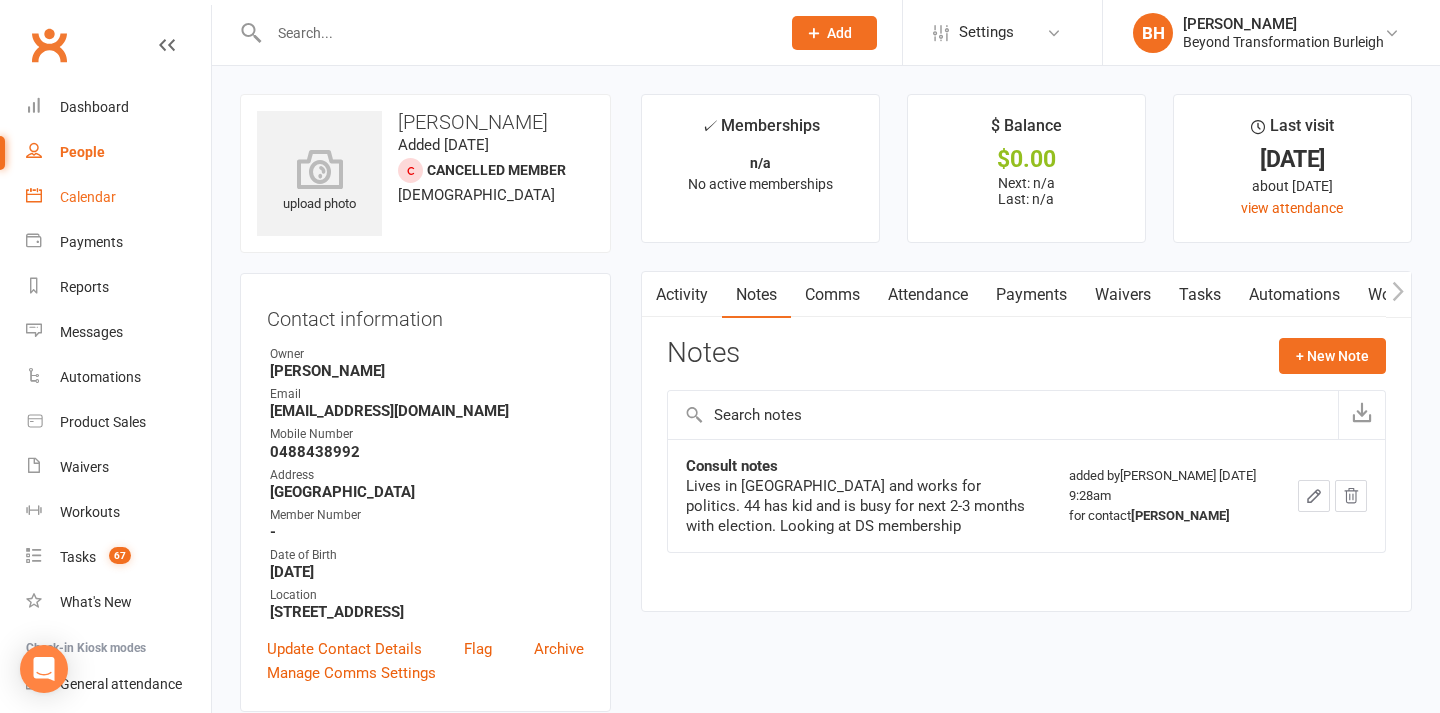 click on "Calendar" at bounding box center (88, 197) 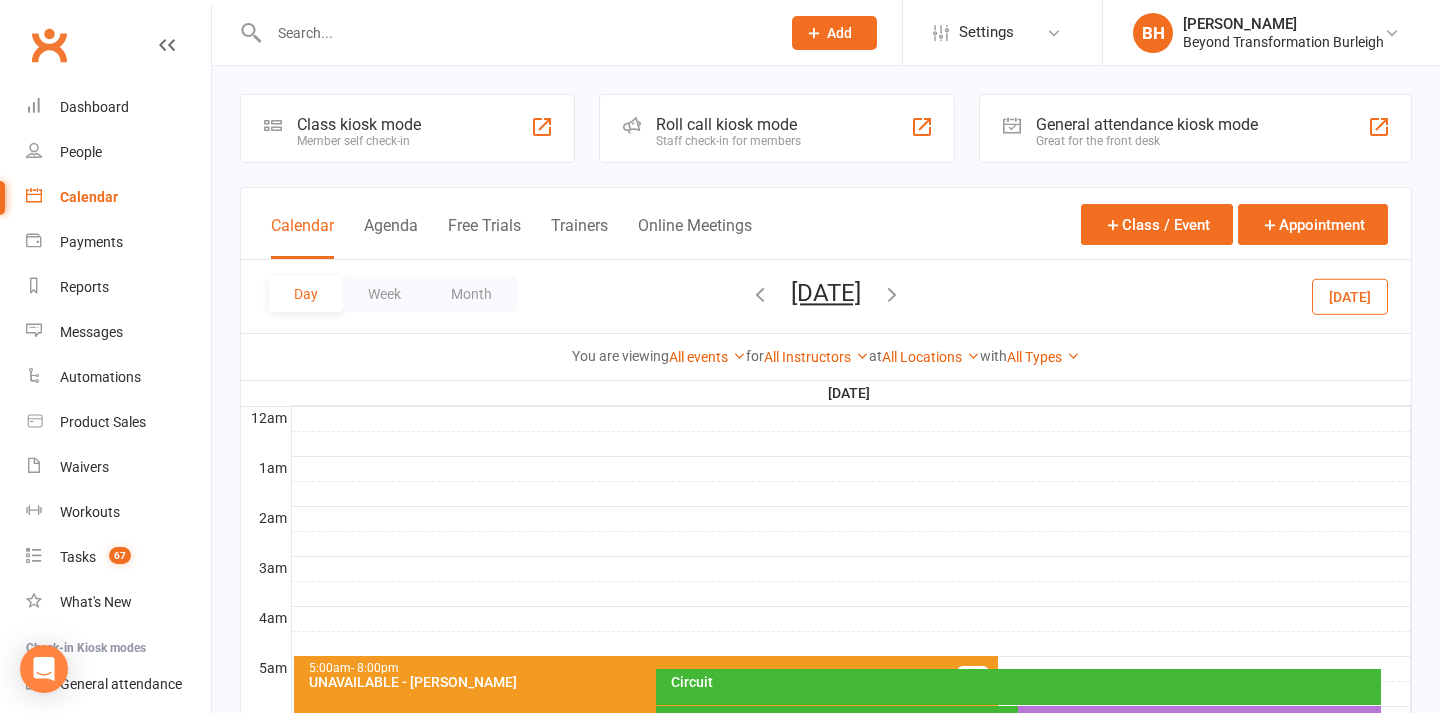 click on "[DATE]" at bounding box center (826, 293) 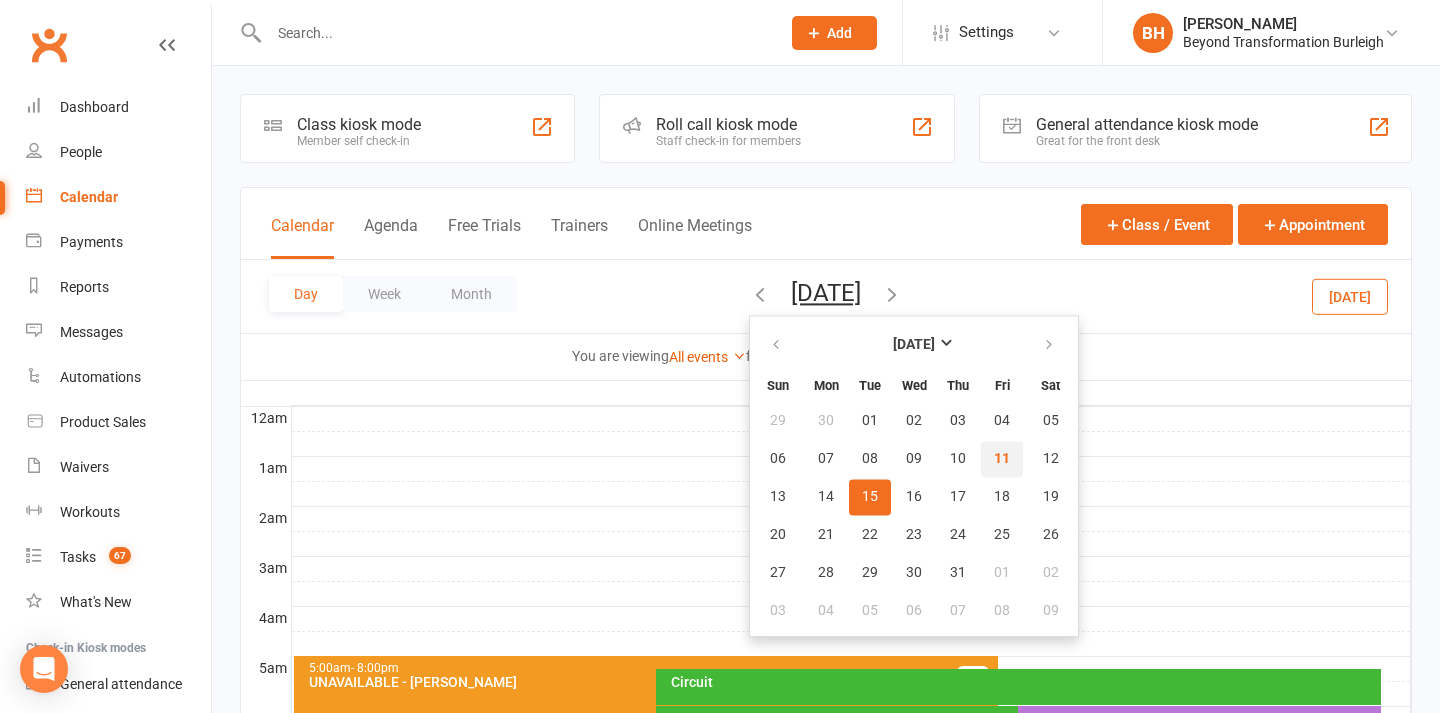 click on "11" at bounding box center [1002, 459] 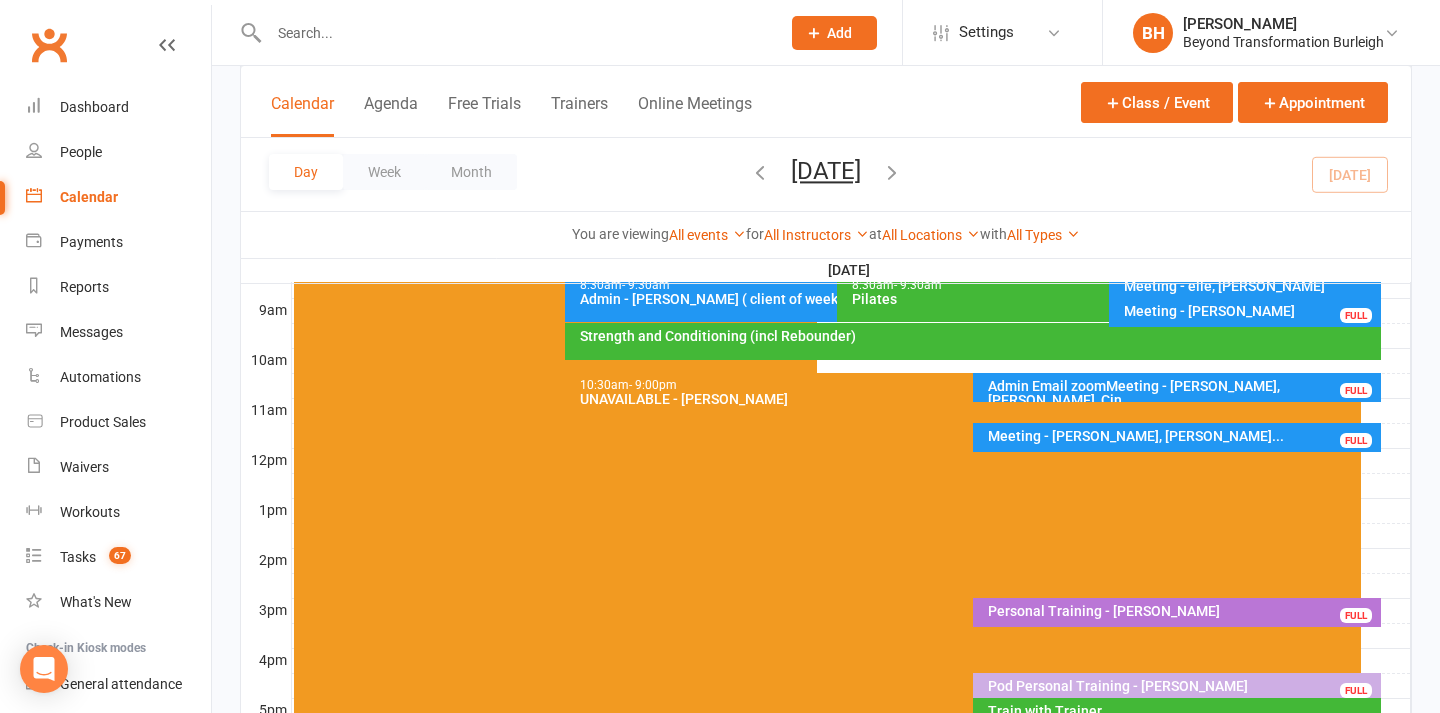 scroll, scrollTop: 651, scrollLeft: 0, axis: vertical 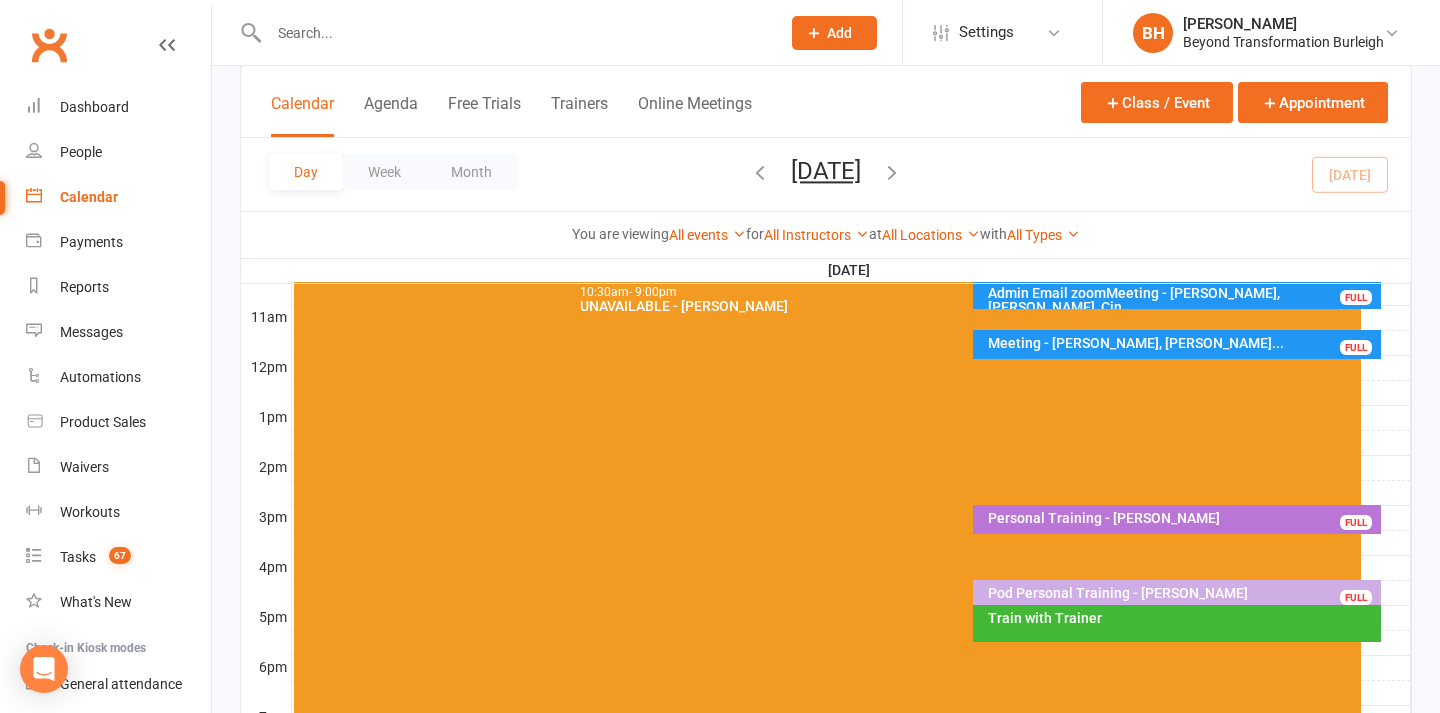 click on "Train with Trainer" at bounding box center [1182, 618] 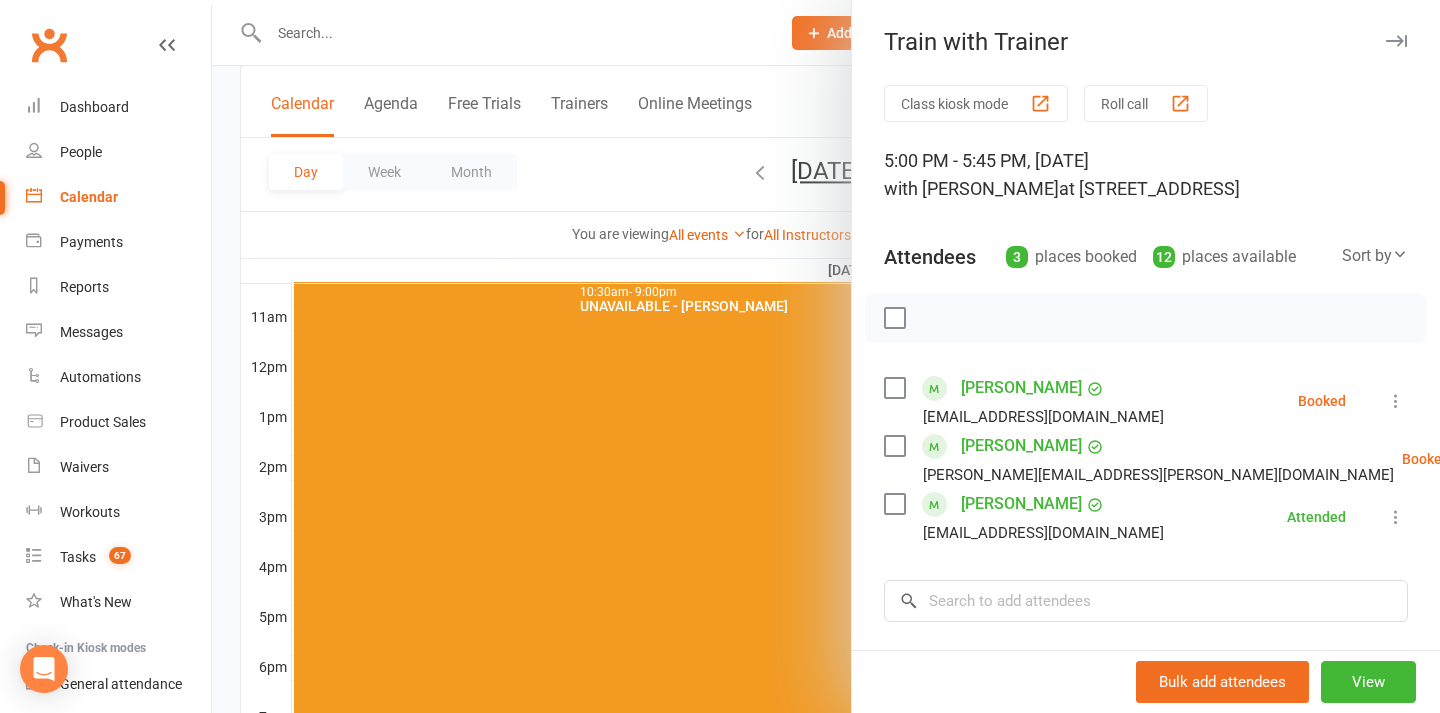 click at bounding box center [826, 356] 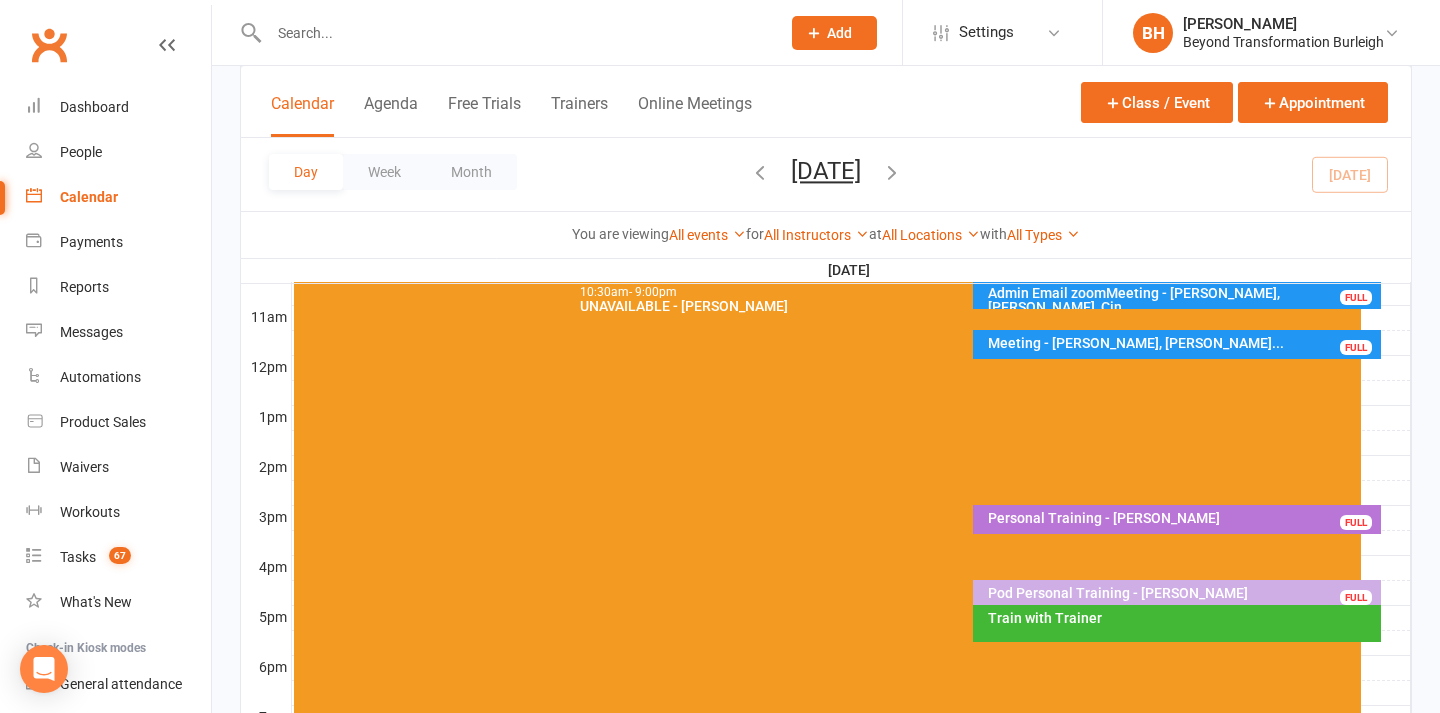 click on "[DATE]" at bounding box center (826, 171) 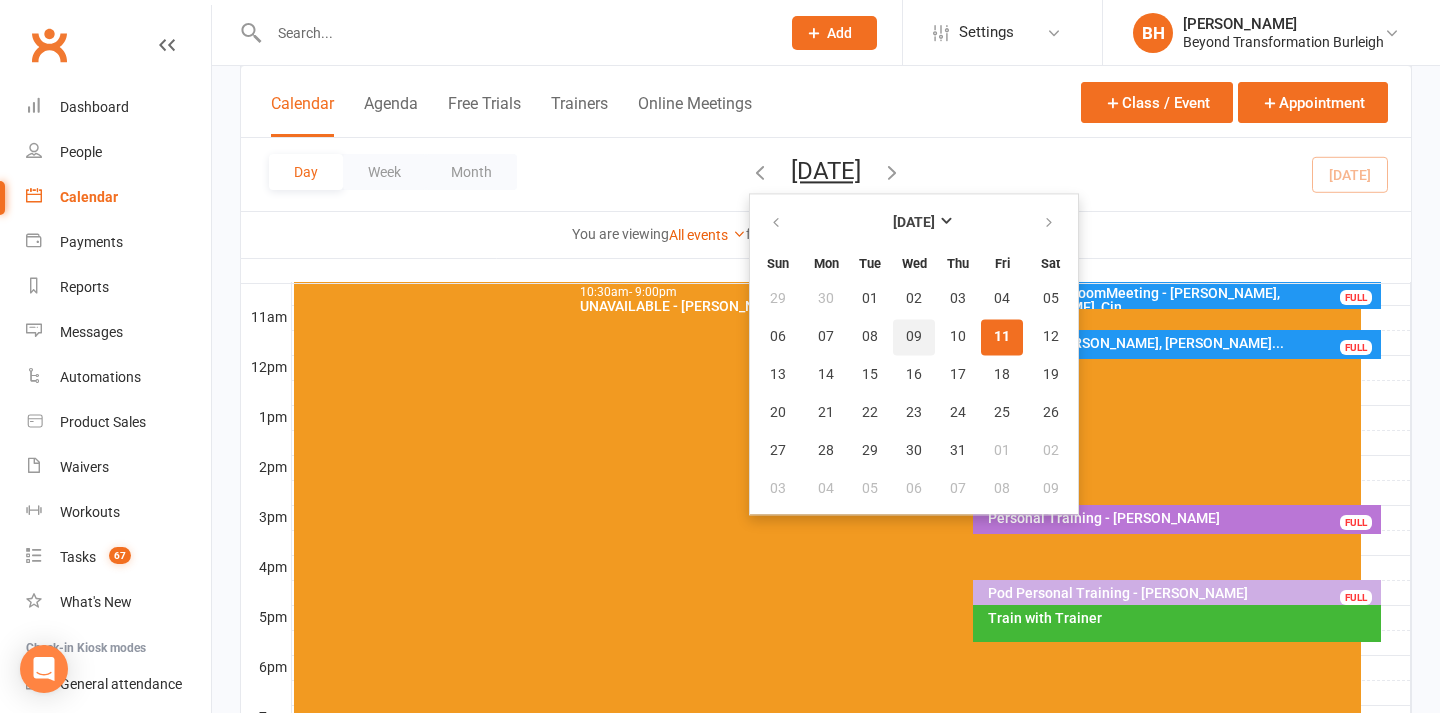 click on "09" at bounding box center (914, 337) 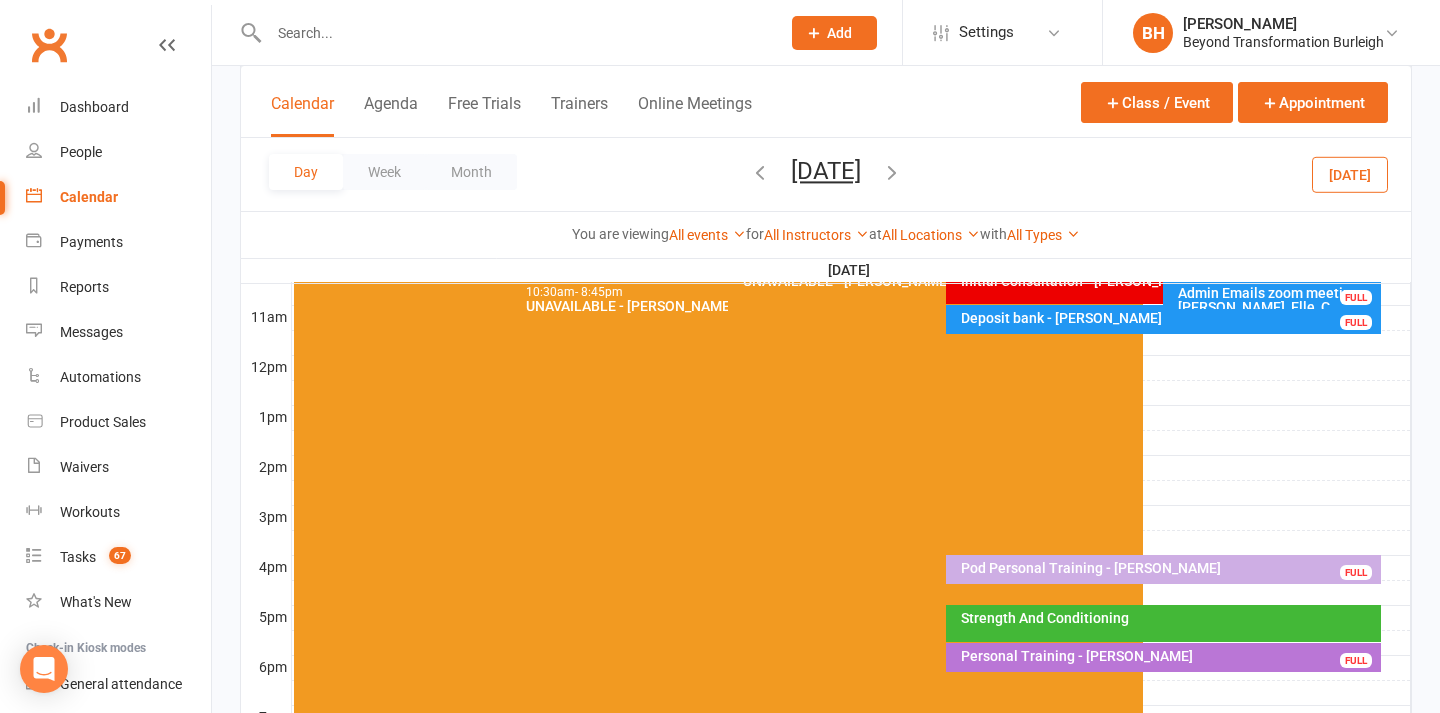 scroll, scrollTop: 793, scrollLeft: 0, axis: vertical 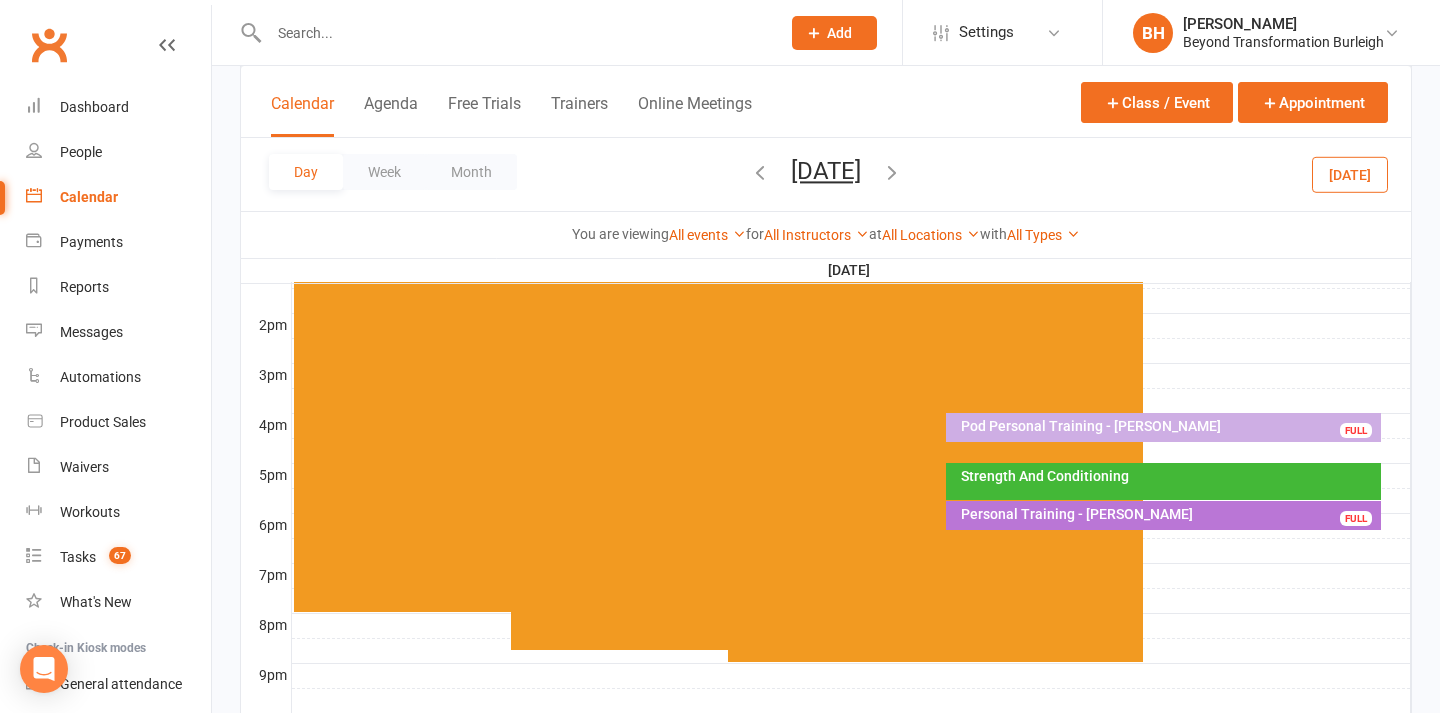 click on "Strength And Conditioning" at bounding box center (1168, 476) 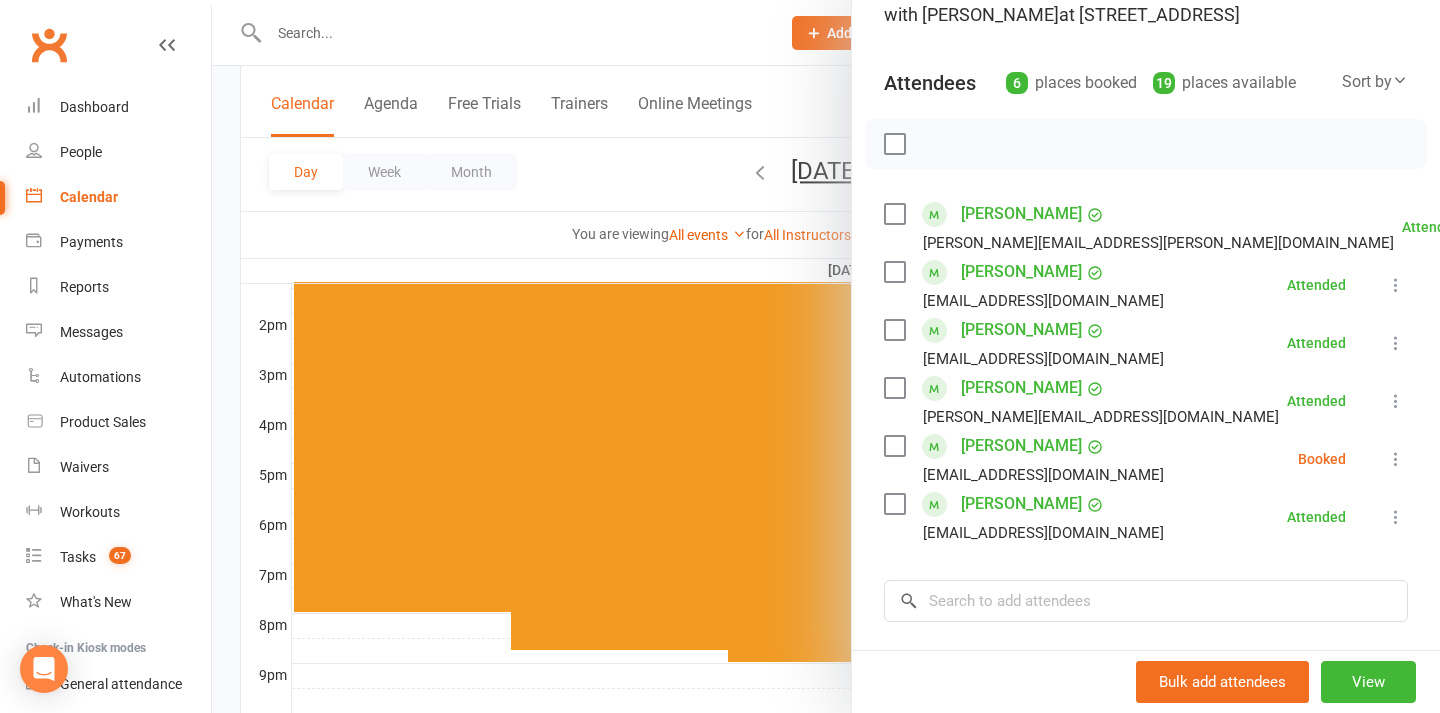 scroll, scrollTop: 172, scrollLeft: 0, axis: vertical 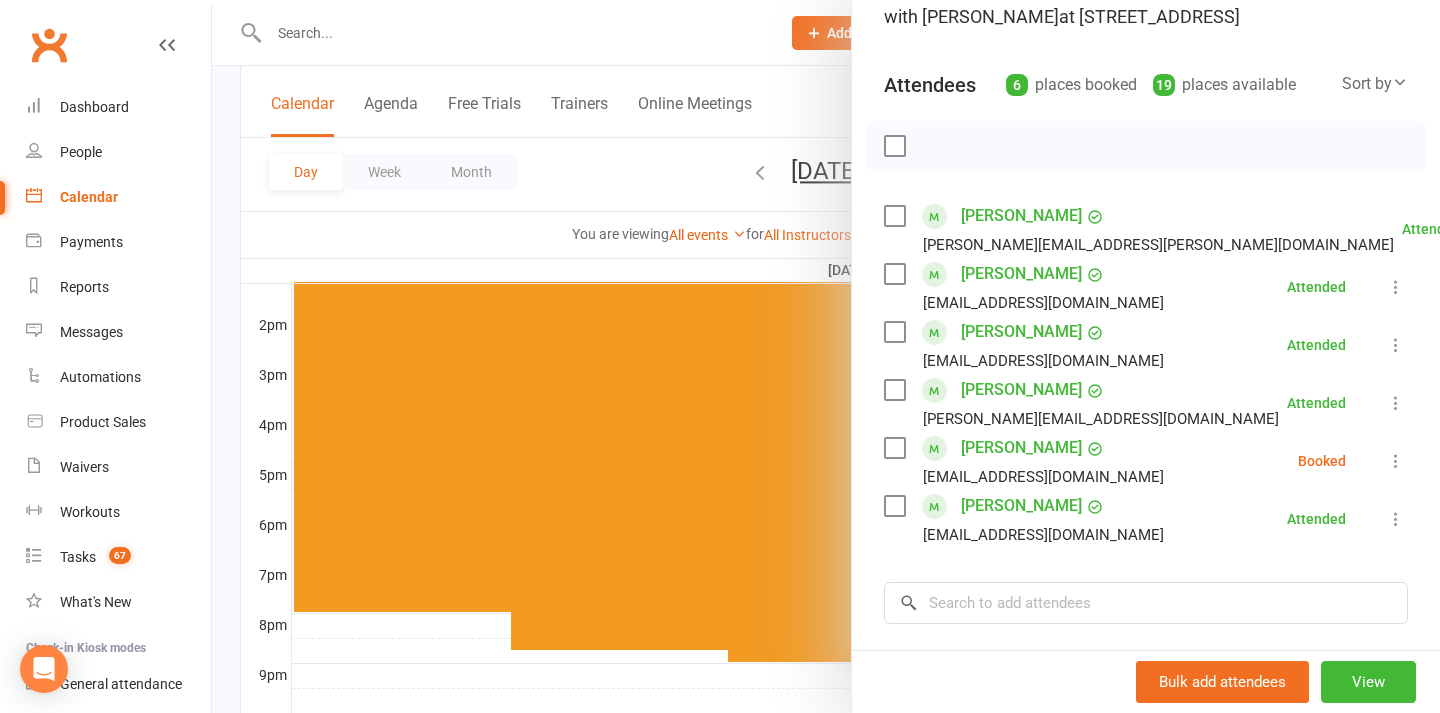 click at bounding box center (1396, 461) 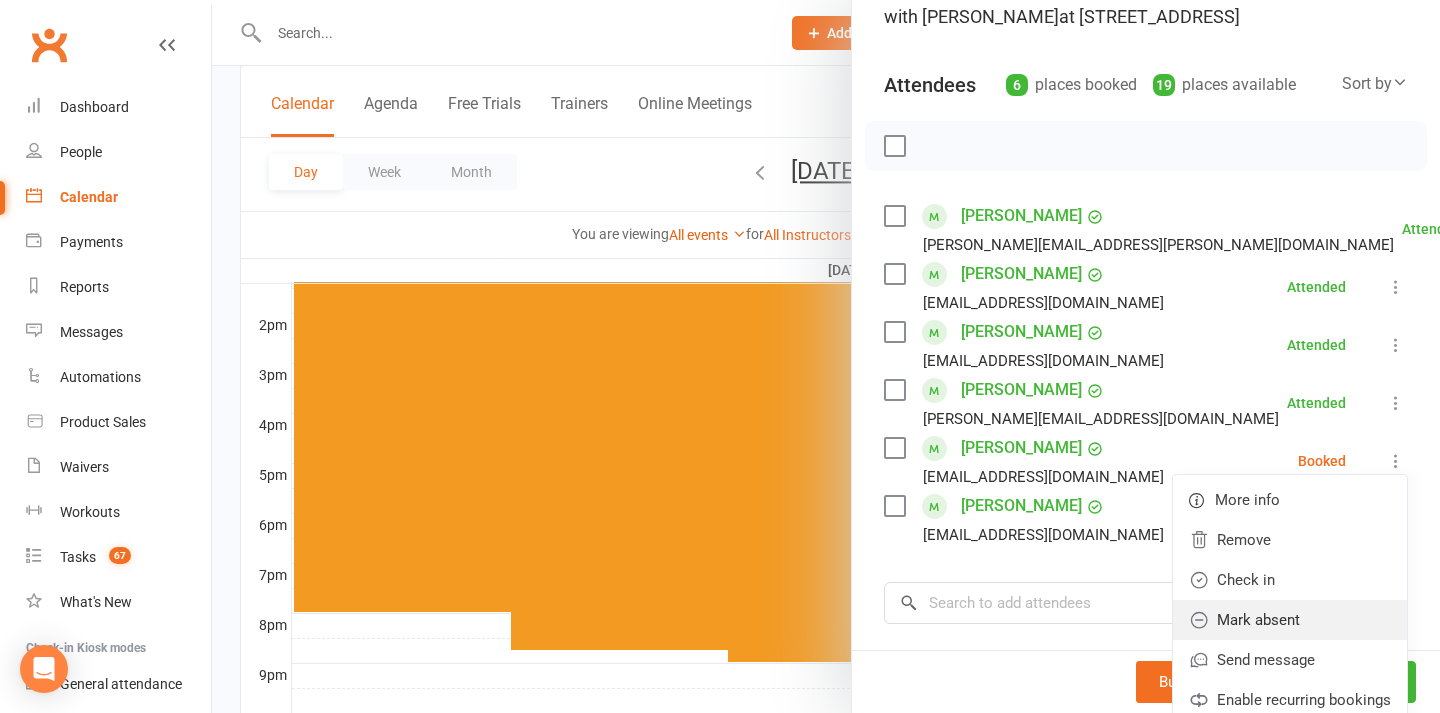 click on "Mark absent" at bounding box center (1290, 620) 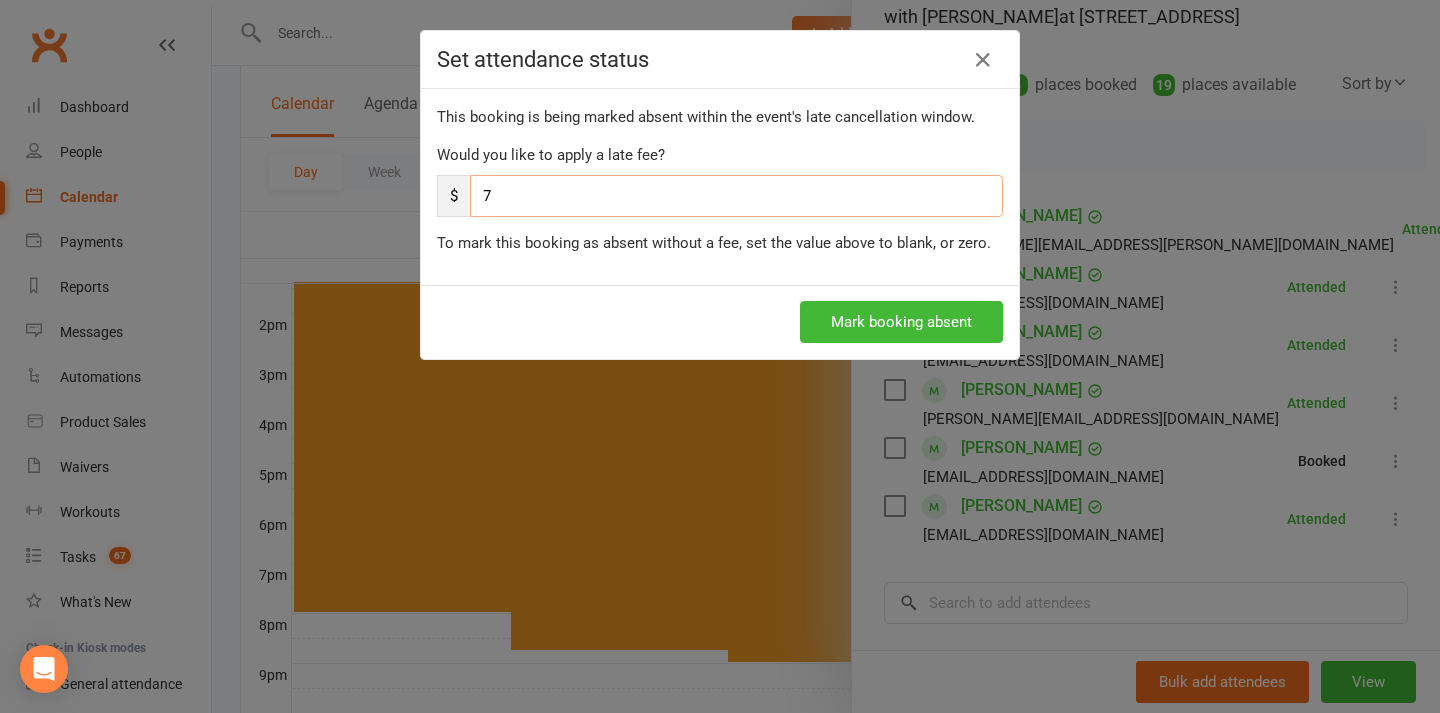 click on "7" at bounding box center [736, 196] 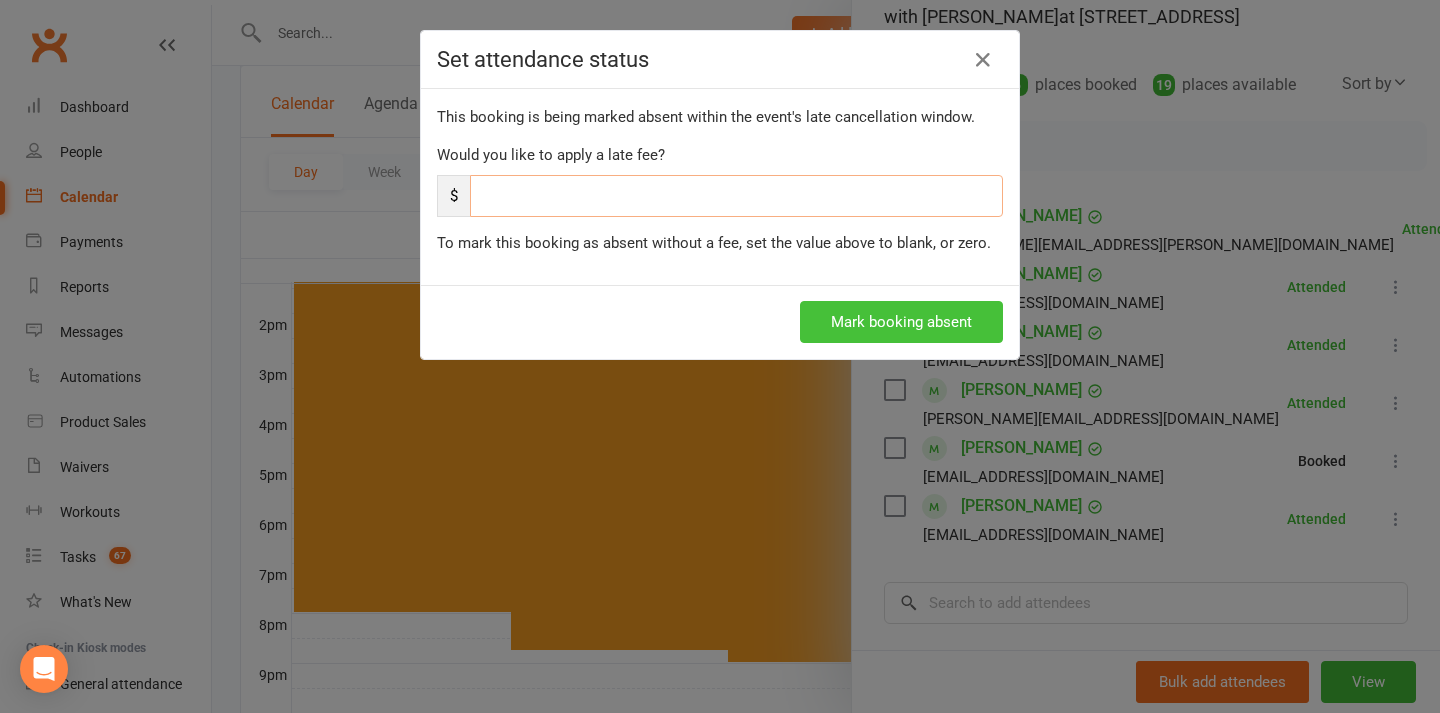 type 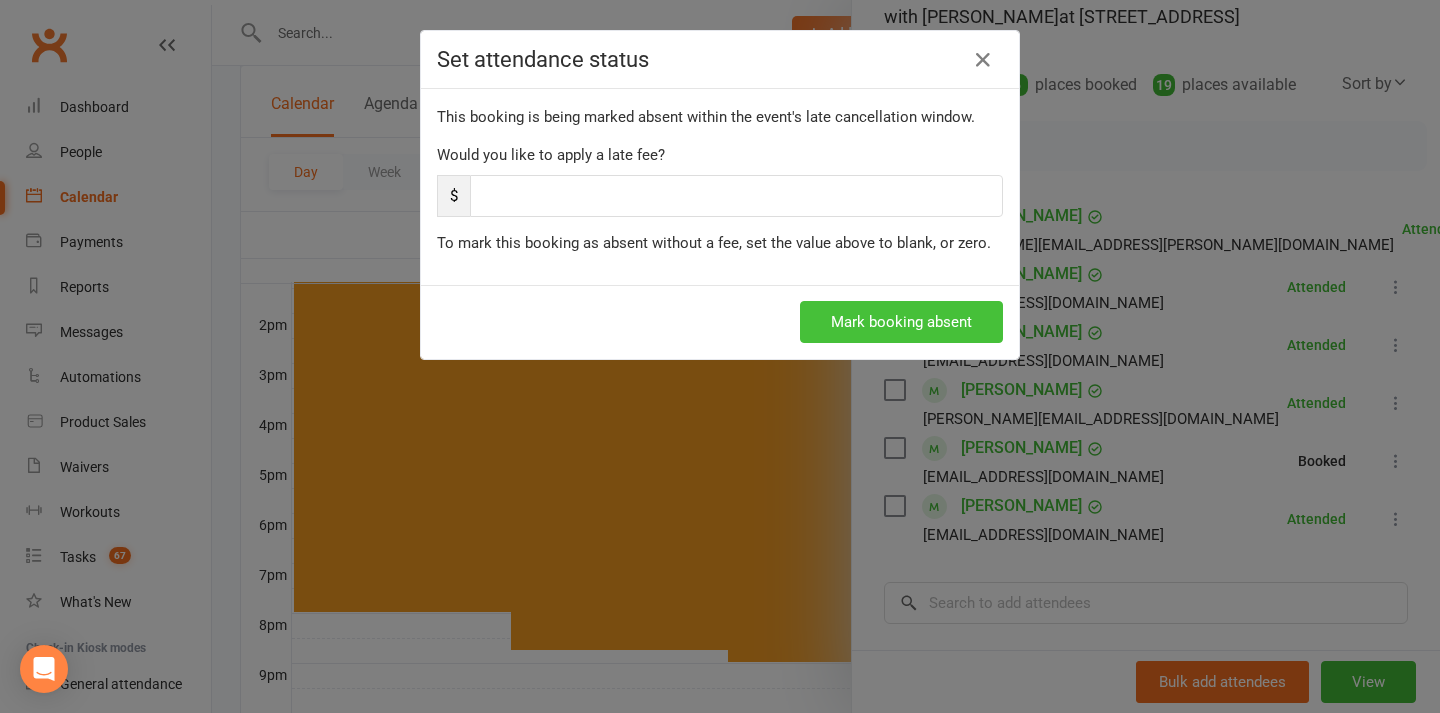 click on "Mark booking absent" at bounding box center (901, 322) 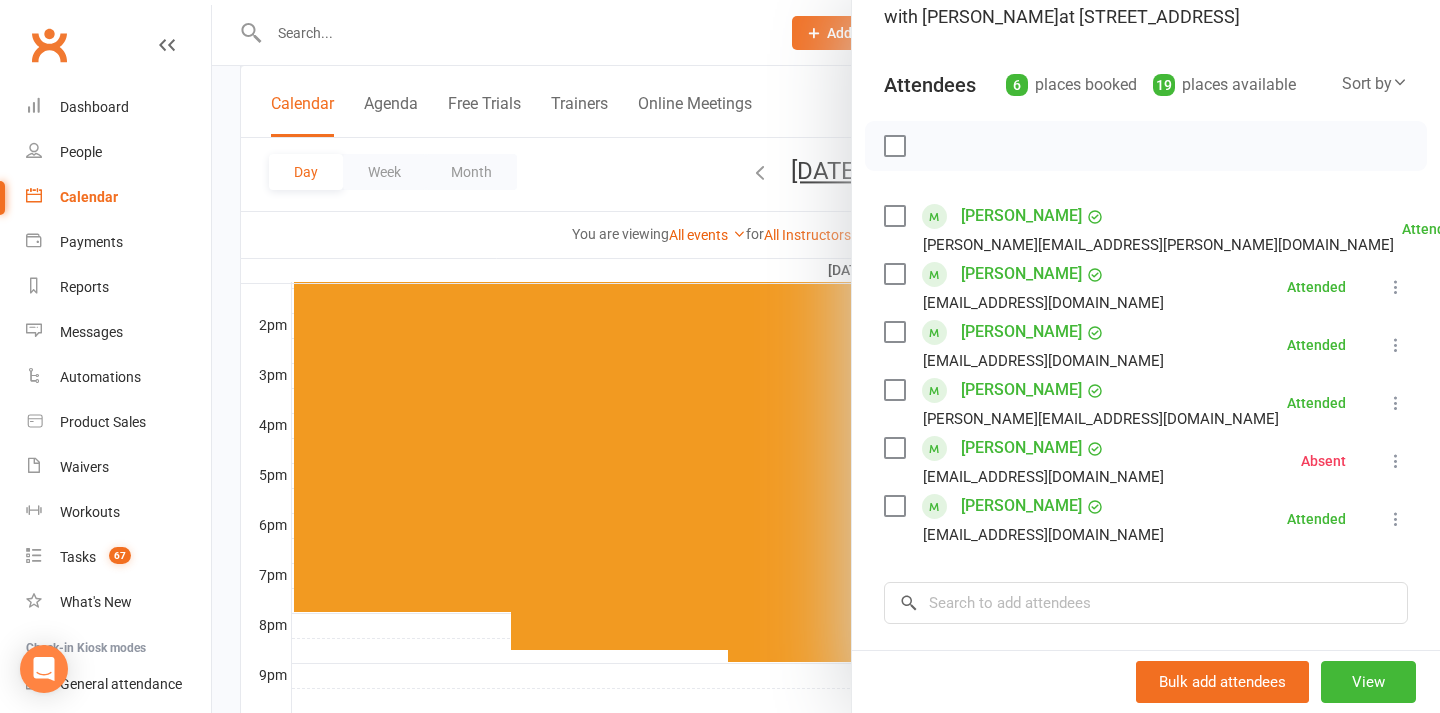 click at bounding box center (826, 356) 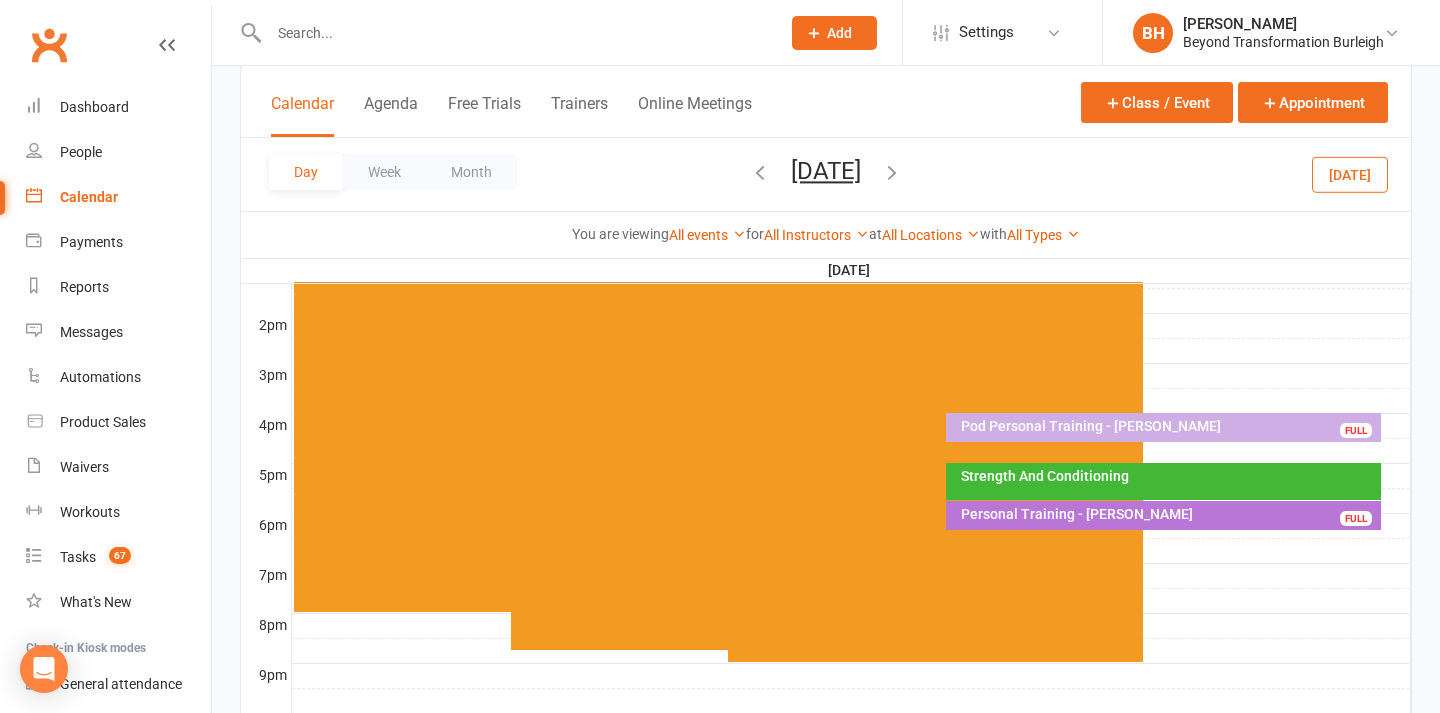 click at bounding box center (892, 172) 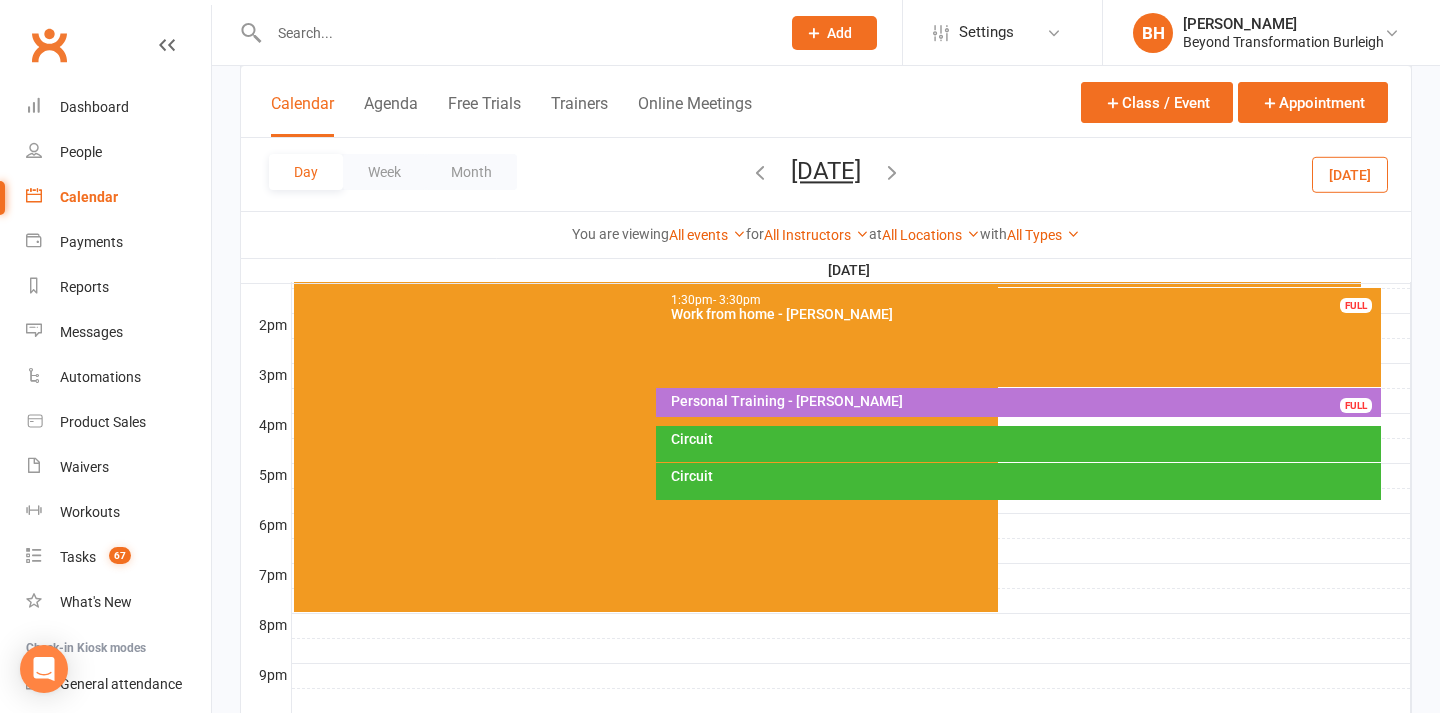 click on "Circuit" at bounding box center (1018, 444) 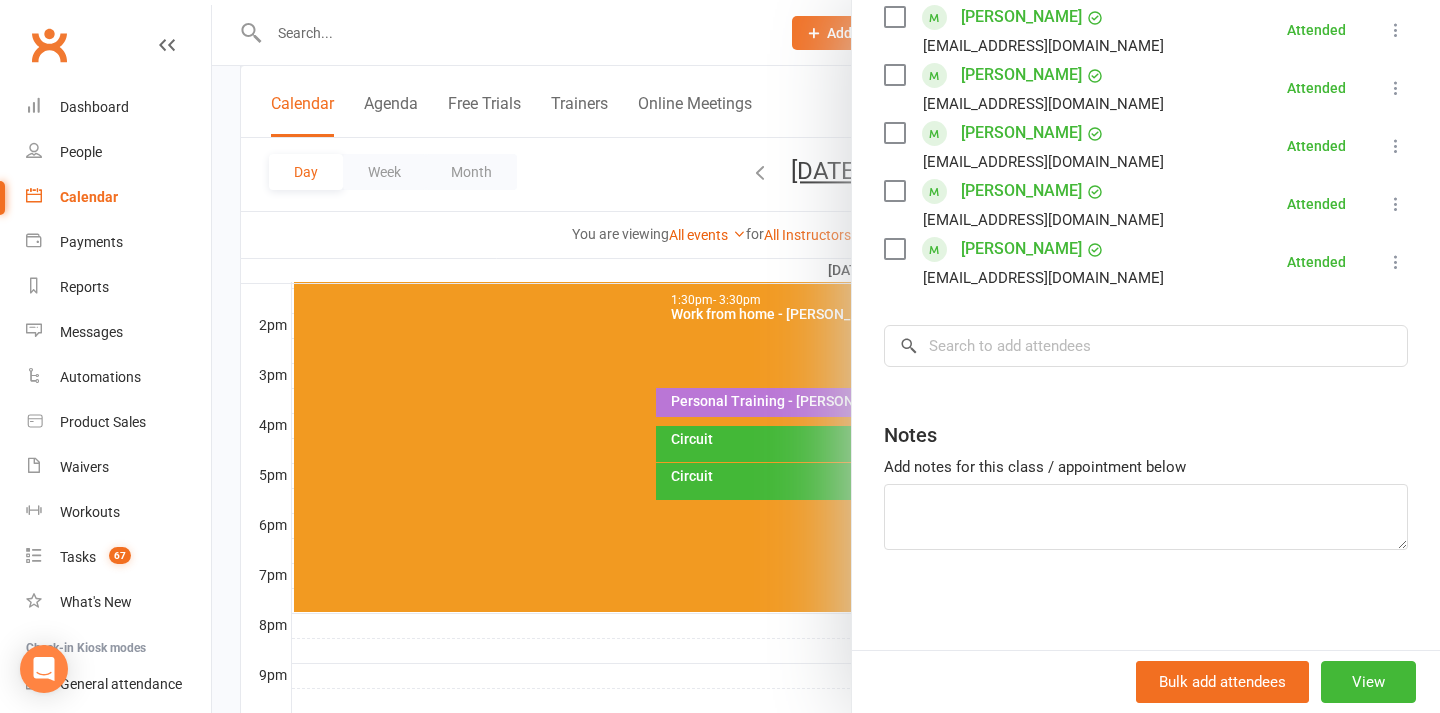 click at bounding box center [826, 356] 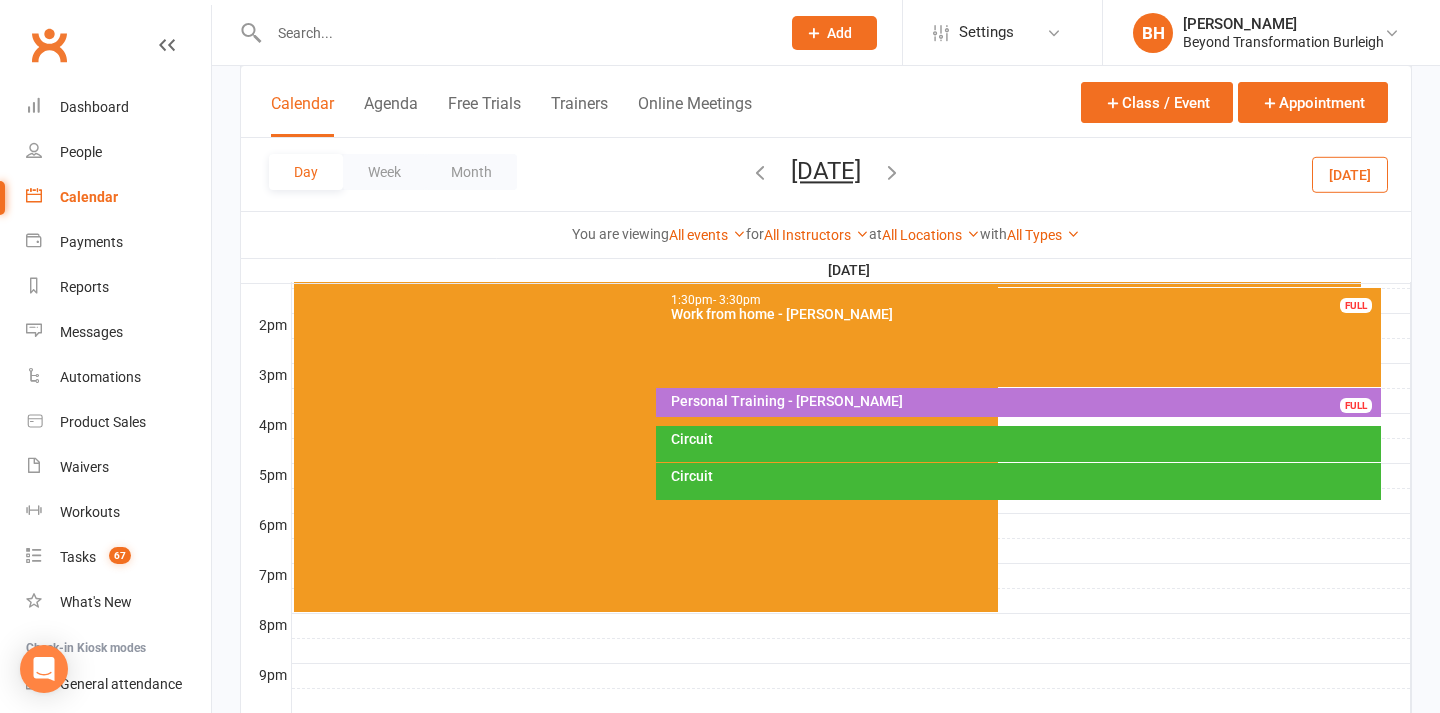 scroll, scrollTop: 371, scrollLeft: 0, axis: vertical 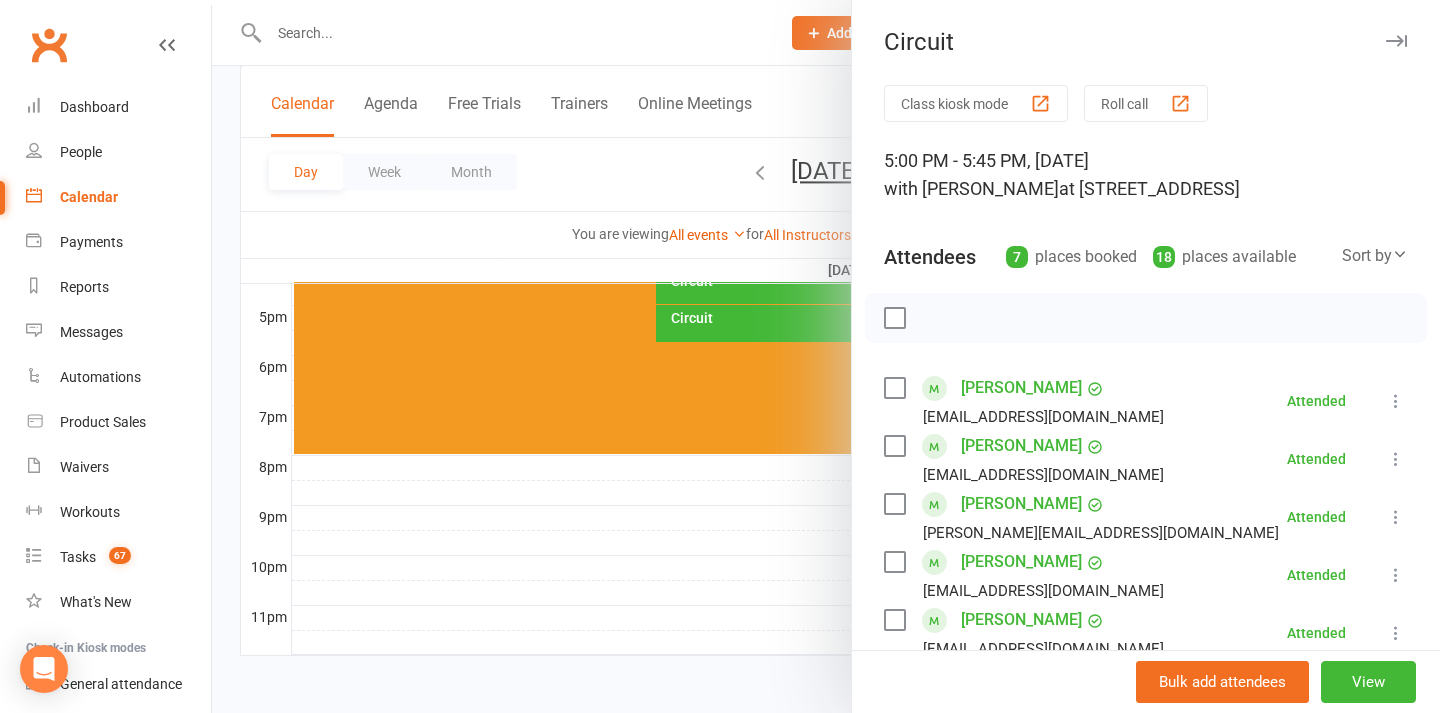 click at bounding box center (826, 356) 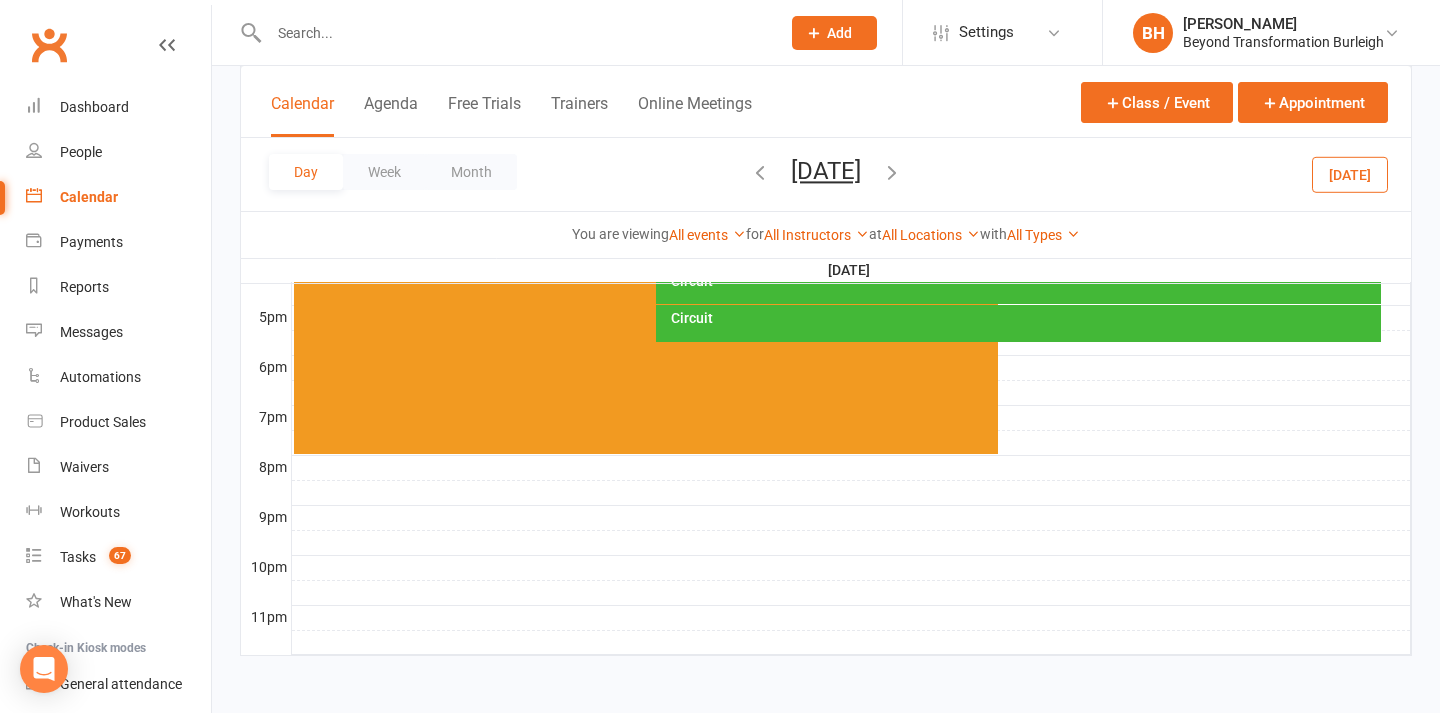 click at bounding box center (892, 172) 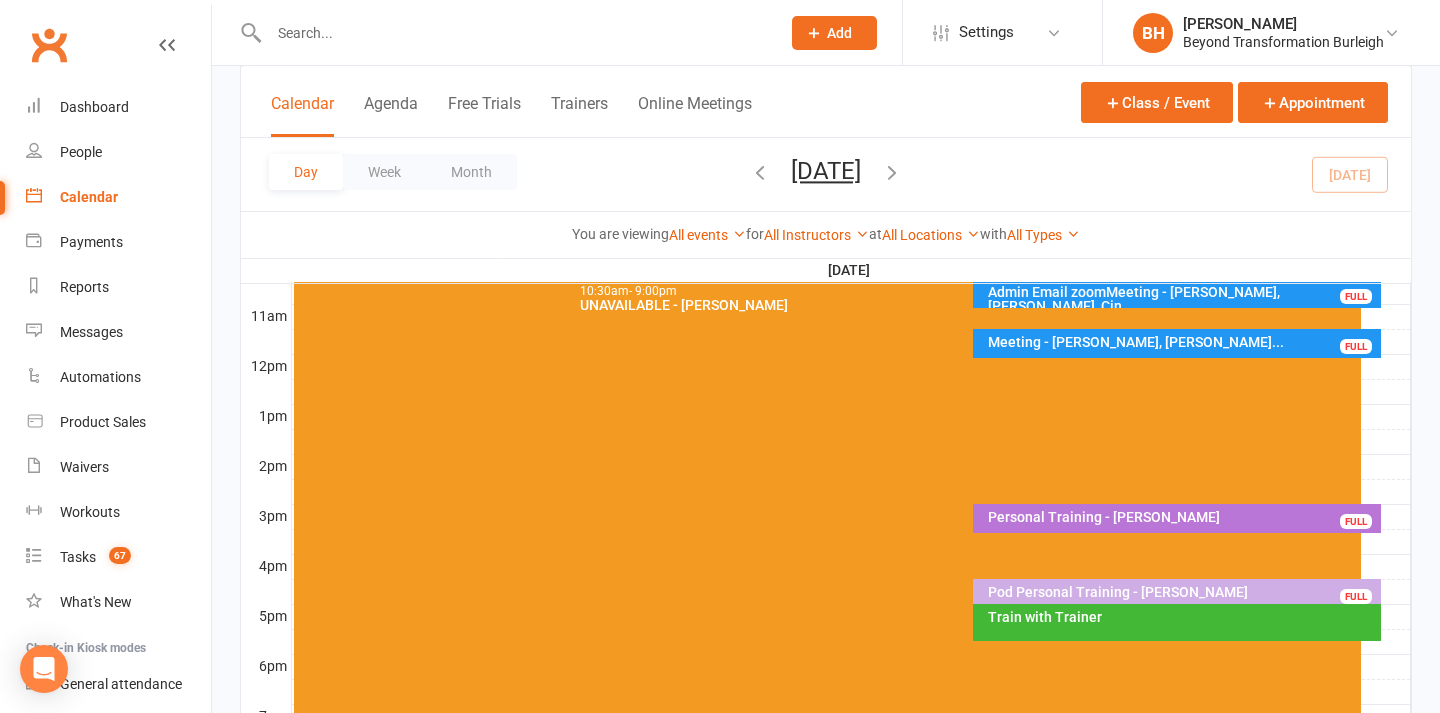 scroll, scrollTop: 648, scrollLeft: 0, axis: vertical 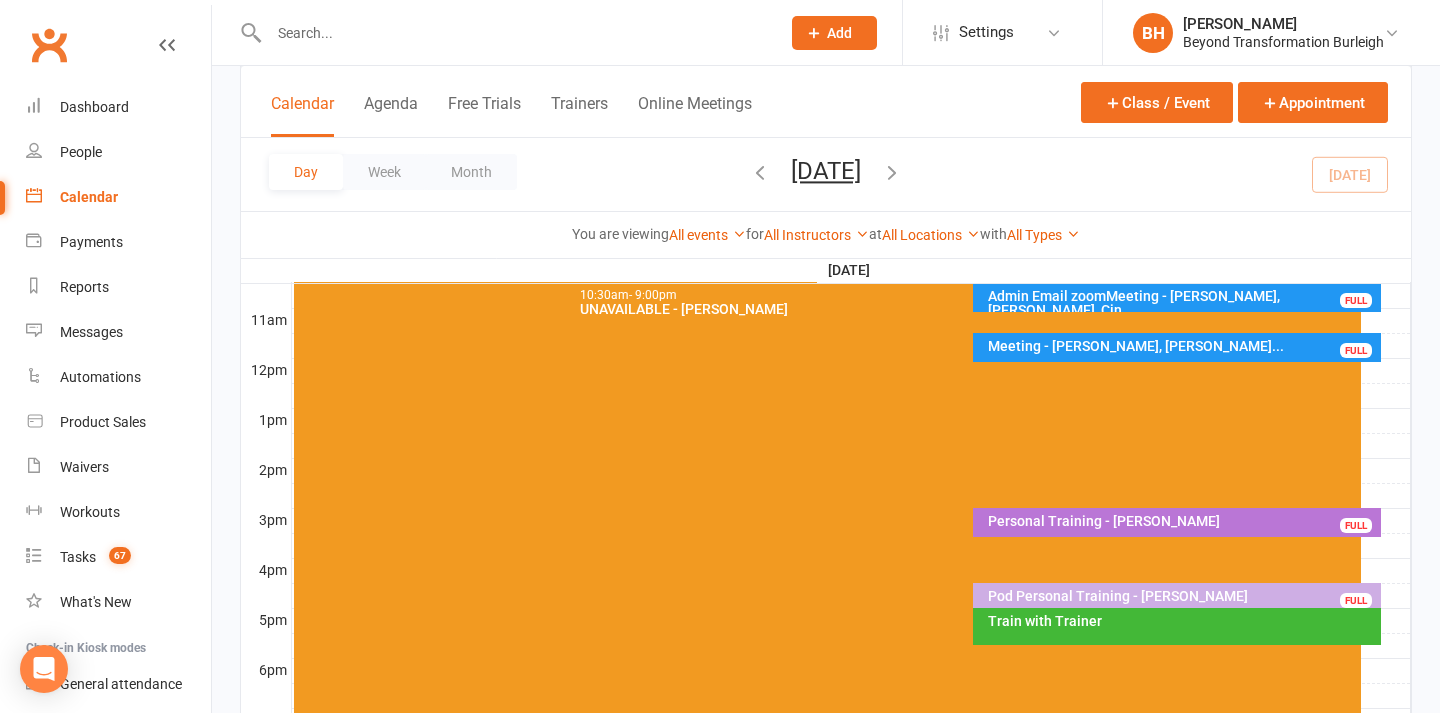 click at bounding box center [514, 33] 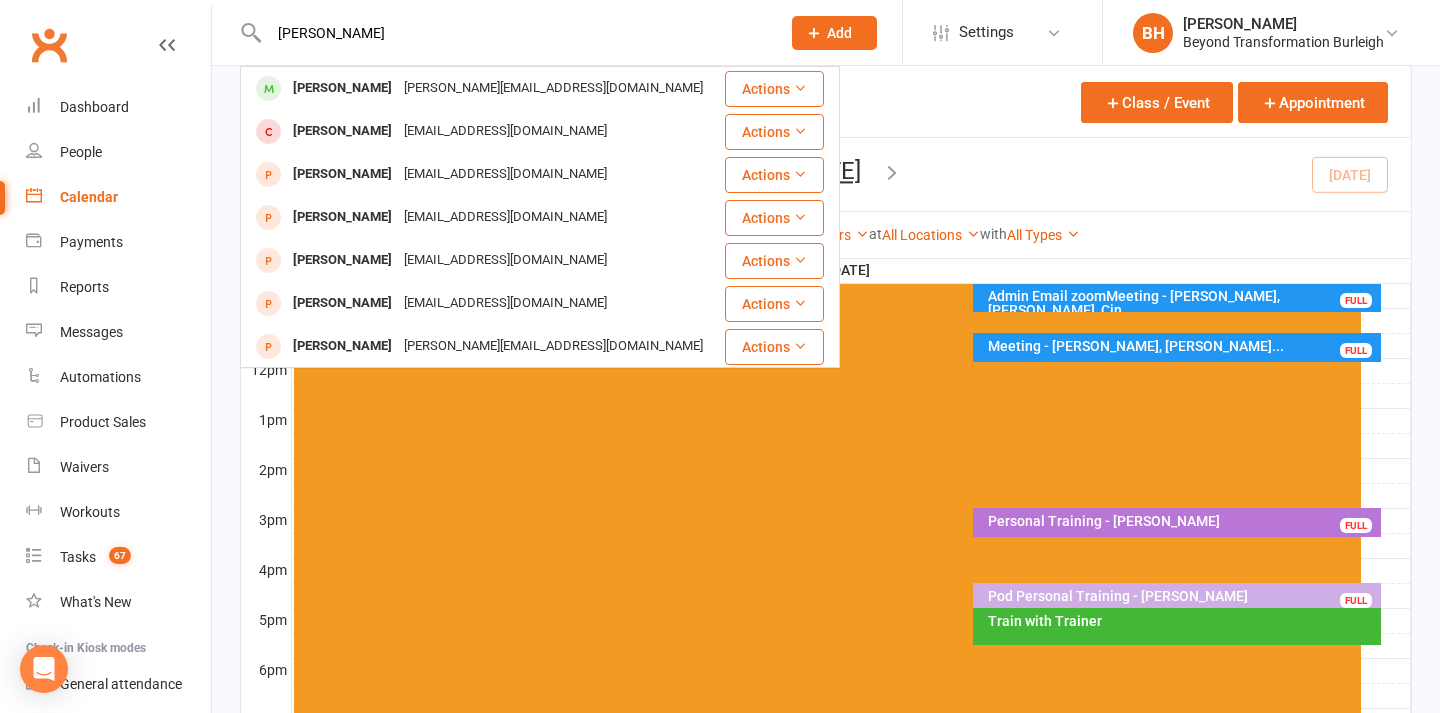 type on "[PERSON_NAME]" 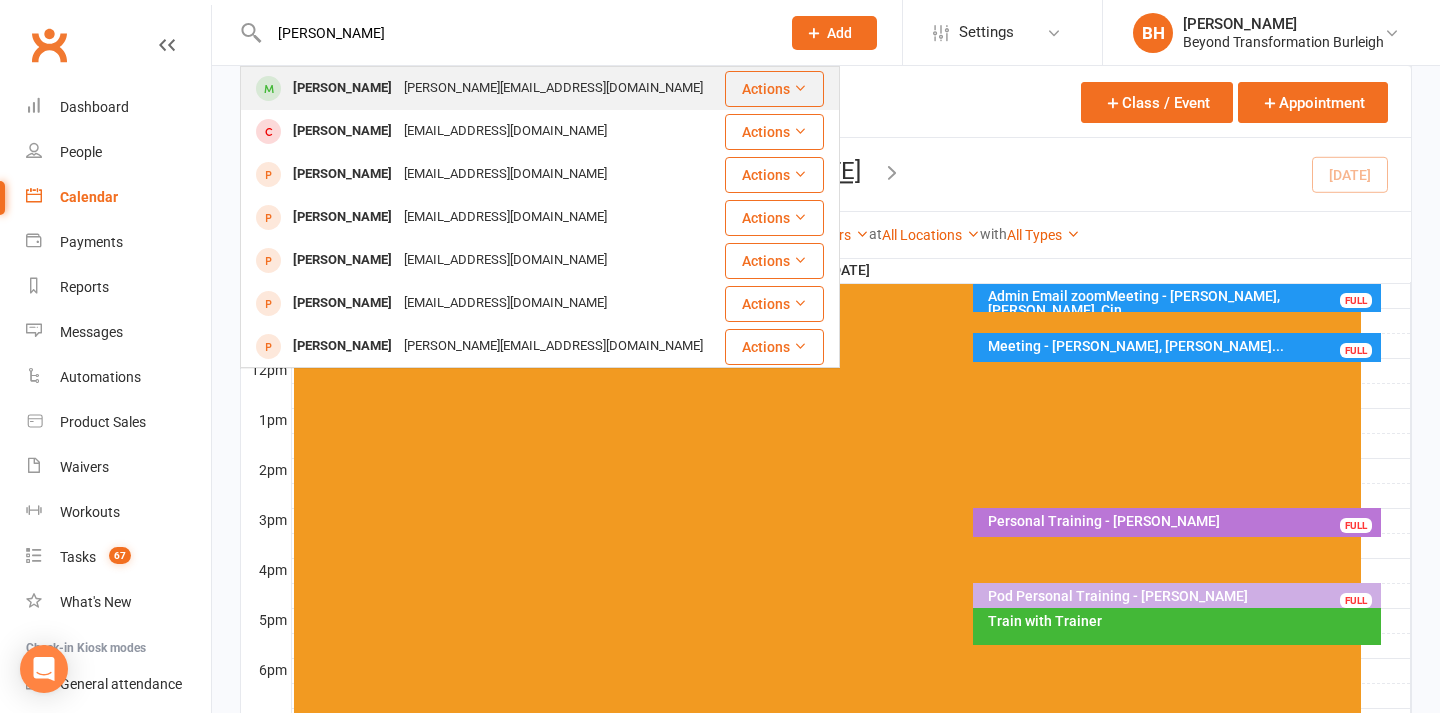 drag, startPoint x: 315, startPoint y: 45, endPoint x: 384, endPoint y: 90, distance: 82.37718 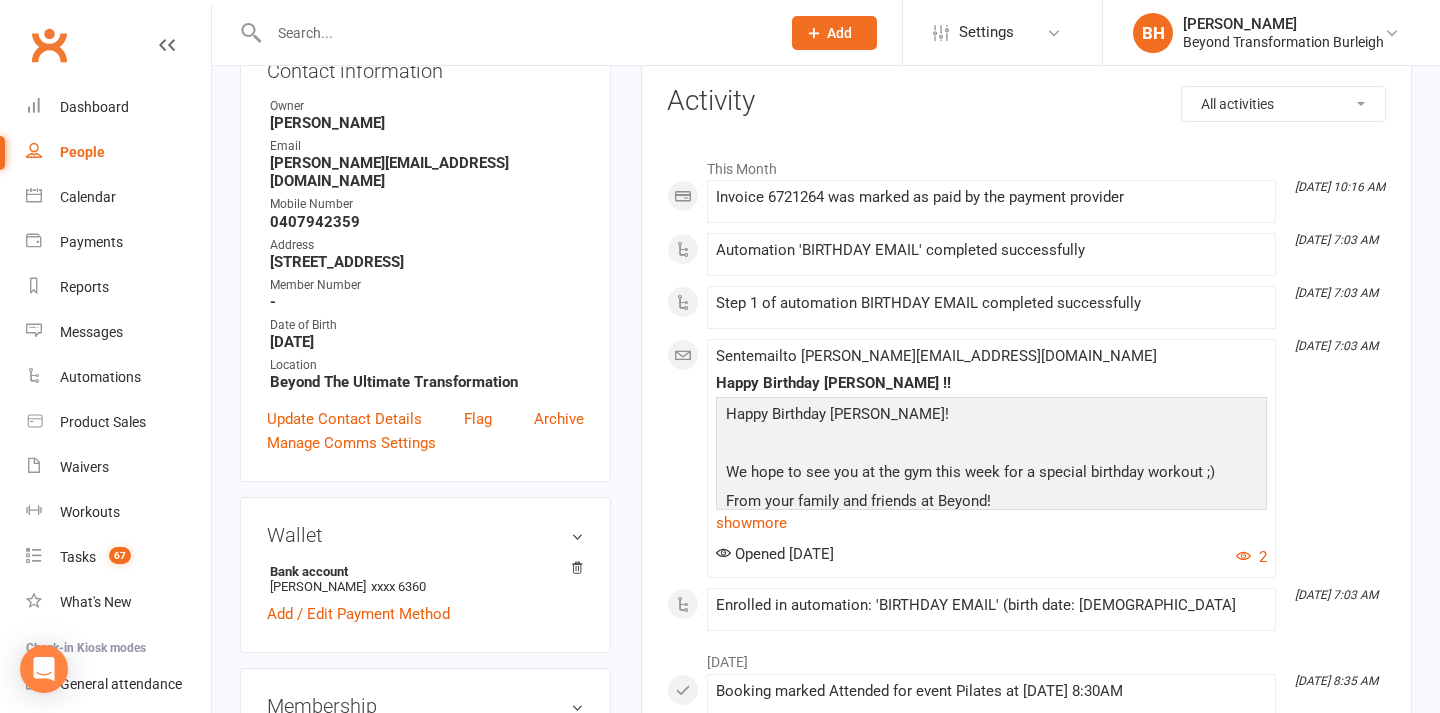 scroll, scrollTop: 251, scrollLeft: 0, axis: vertical 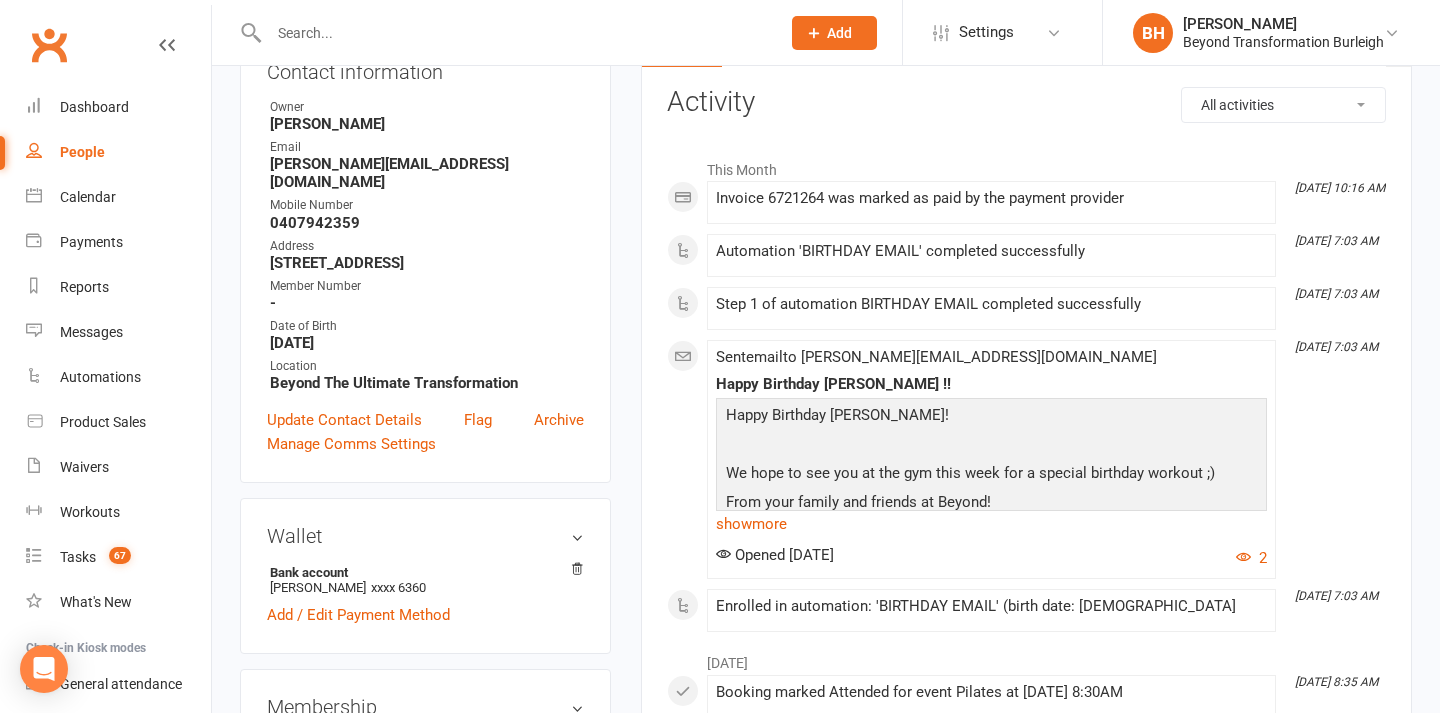 click at bounding box center (514, 33) 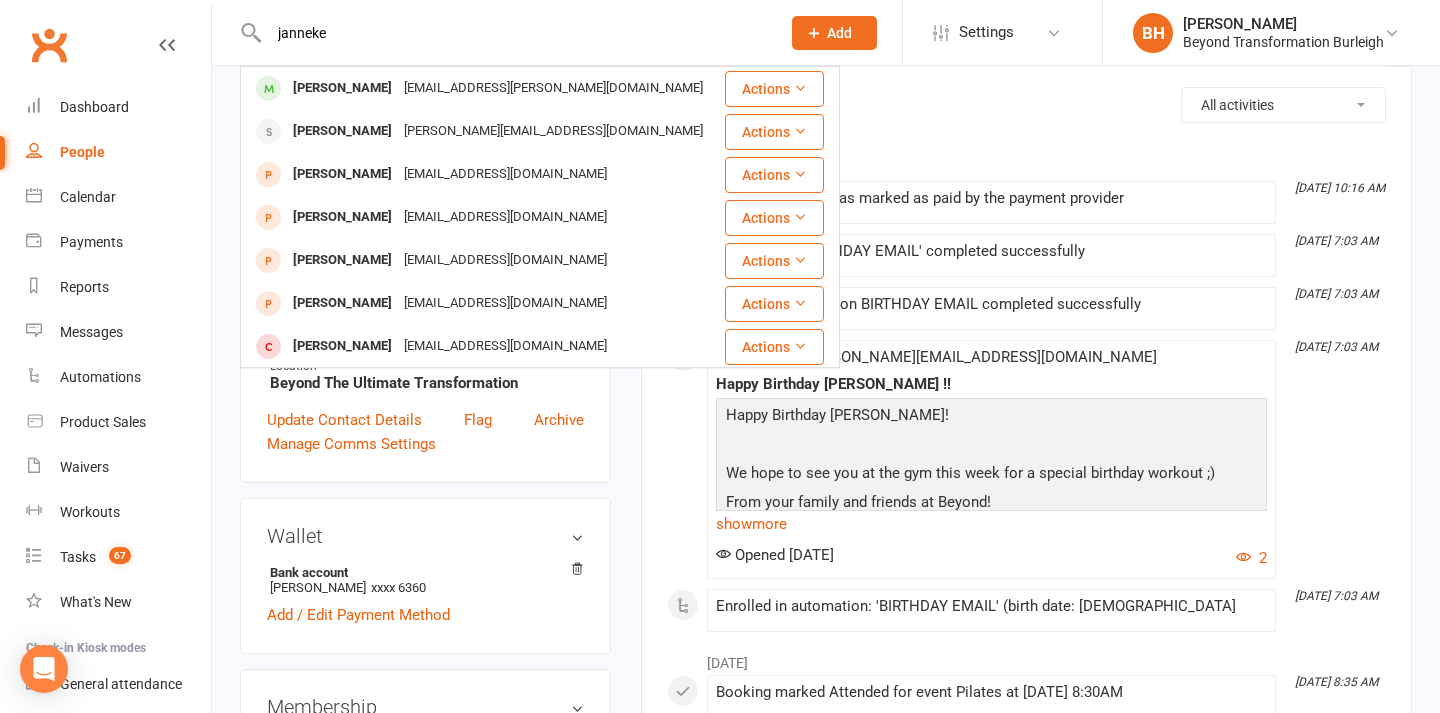 type on "[PERSON_NAME]" 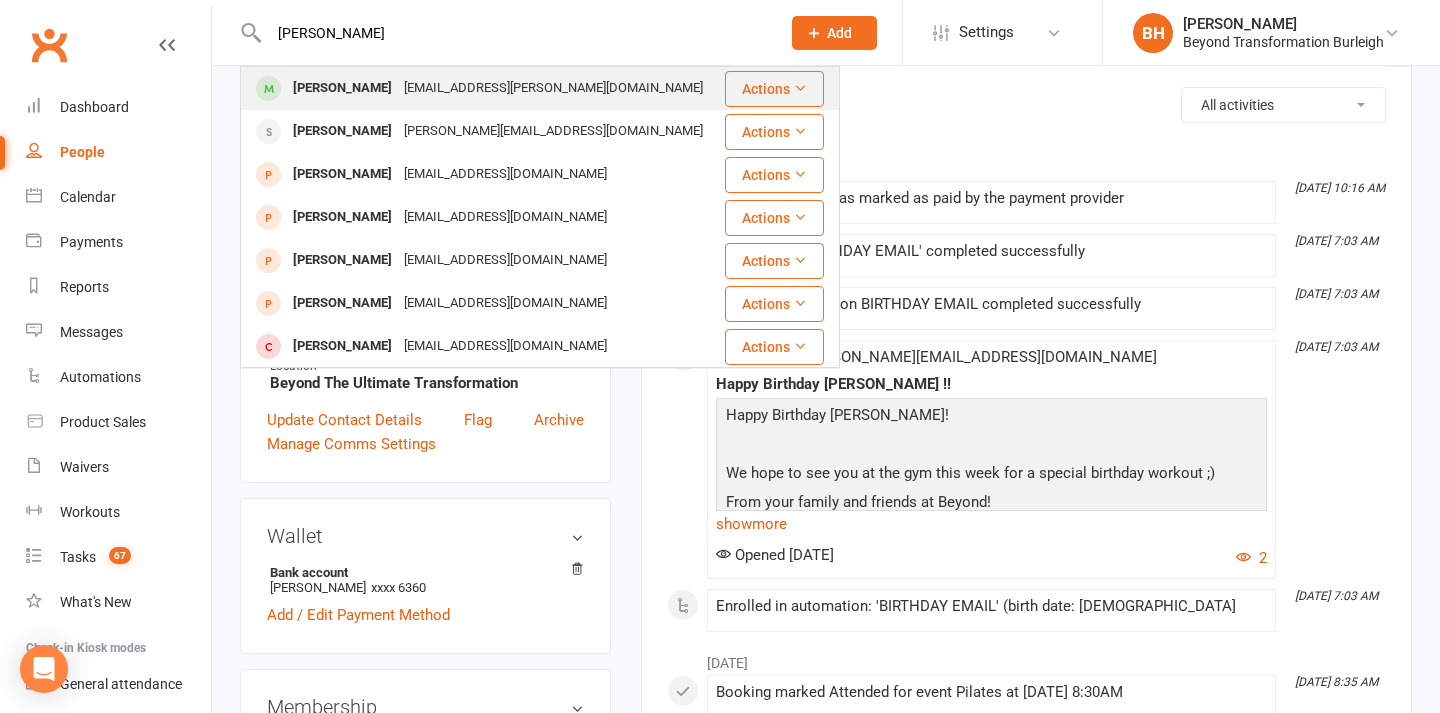 drag, startPoint x: 291, startPoint y: 65, endPoint x: 349, endPoint y: 89, distance: 62.76942 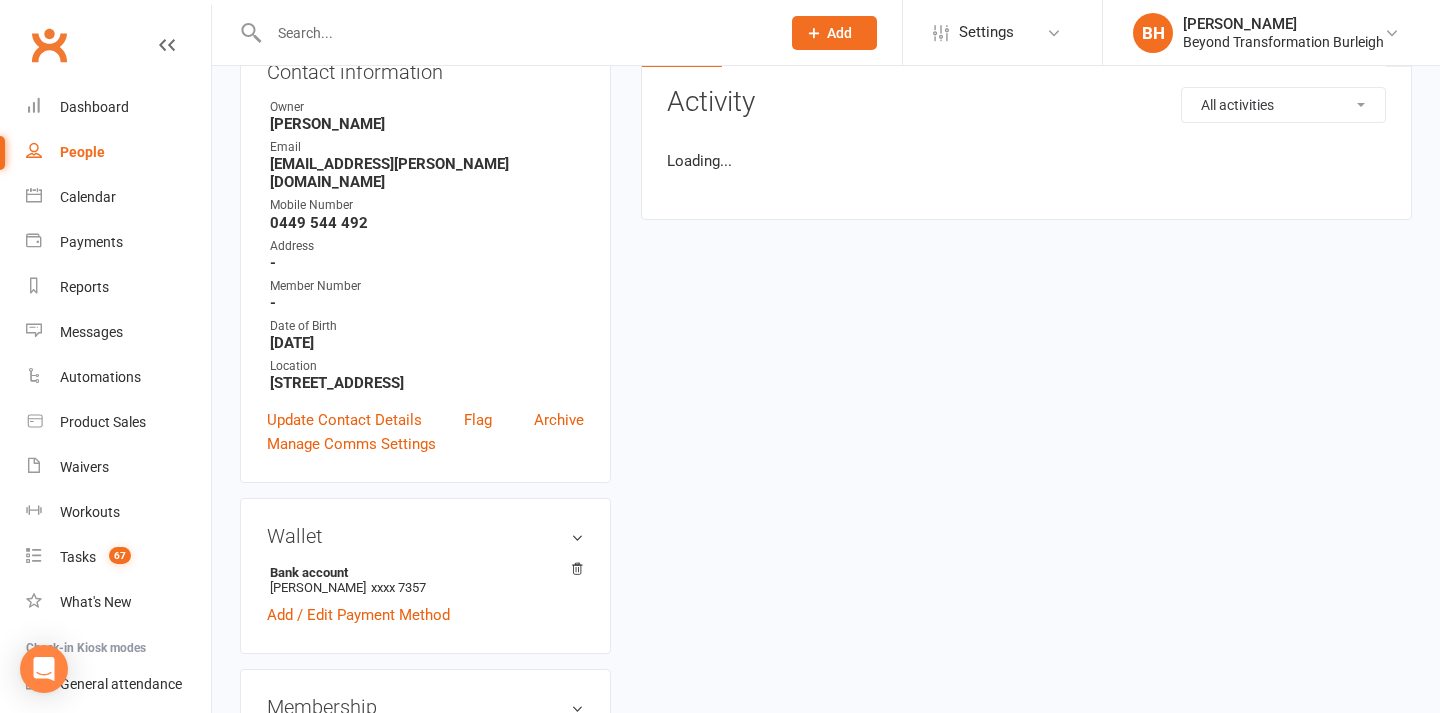 scroll, scrollTop: 0, scrollLeft: 0, axis: both 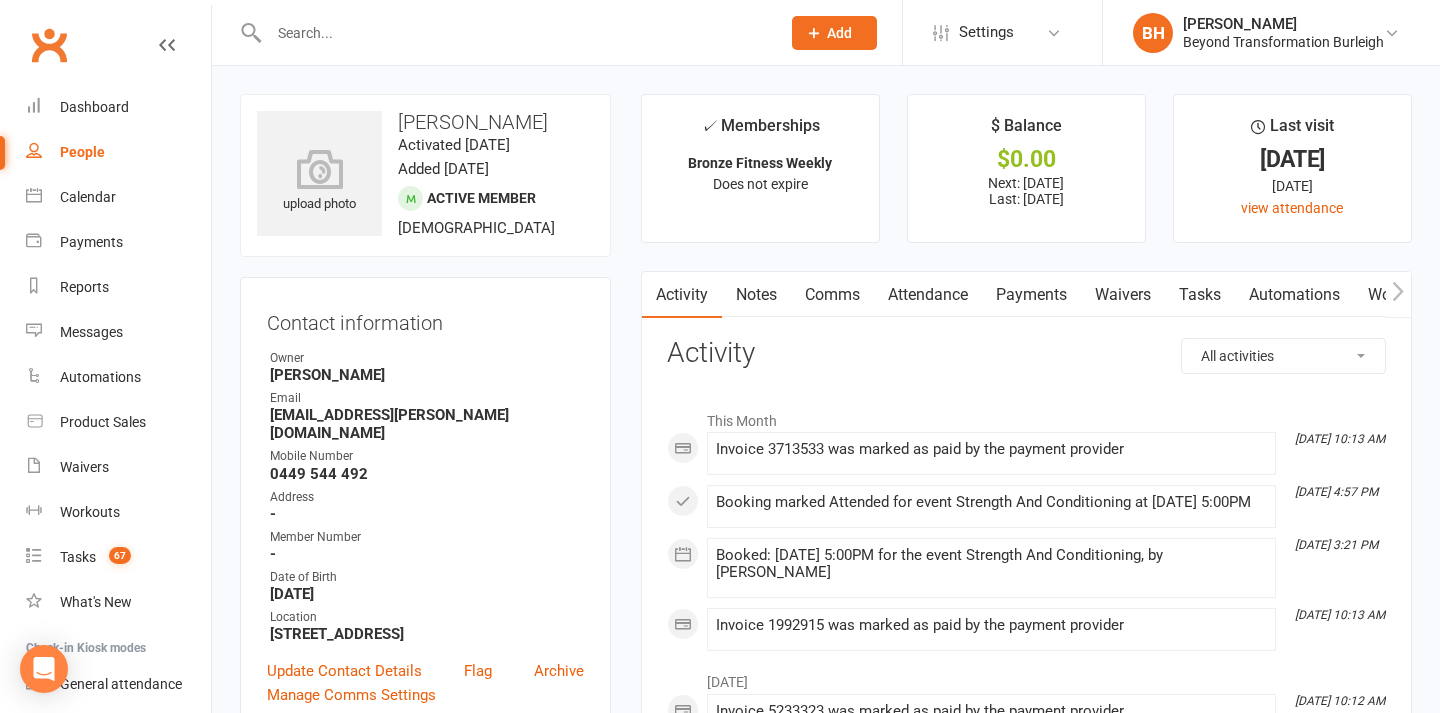 click on "Attendance" at bounding box center (928, 295) 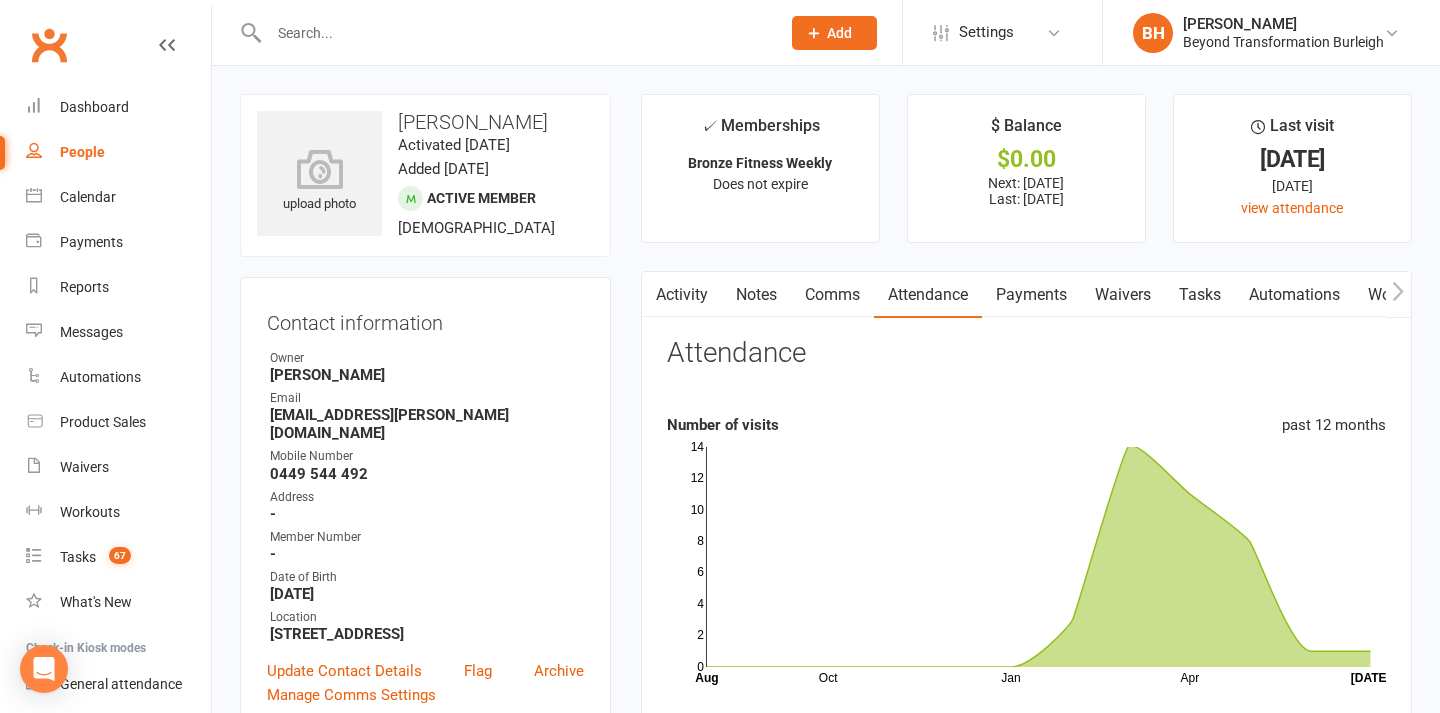 scroll, scrollTop: 0, scrollLeft: 0, axis: both 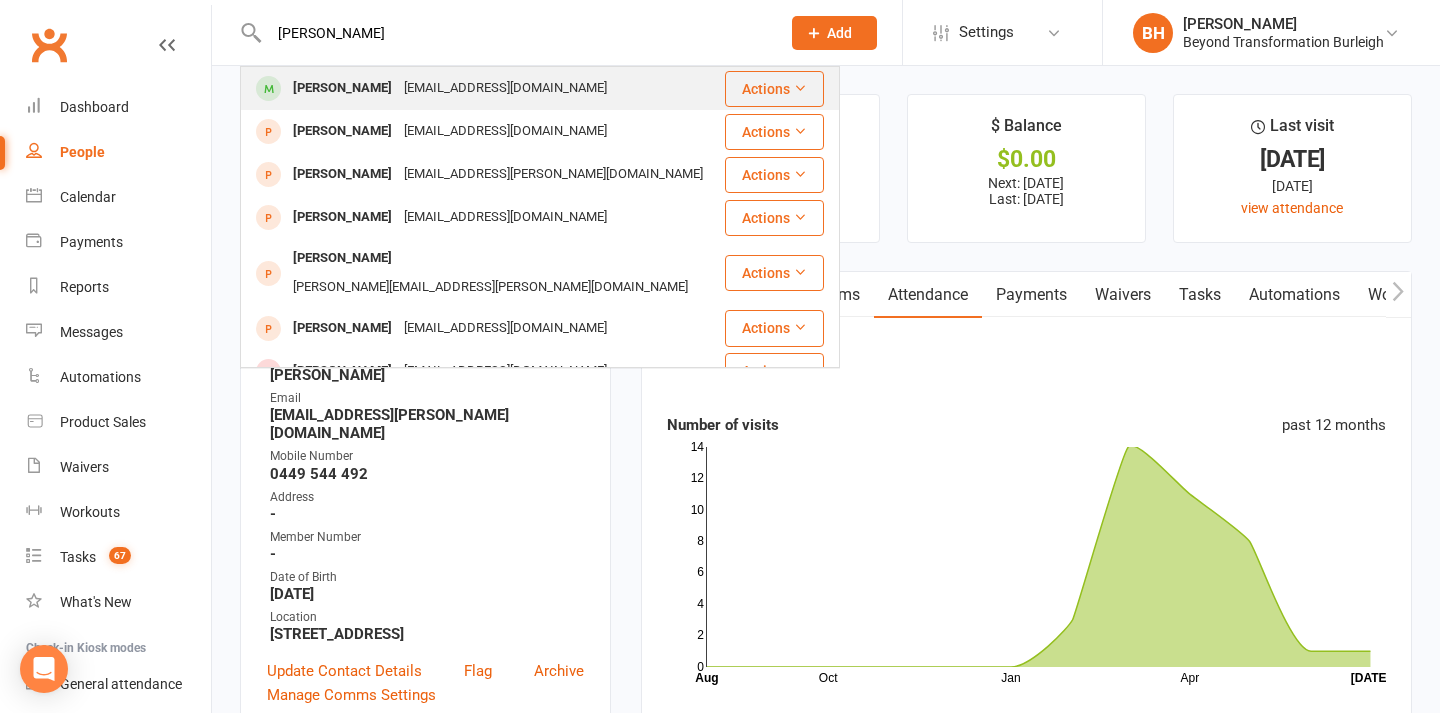 type on "[PERSON_NAME]" 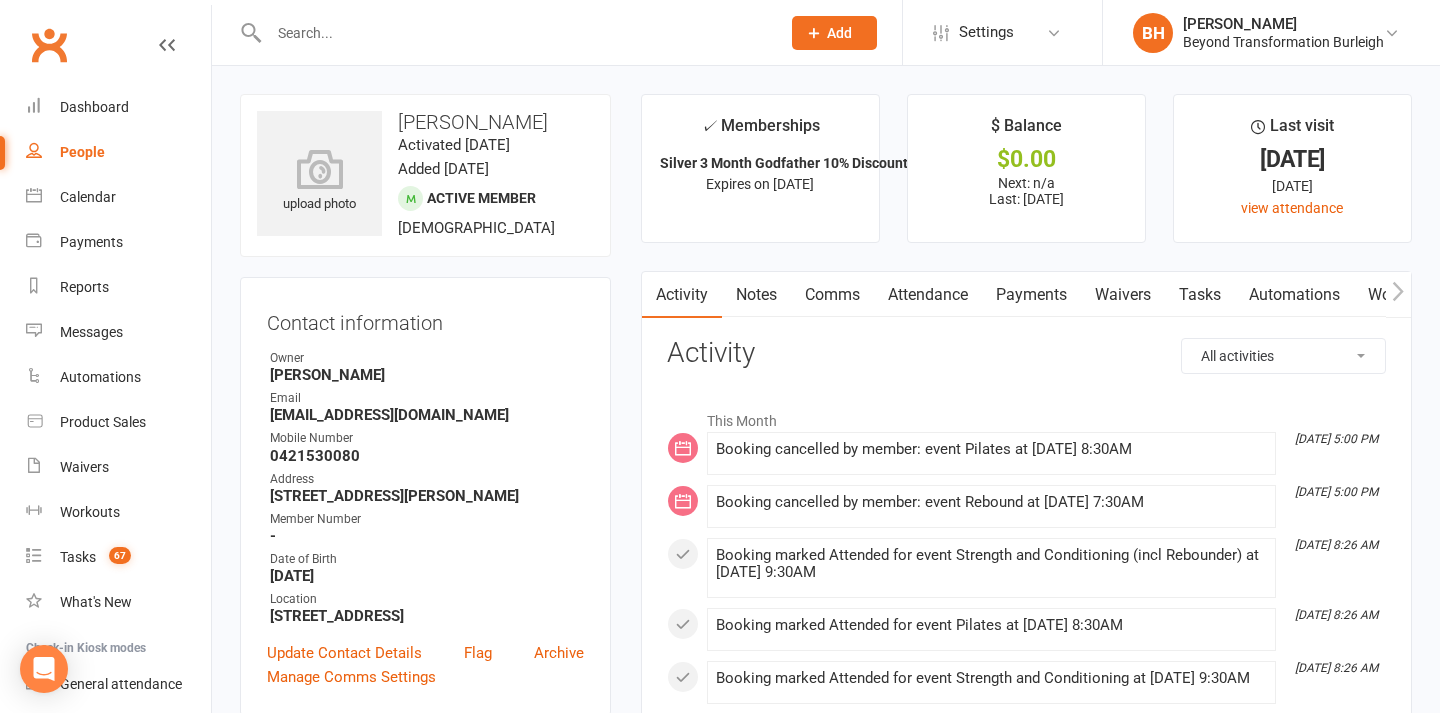 click on "Payments" at bounding box center (1031, 295) 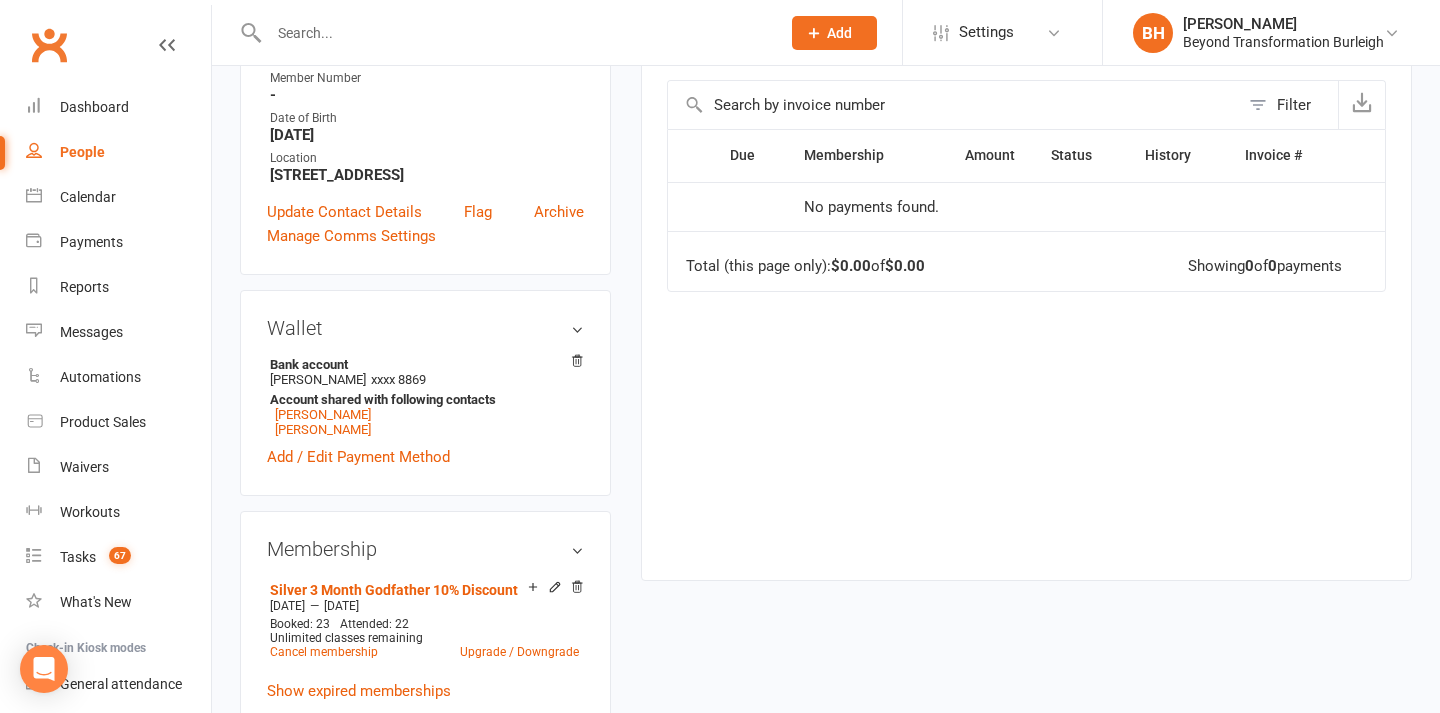 scroll, scrollTop: 443, scrollLeft: 0, axis: vertical 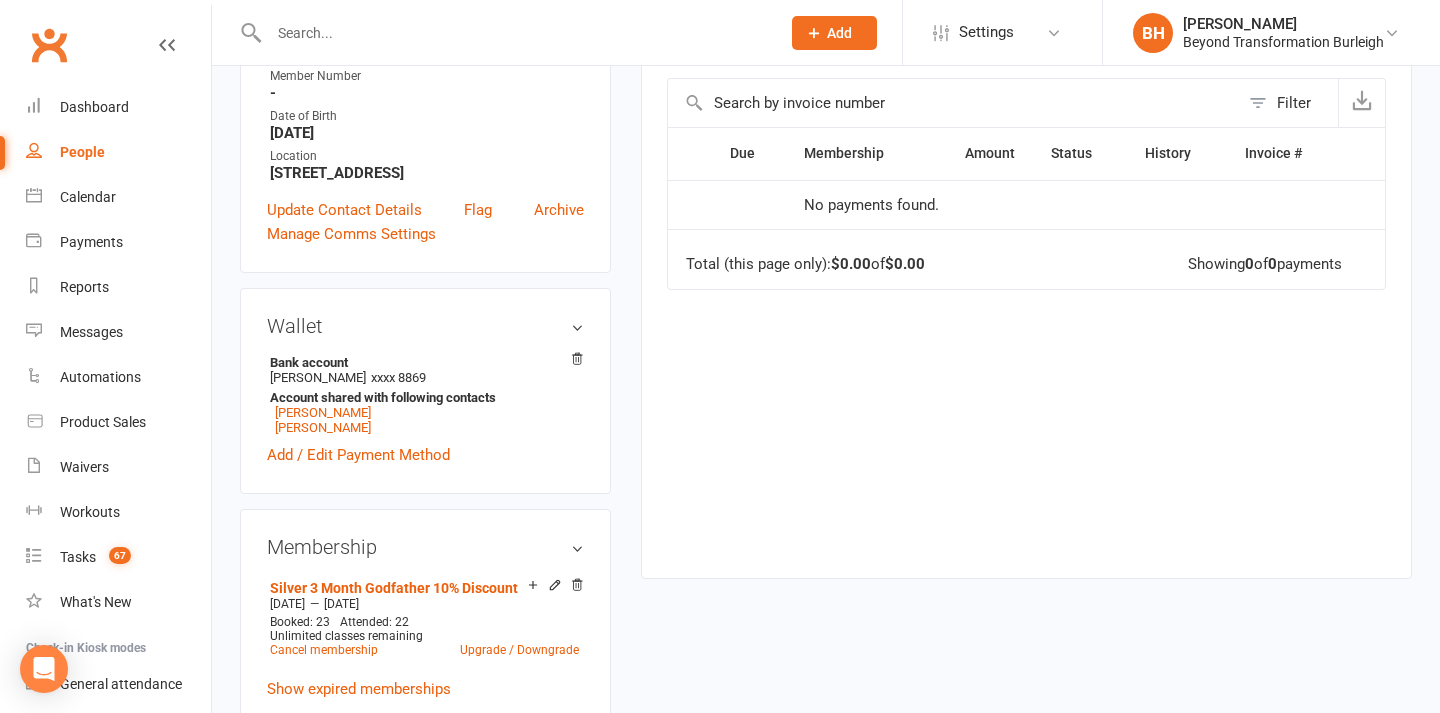 click at bounding box center [514, 33] 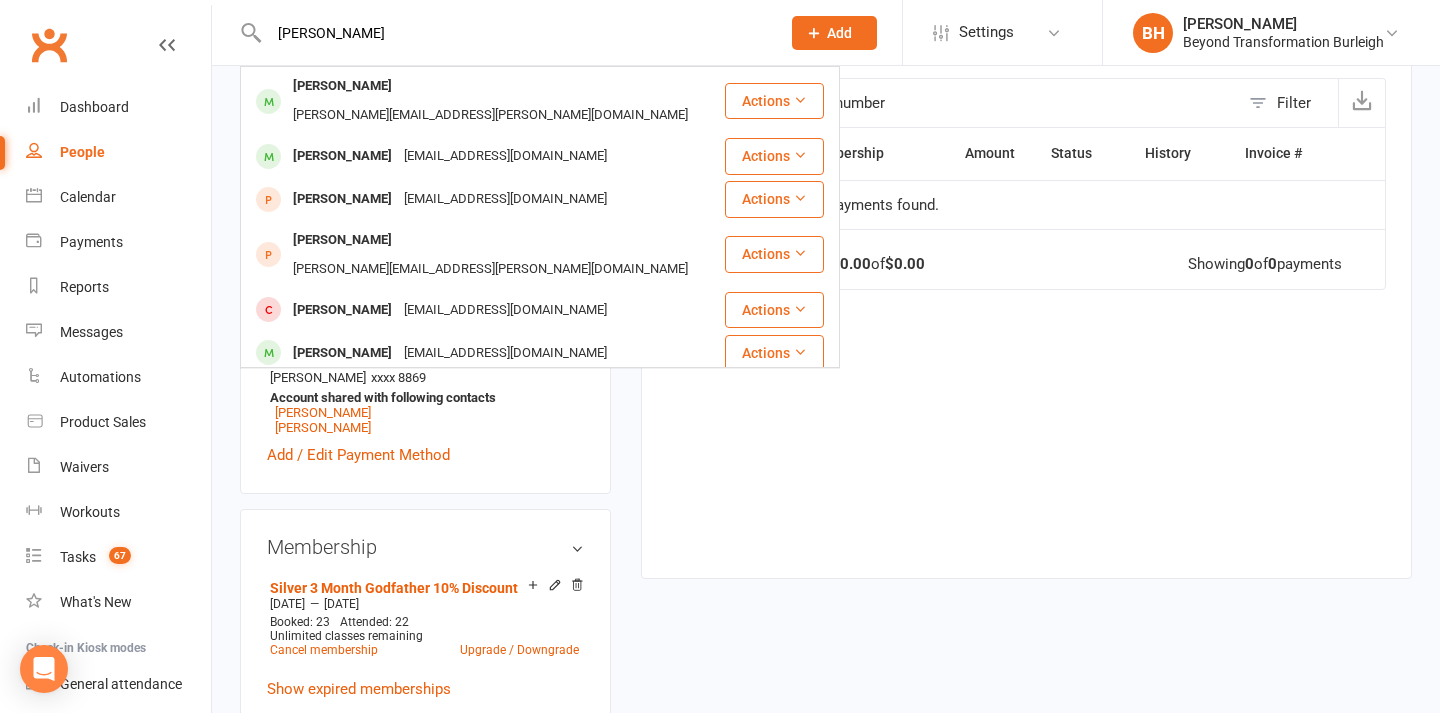 type on "[PERSON_NAME]" 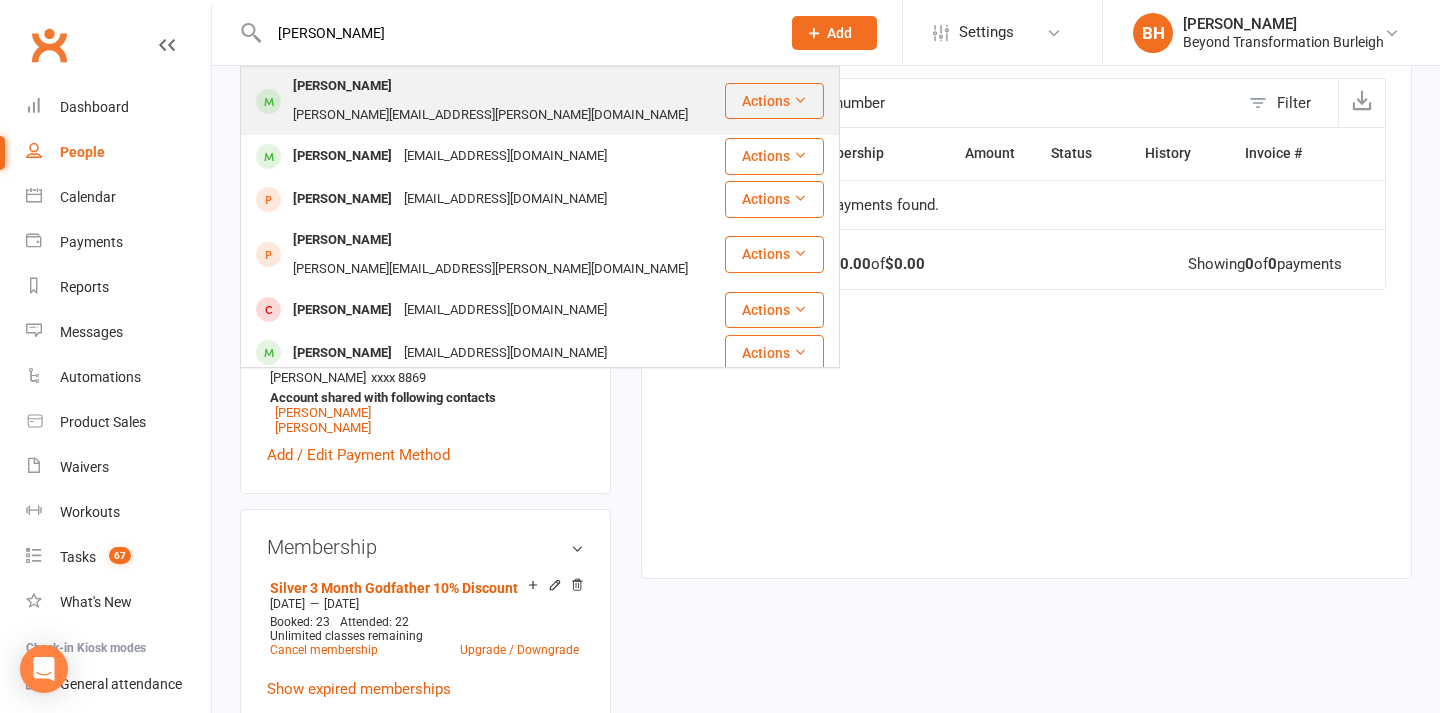 drag, startPoint x: 350, startPoint y: 65, endPoint x: 360, endPoint y: 75, distance: 14.142136 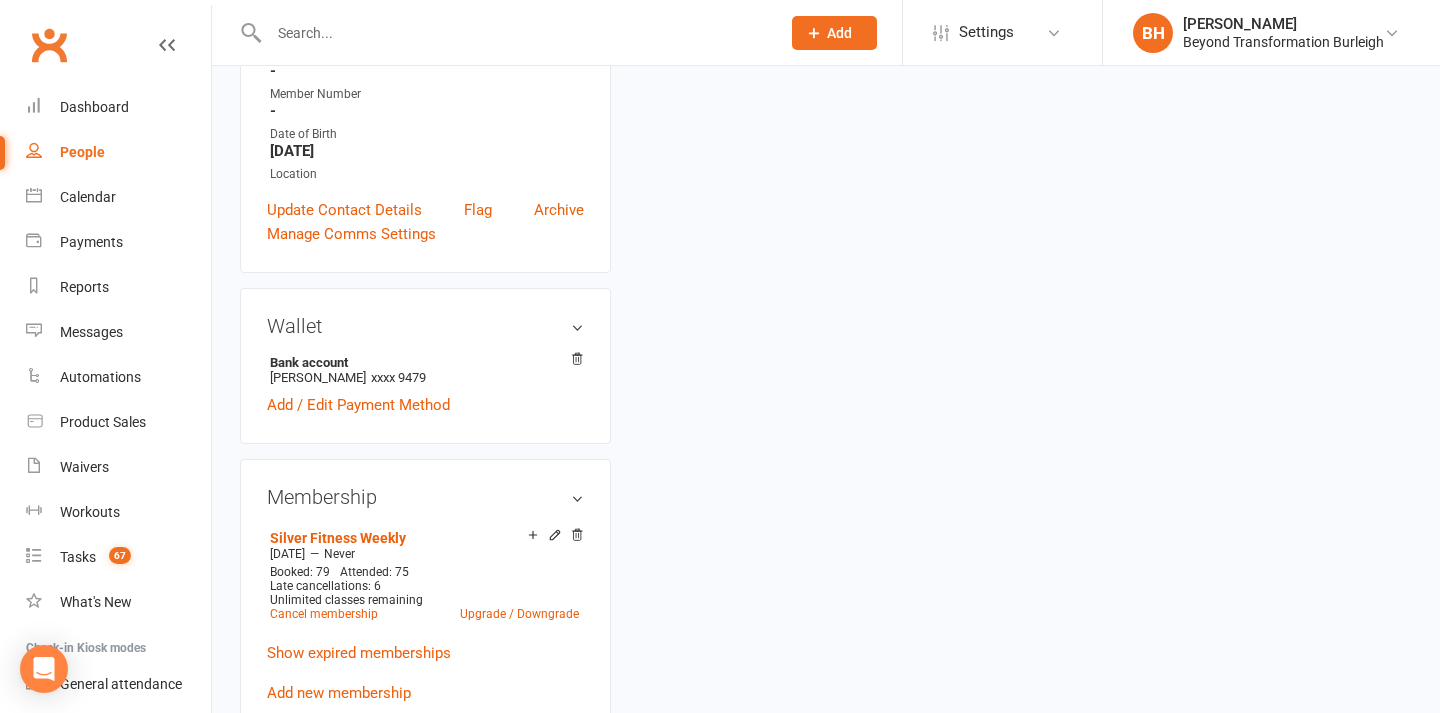 scroll, scrollTop: 0, scrollLeft: 0, axis: both 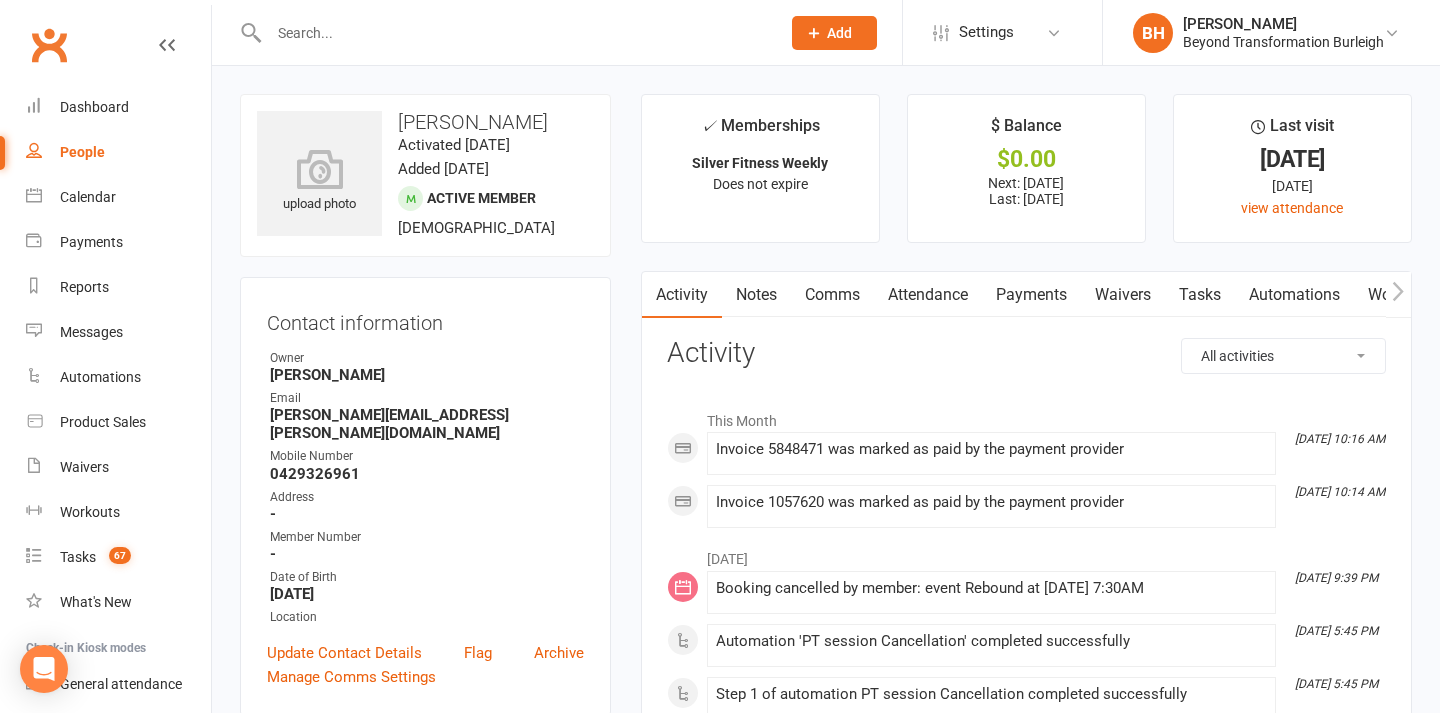 click at bounding box center (514, 33) 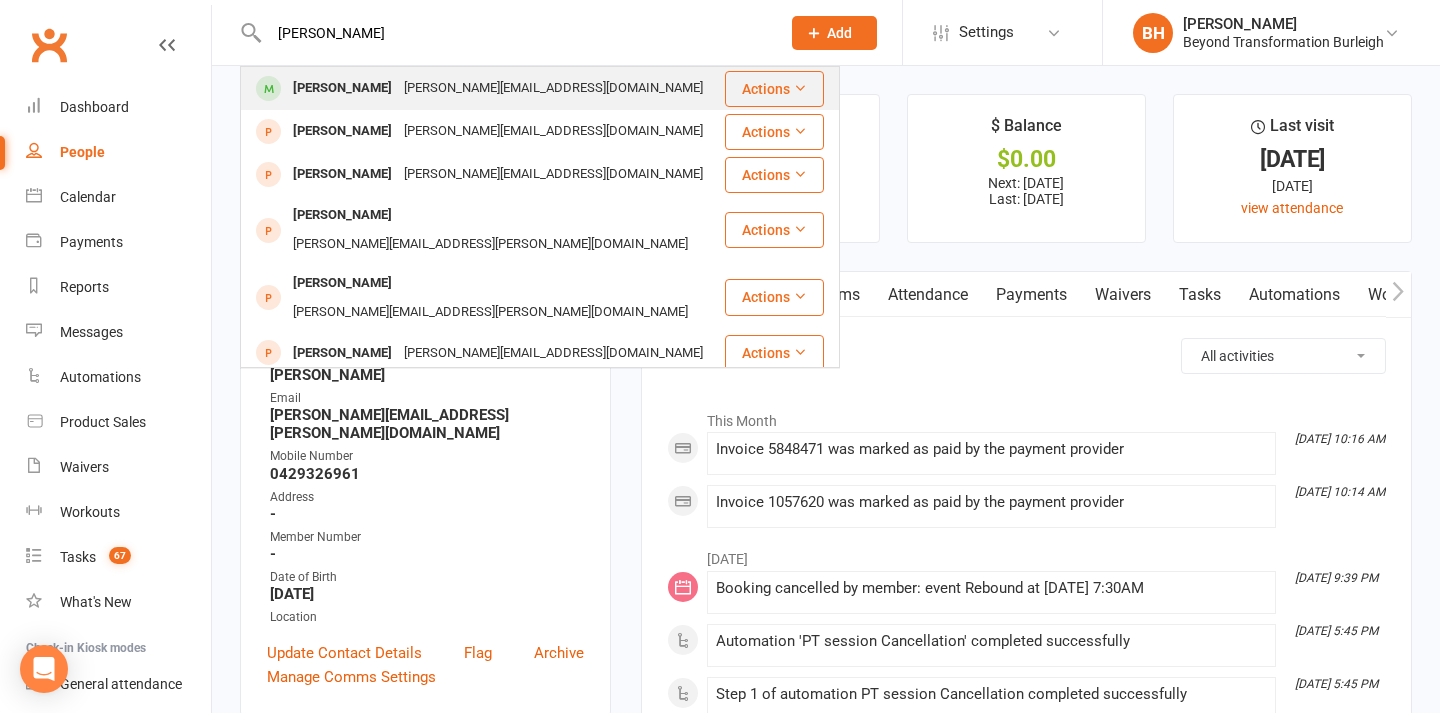 type on "[PERSON_NAME]" 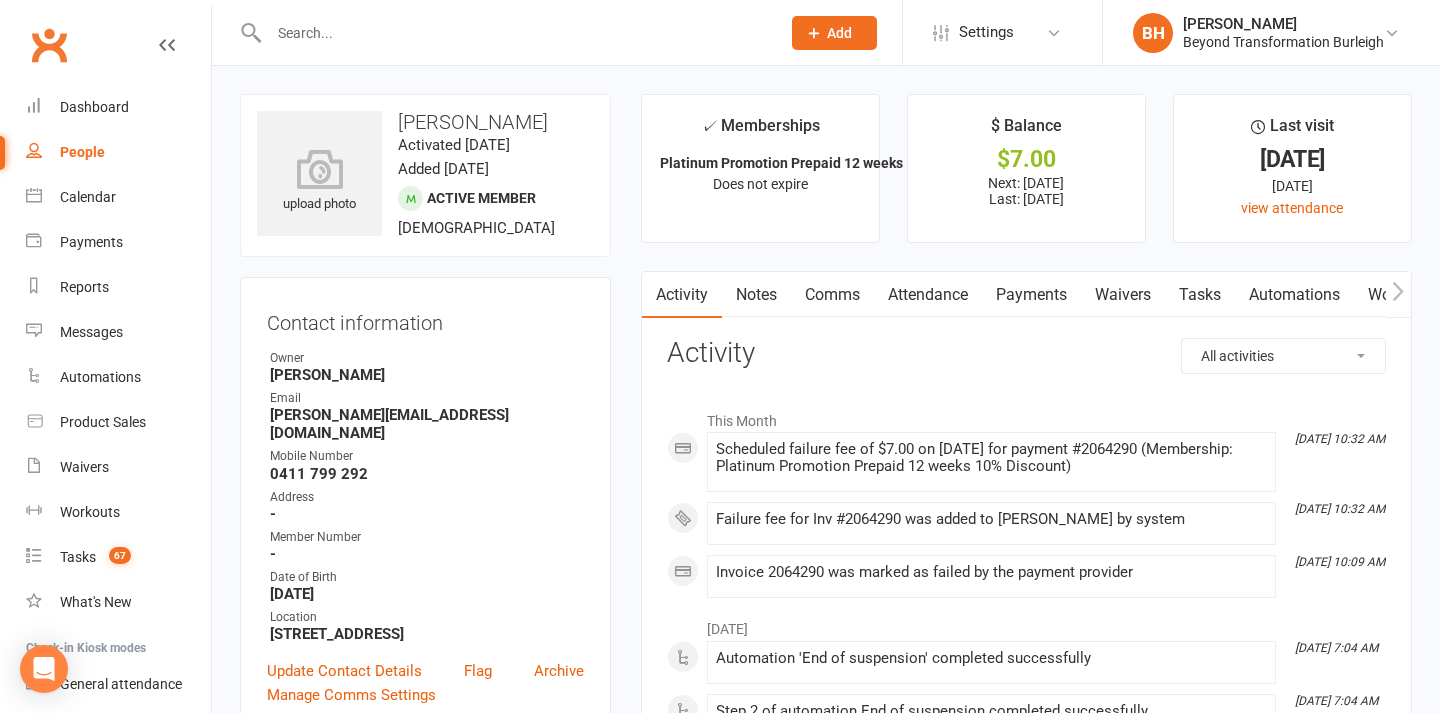click on "Payments" at bounding box center [1031, 295] 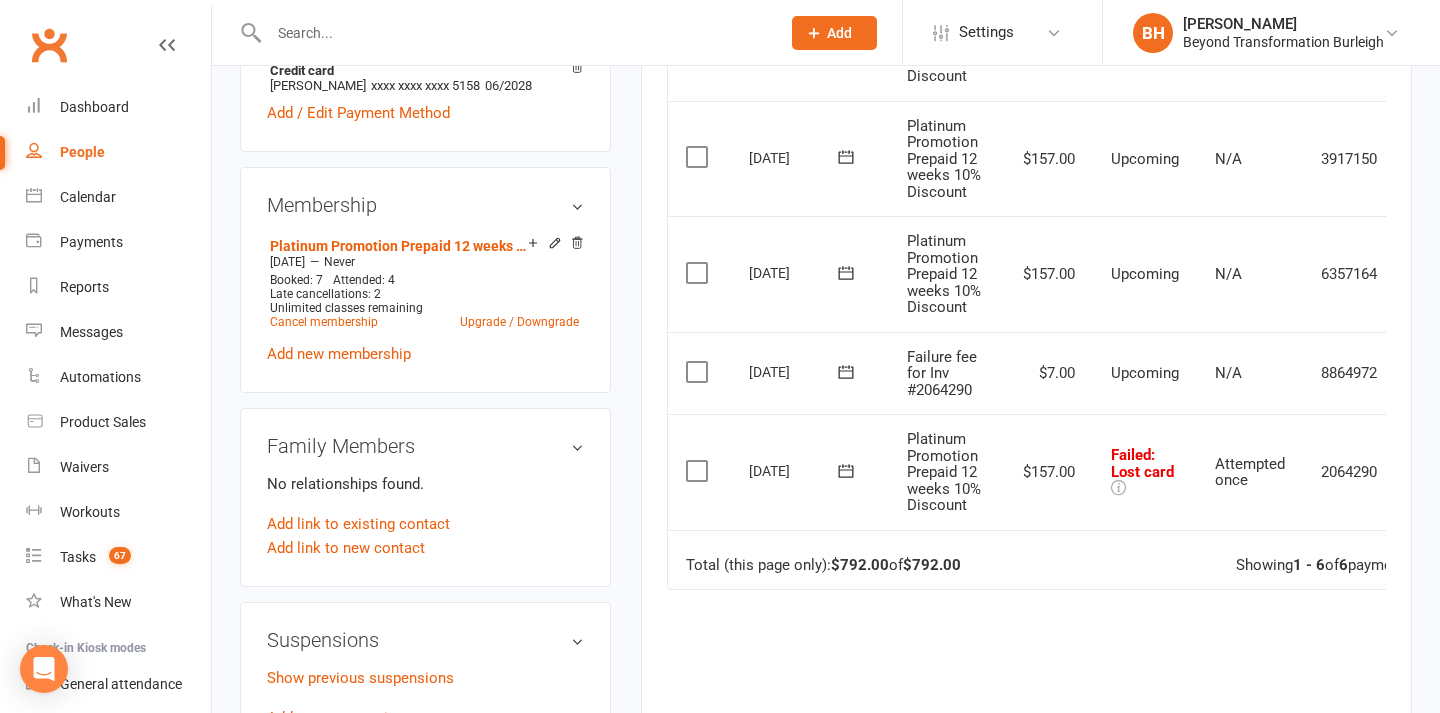 scroll, scrollTop: 766, scrollLeft: 0, axis: vertical 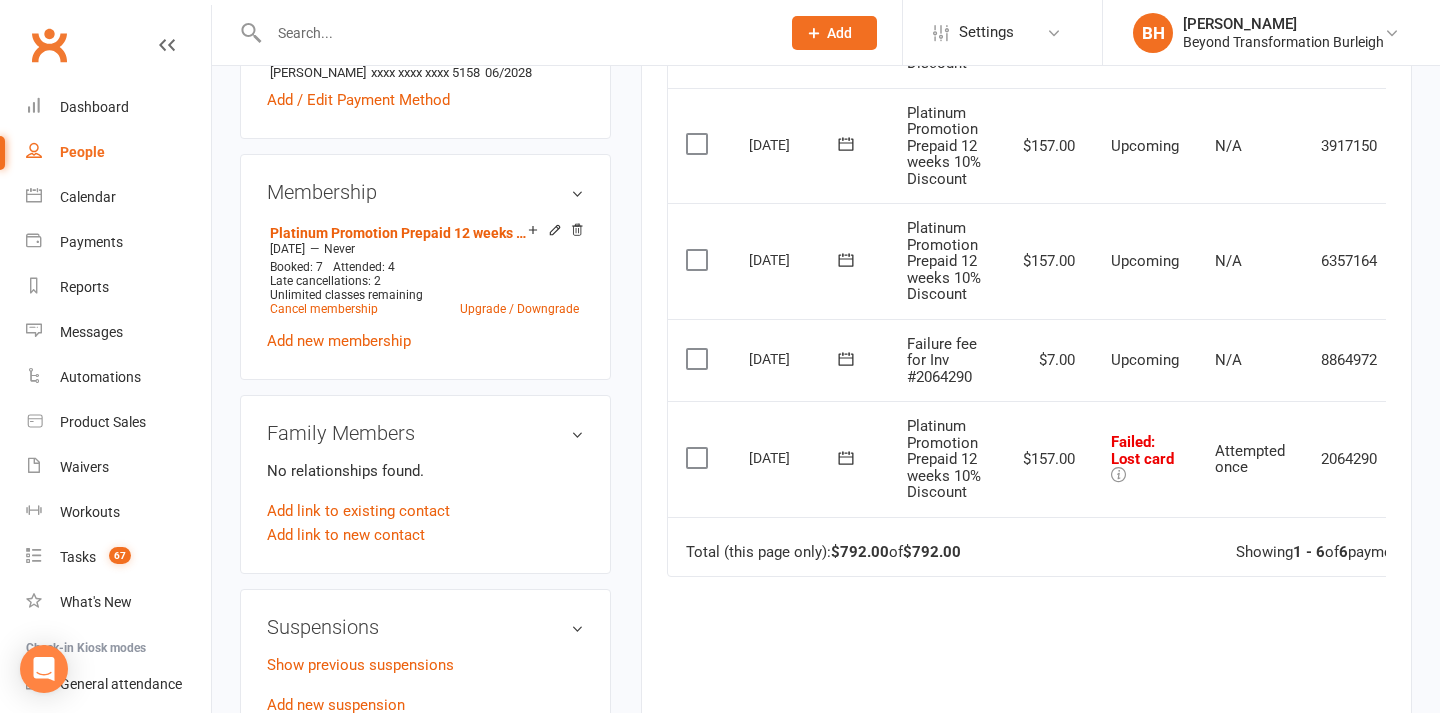 click at bounding box center (1118, 474) 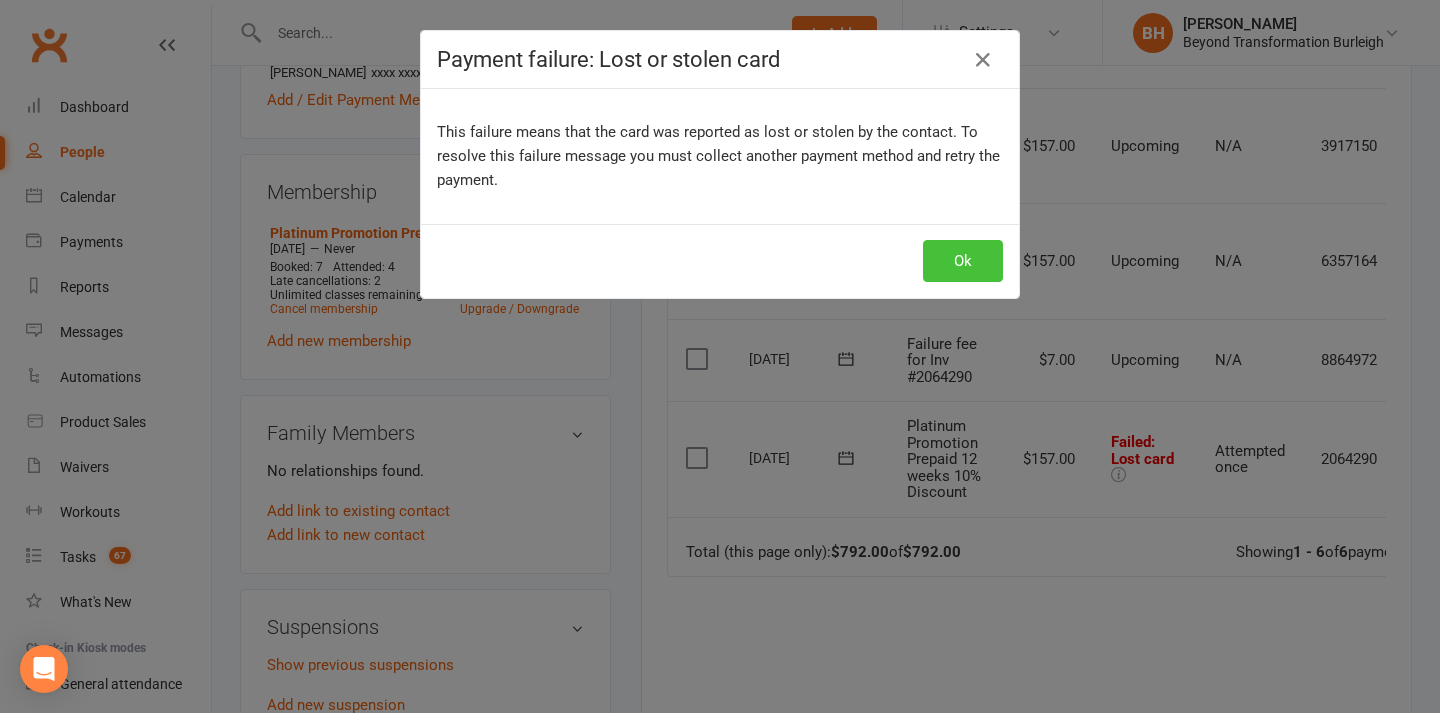 click on "Ok" at bounding box center [963, 261] 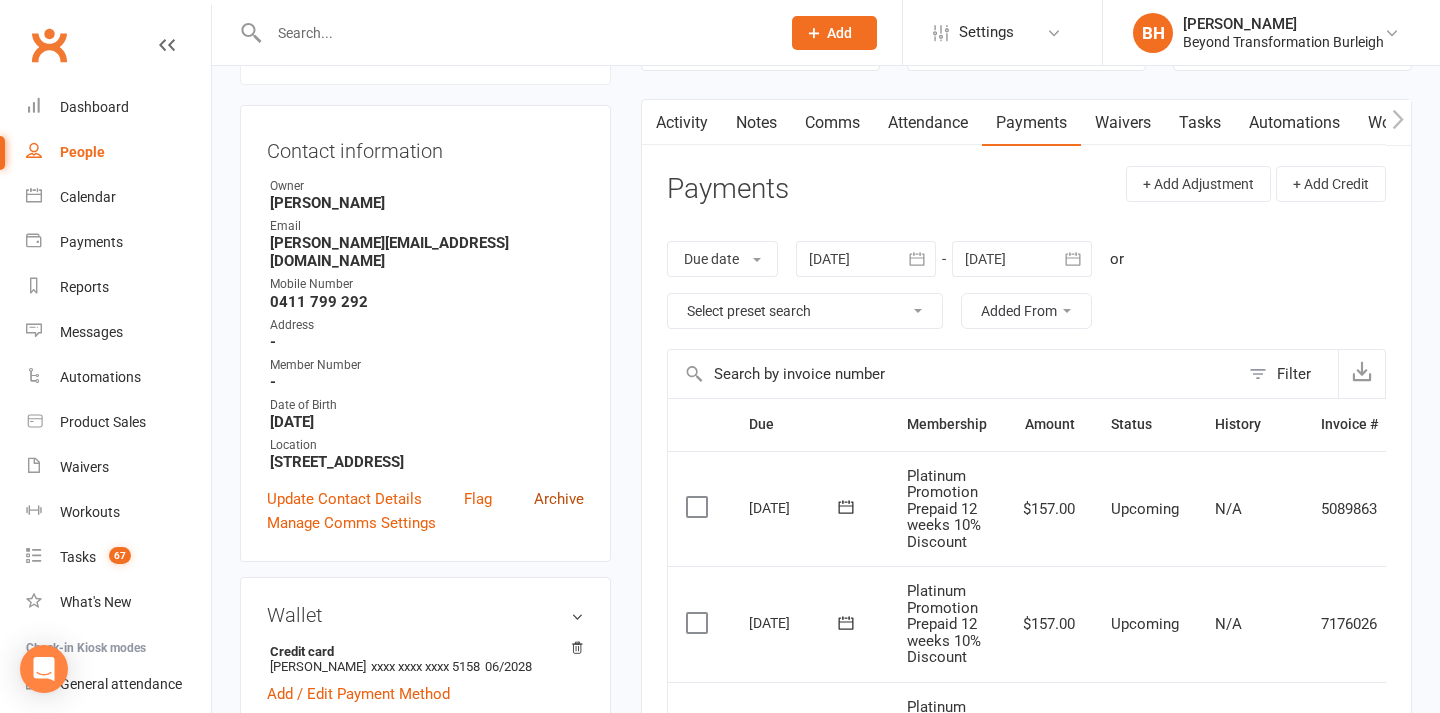 scroll, scrollTop: 179, scrollLeft: 0, axis: vertical 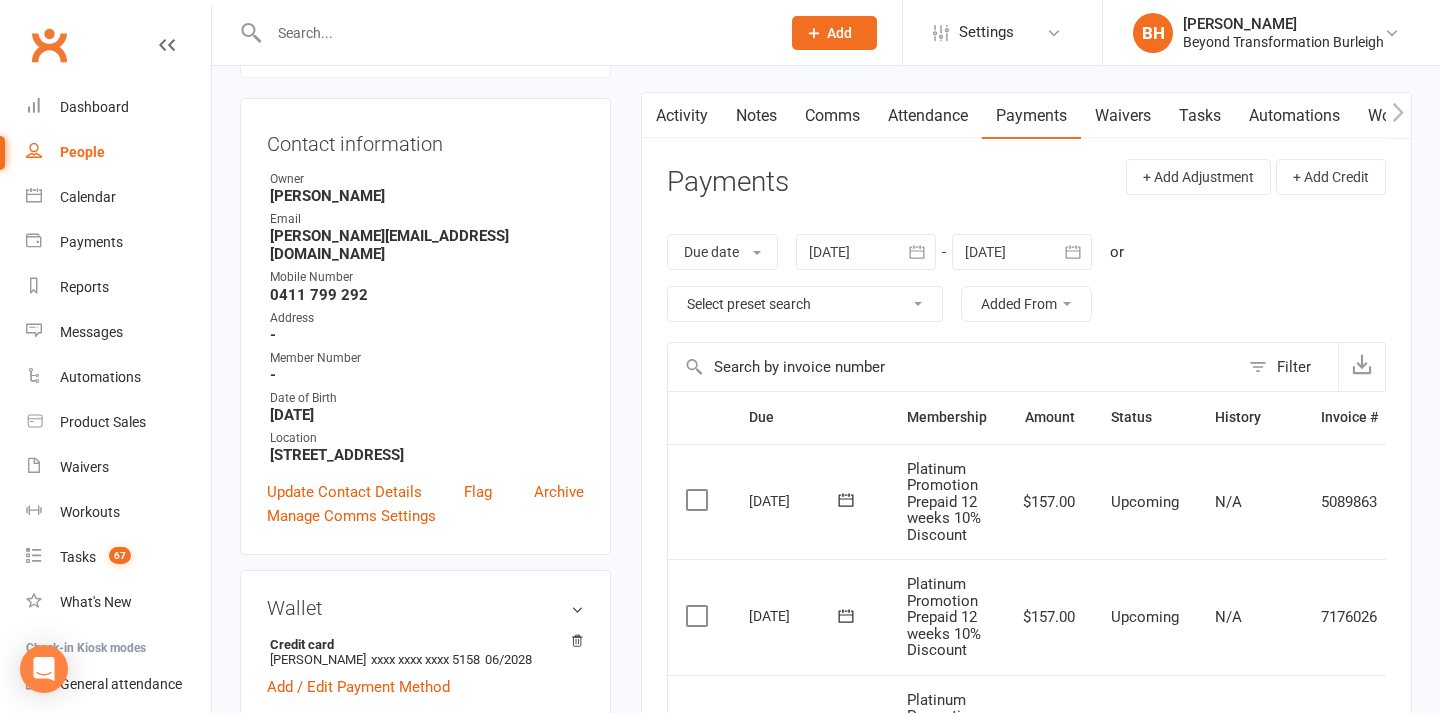 click on "BH [PERSON_NAME] Beyond Transformation Burleigh Signed in as: Beyond Transformation Burleigh Switch to: Beyond Transformation Worongary My profile My subscription Help Terms & conditions  Privacy policy  Sign out" at bounding box center (1271, 32) 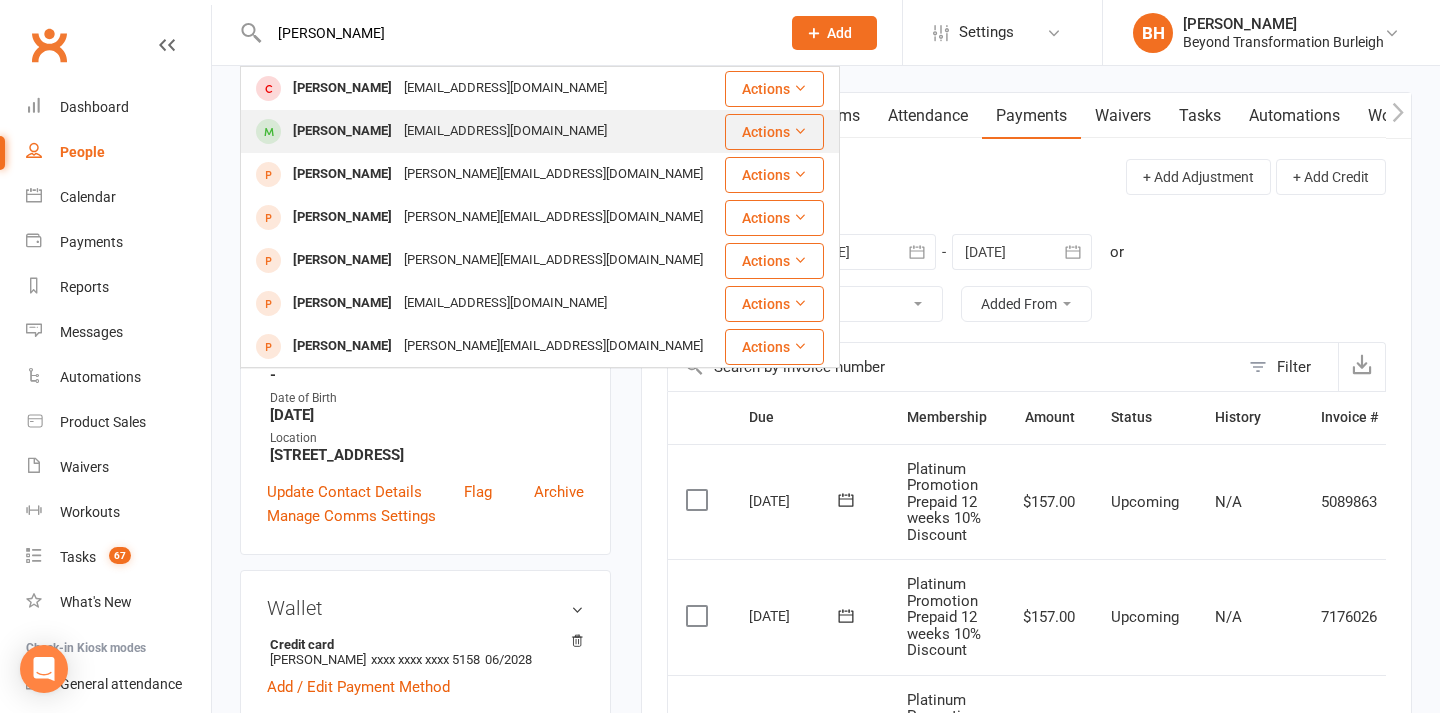 type on "[PERSON_NAME]" 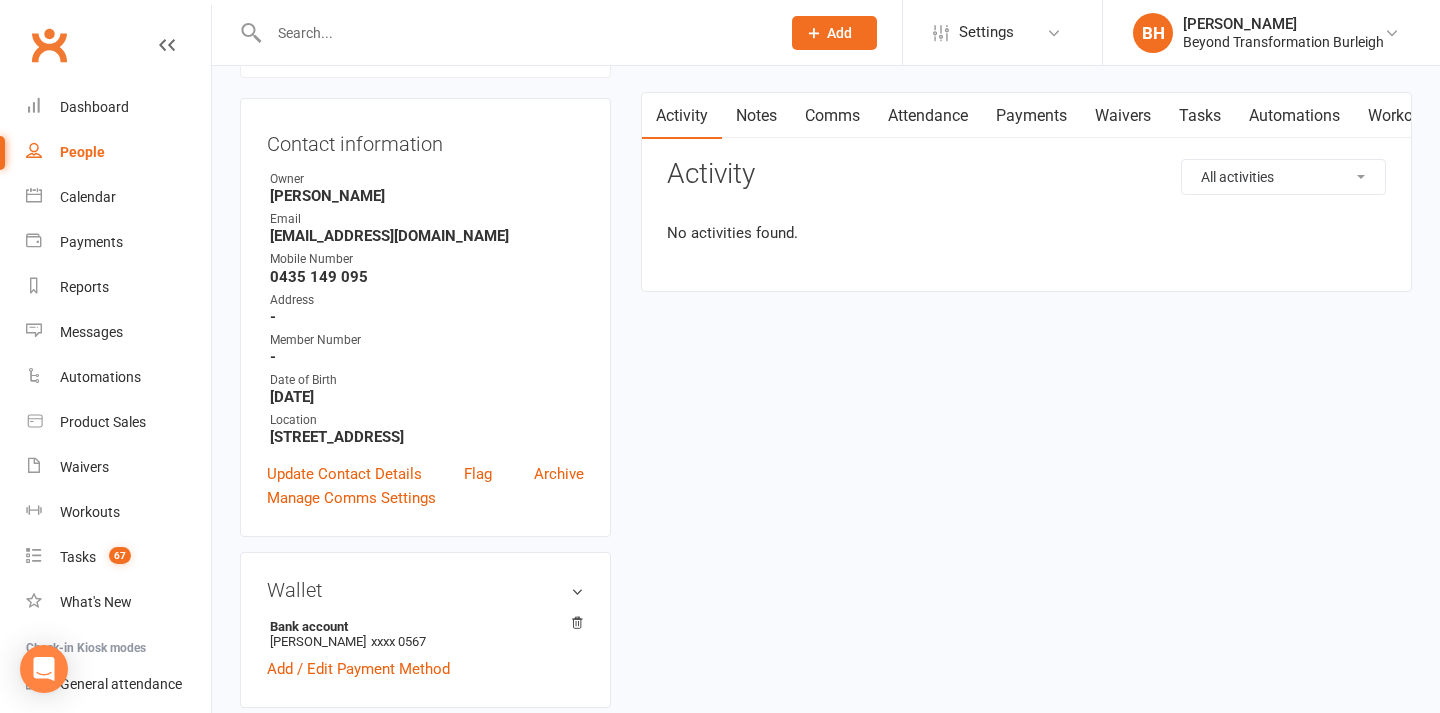 scroll, scrollTop: 0, scrollLeft: 0, axis: both 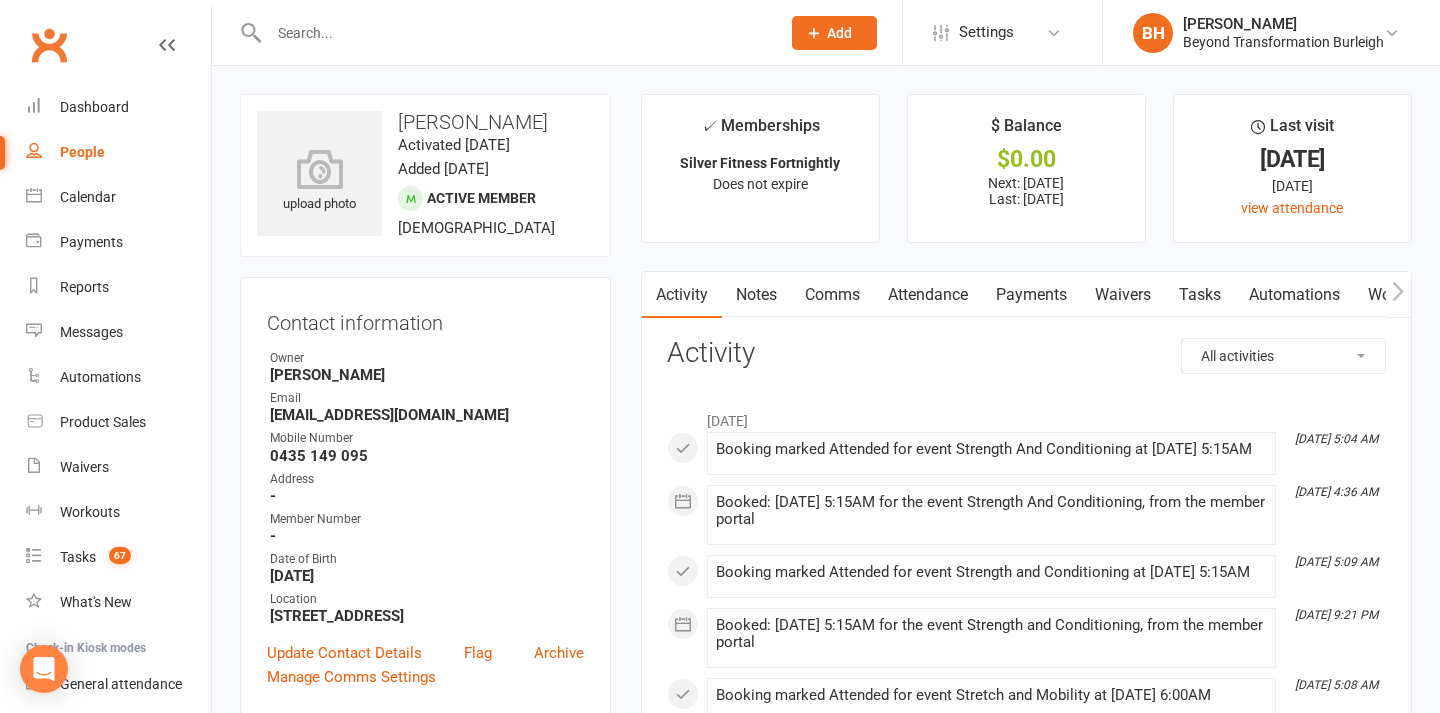 click on "Attendance" at bounding box center (928, 295) 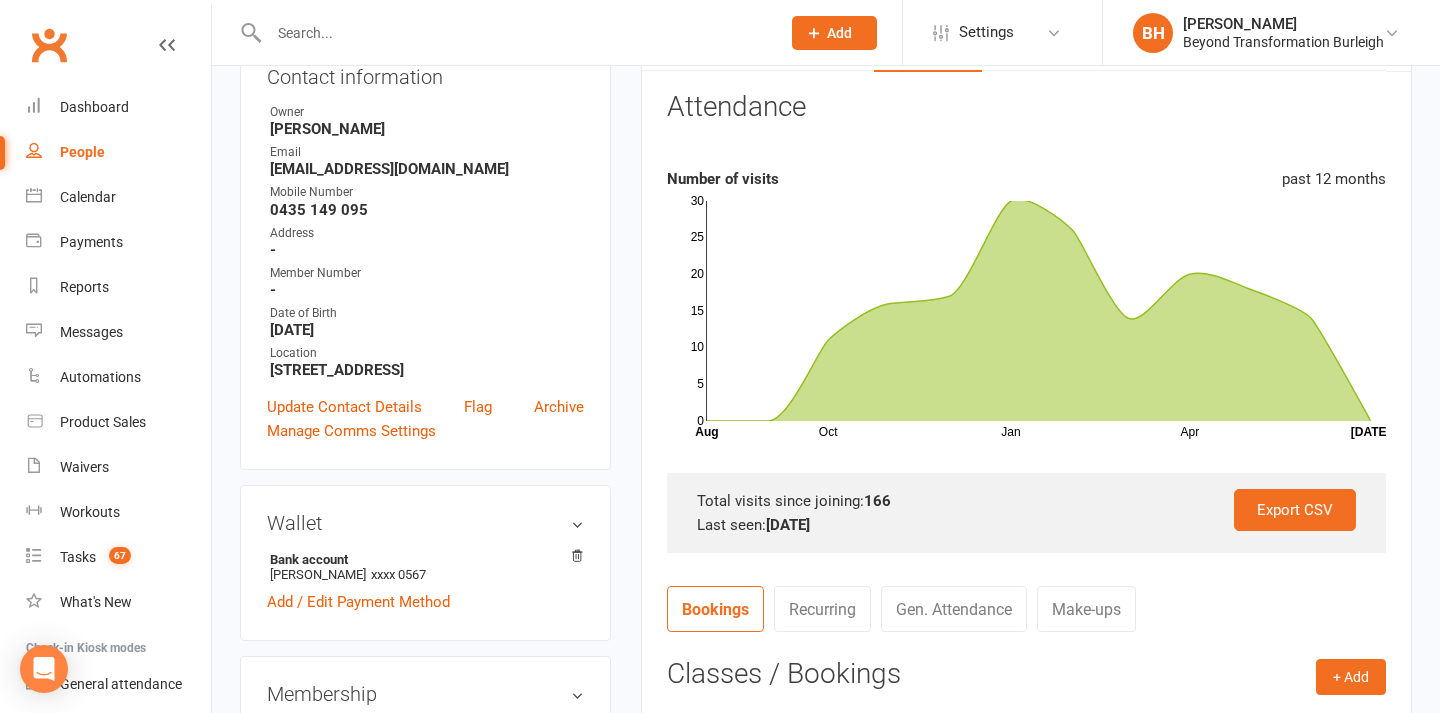 scroll, scrollTop: 35, scrollLeft: 0, axis: vertical 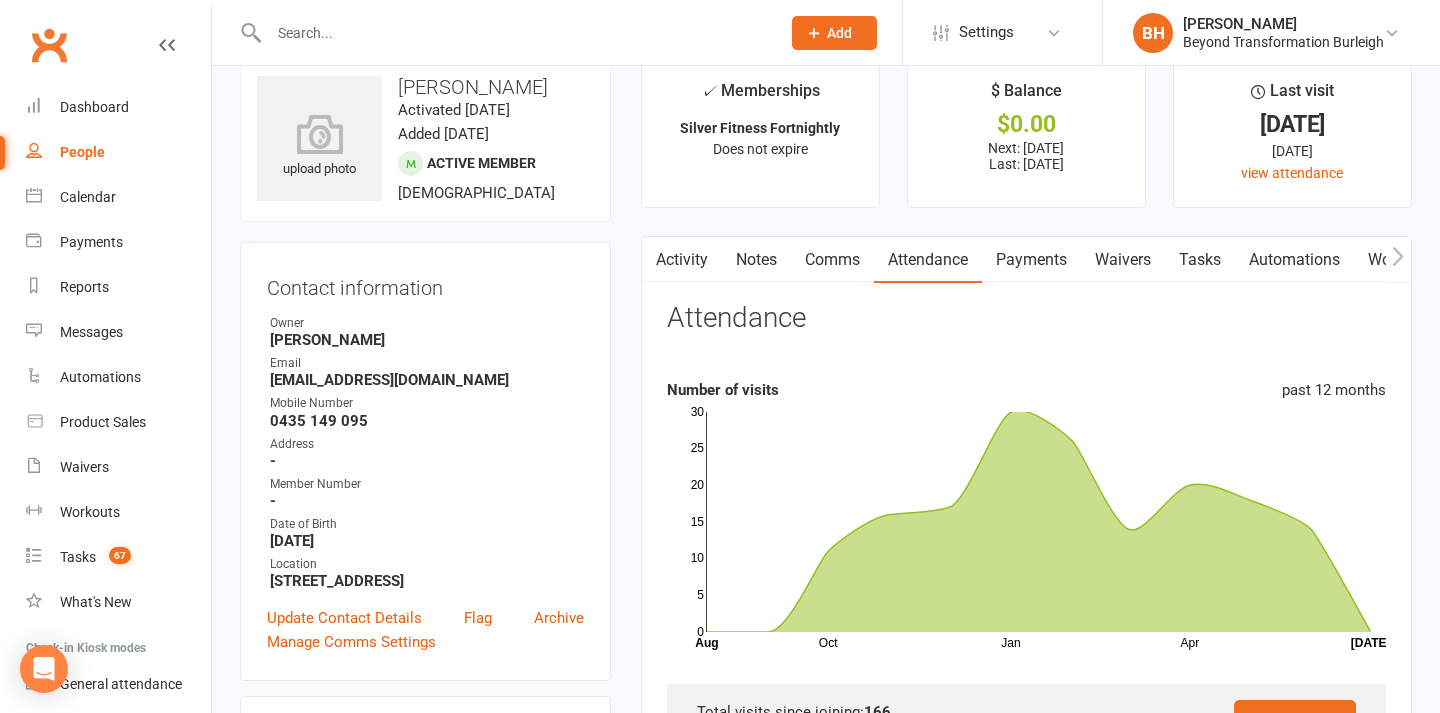 click on "Activity" at bounding box center (682, 260) 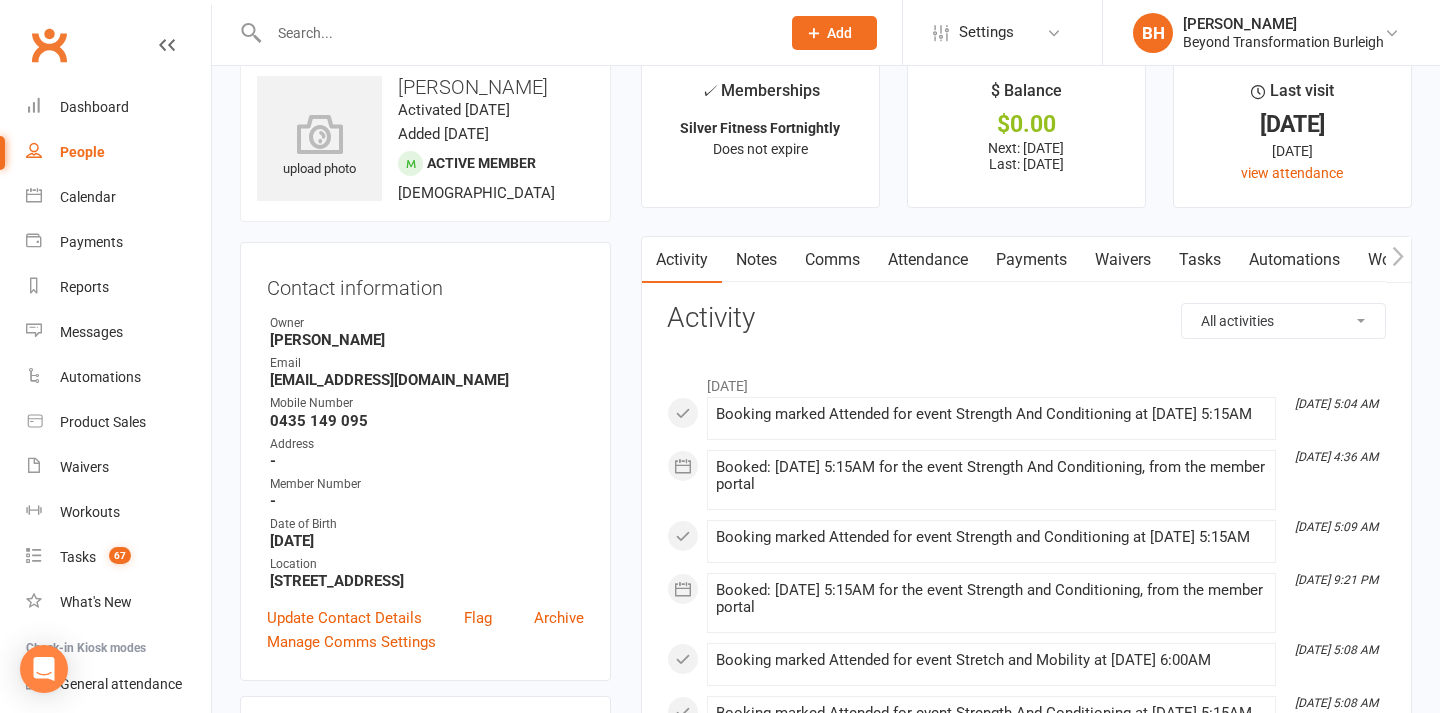 click at bounding box center [514, 33] 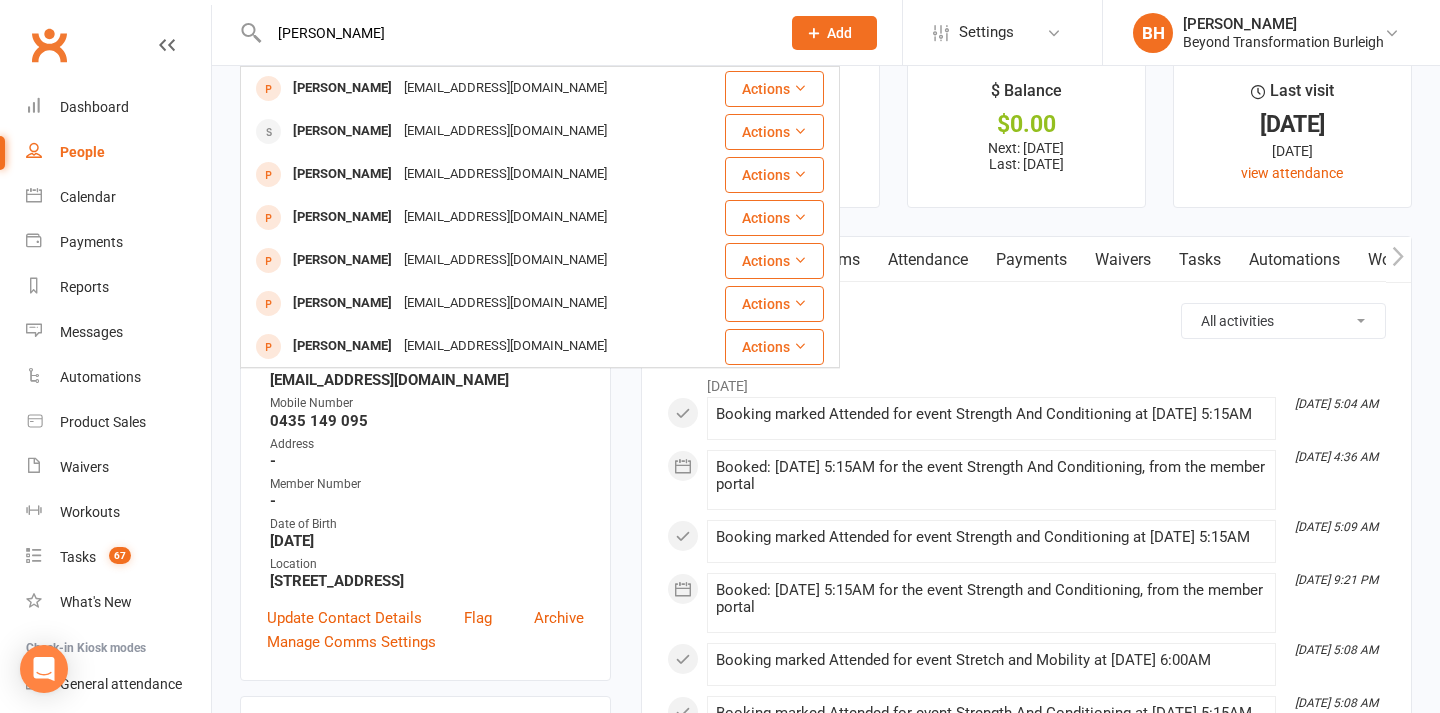 type on "[PERSON_NAME]" 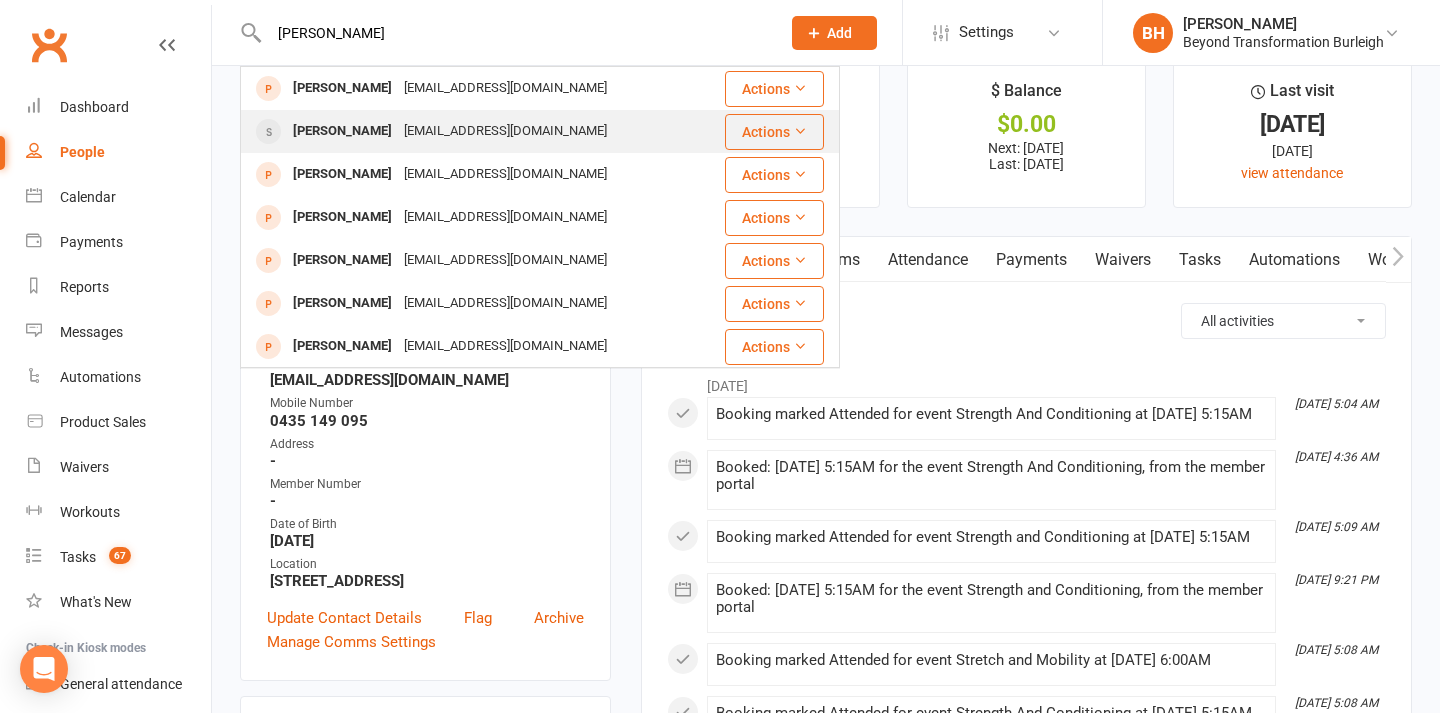 drag, startPoint x: 370, startPoint y: 25, endPoint x: 376, endPoint y: 132, distance: 107.16809 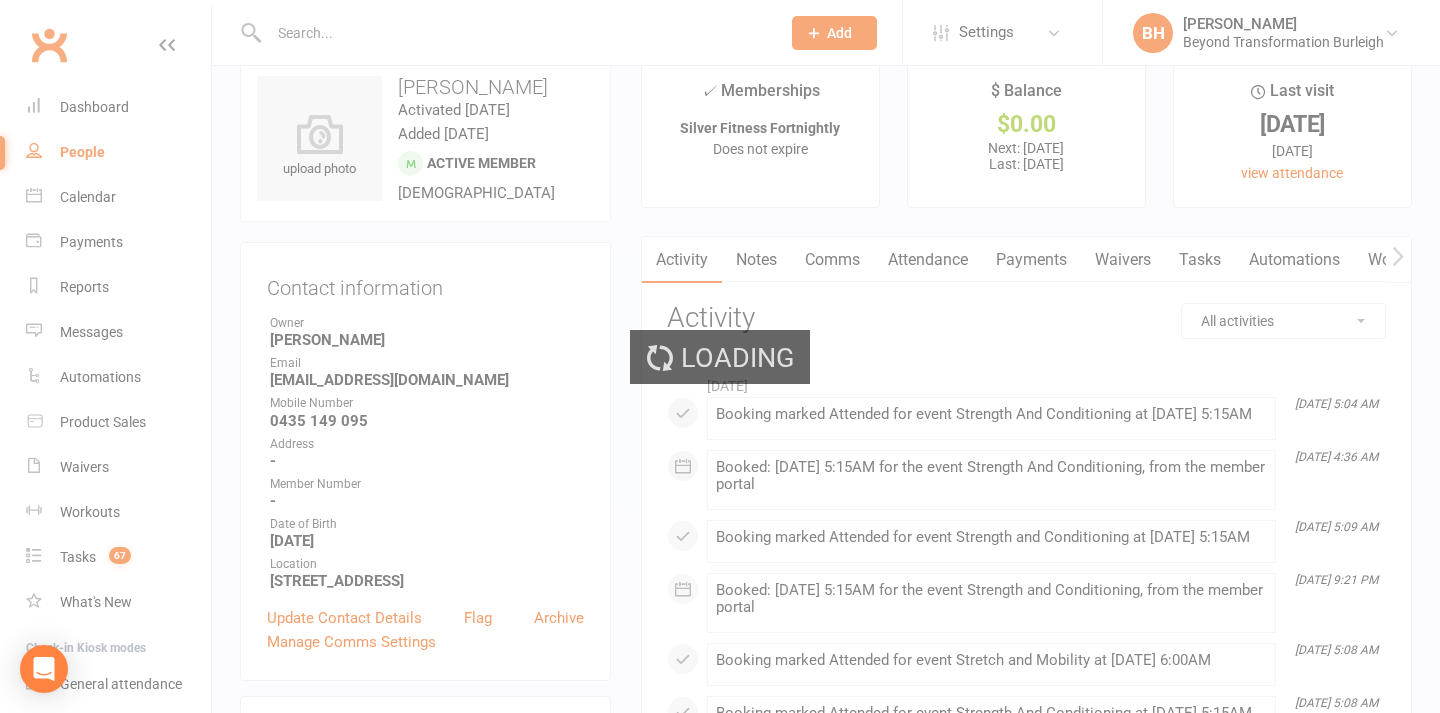 scroll, scrollTop: 0, scrollLeft: 0, axis: both 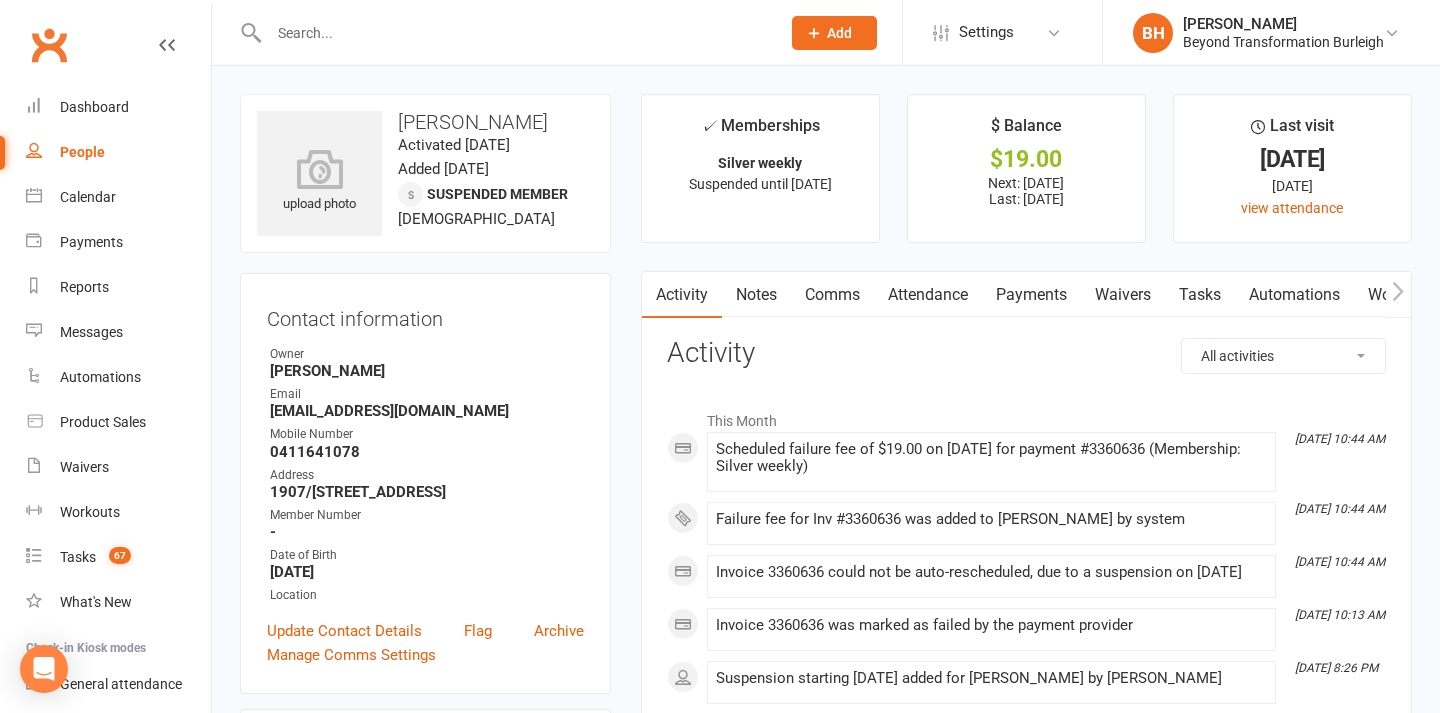 click on "Attendance" at bounding box center (928, 295) 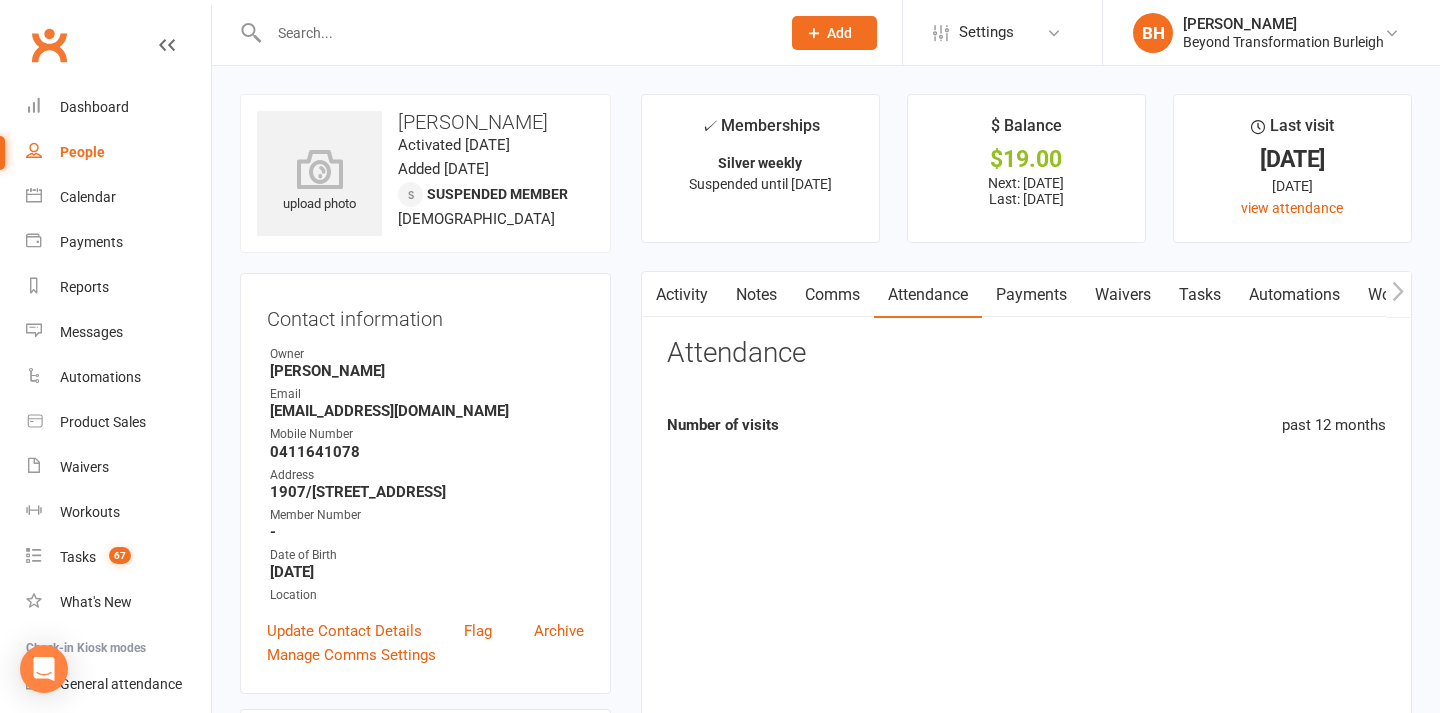click on "Payments" at bounding box center [1031, 295] 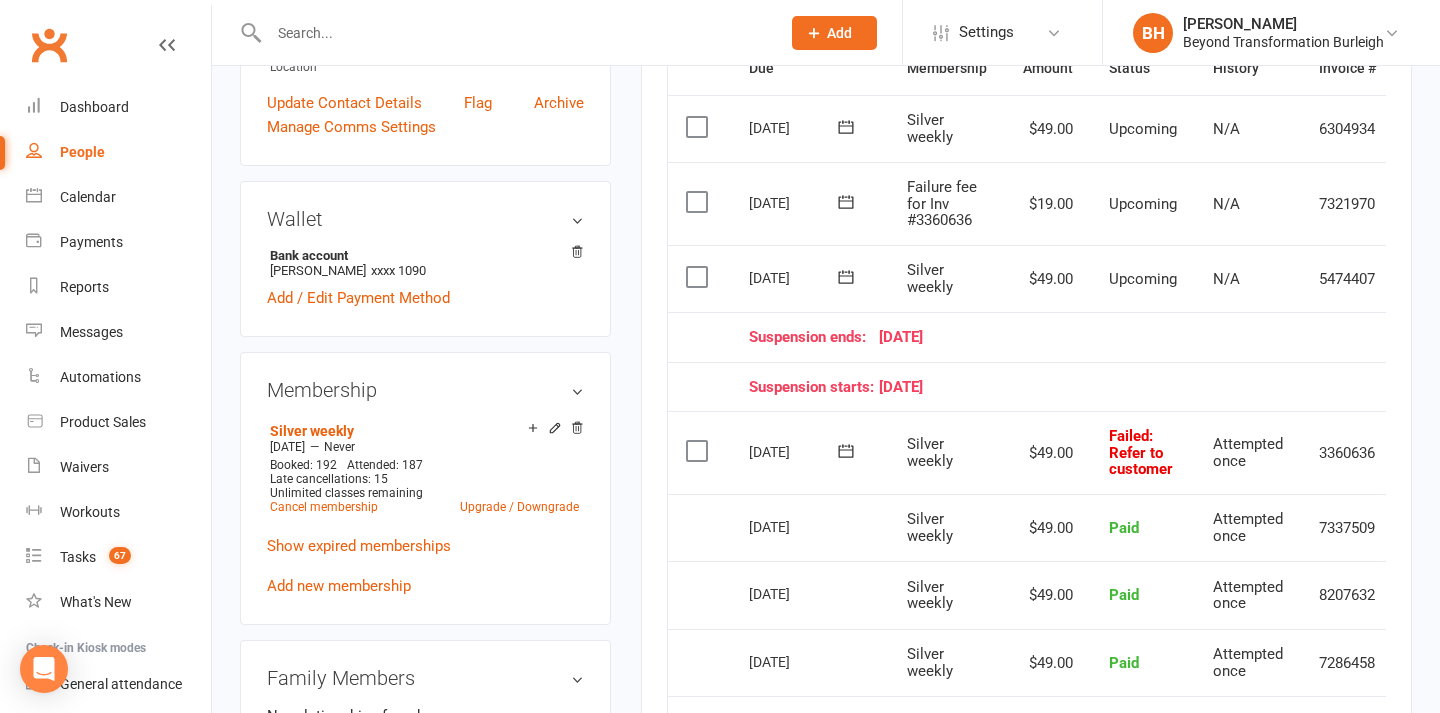 scroll, scrollTop: 524, scrollLeft: 0, axis: vertical 